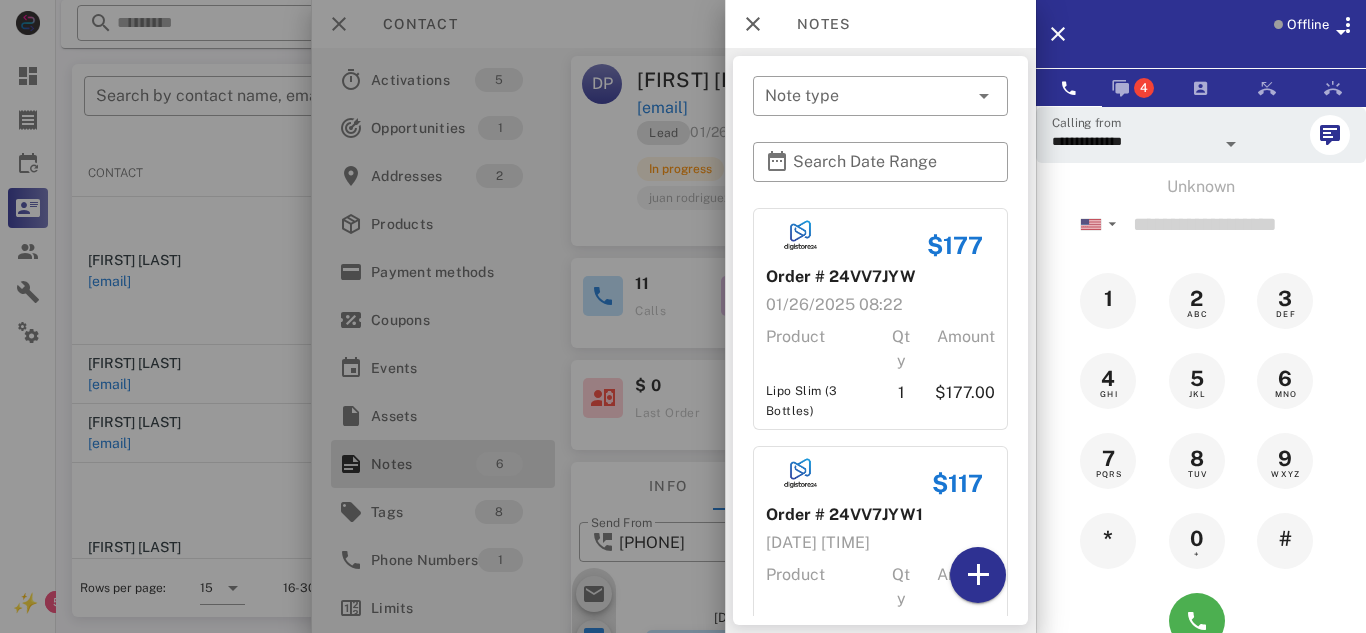 scroll, scrollTop: 0, scrollLeft: 0, axis: both 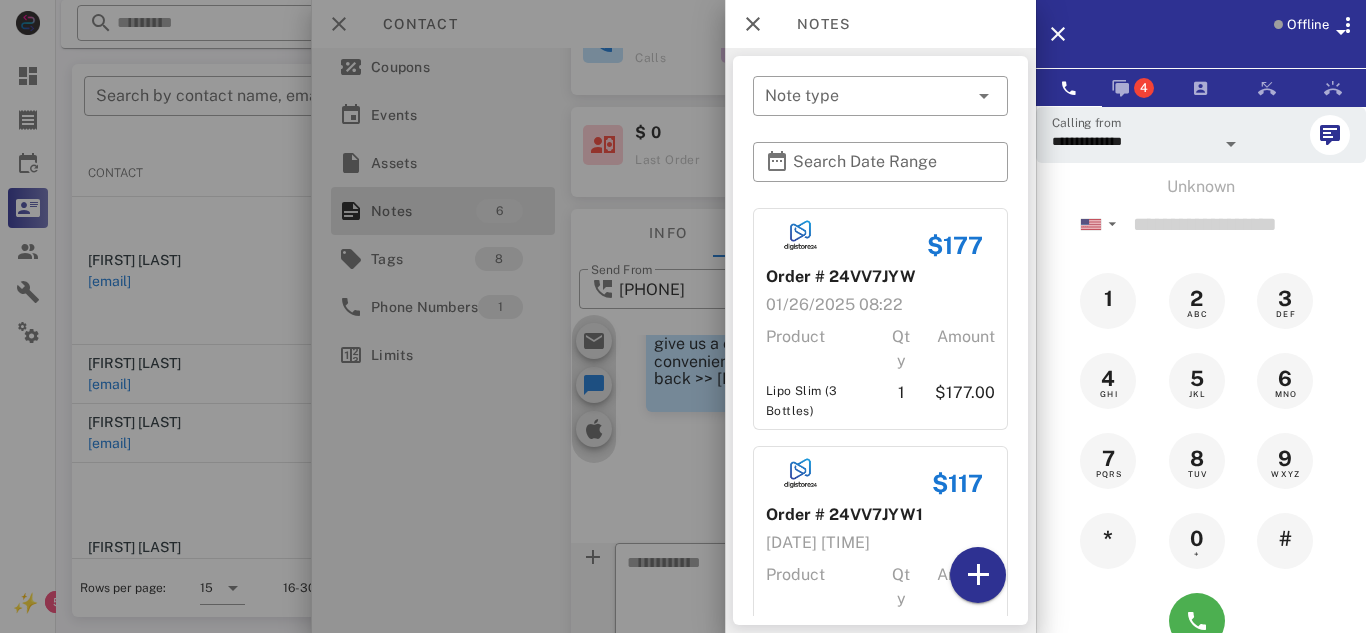 click at bounding box center [683, 316] 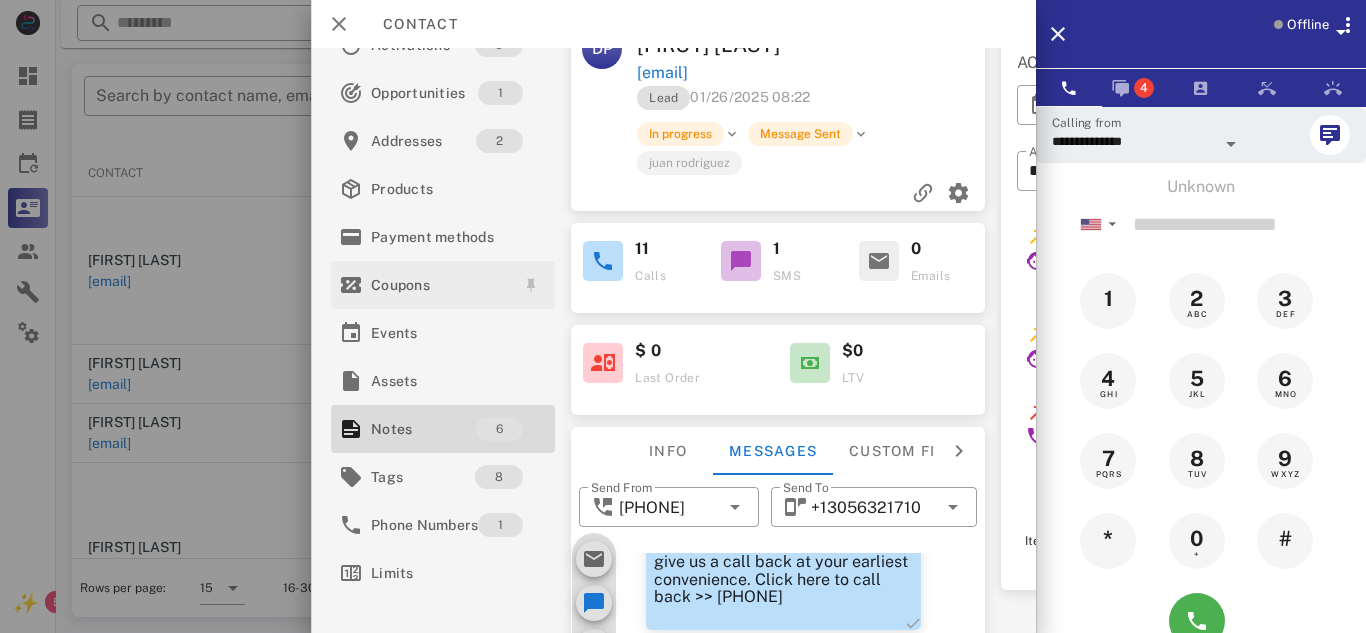 scroll, scrollTop: 0, scrollLeft: 0, axis: both 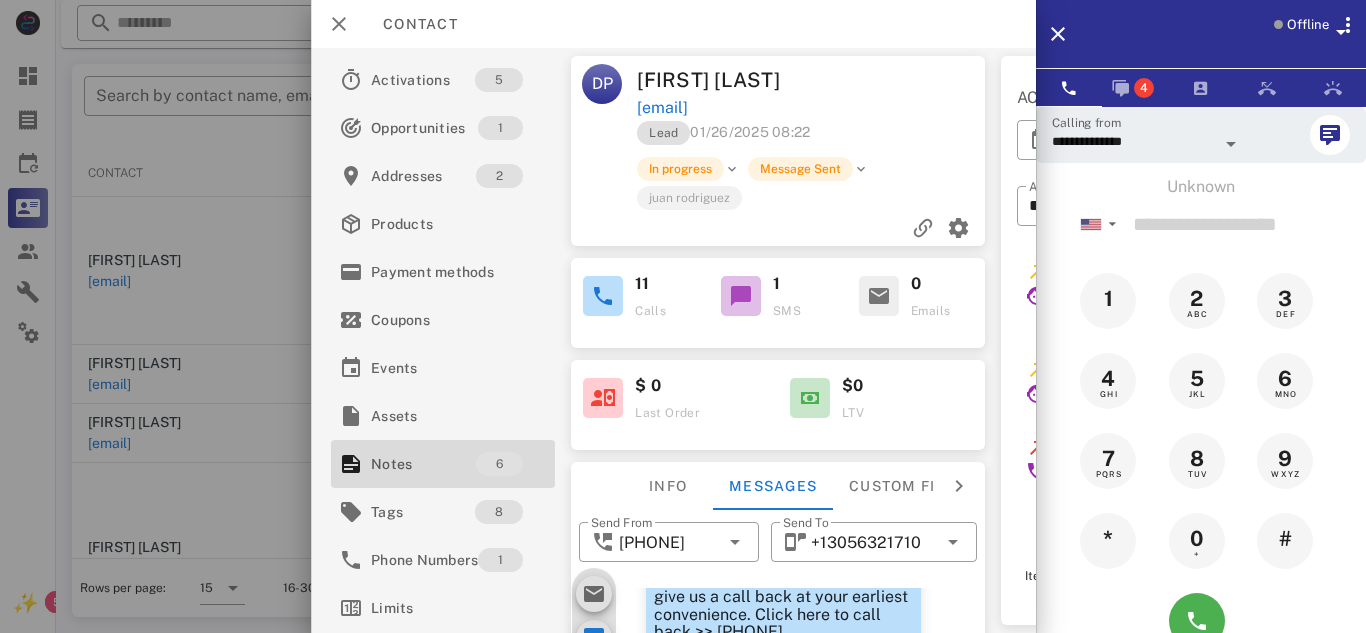 click at bounding box center [683, 316] 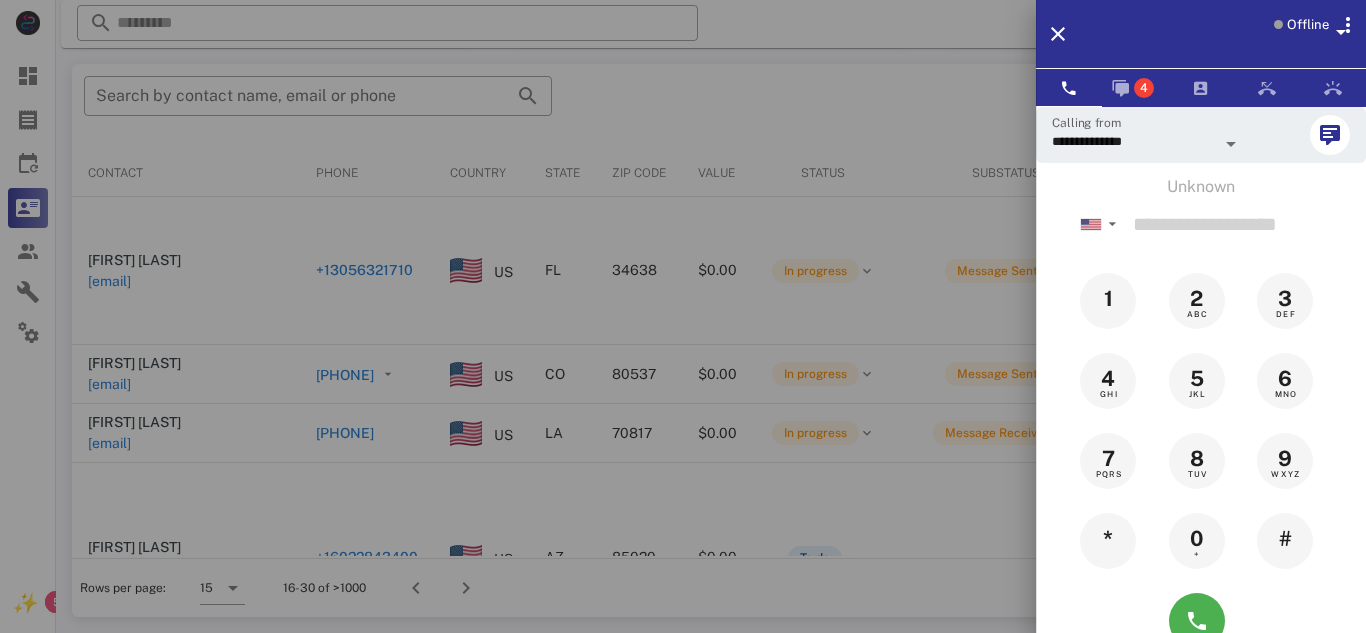 click at bounding box center [683, 316] 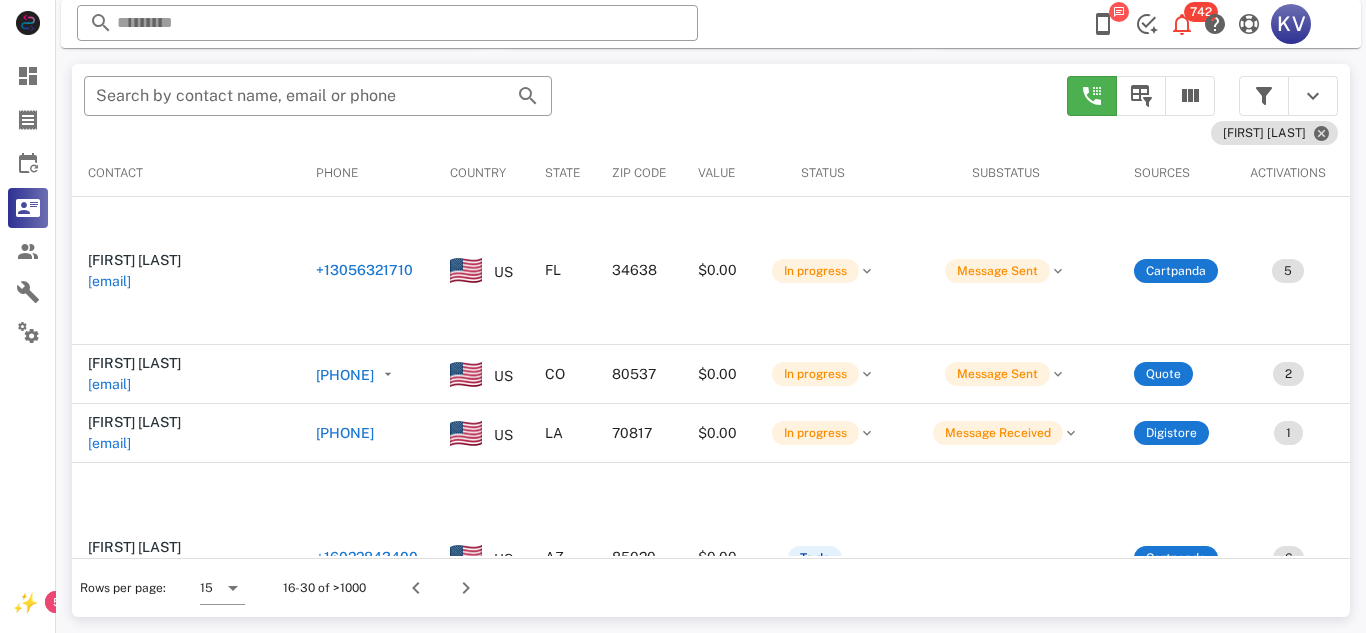 click on "[PHONE]" at bounding box center [204, 386] 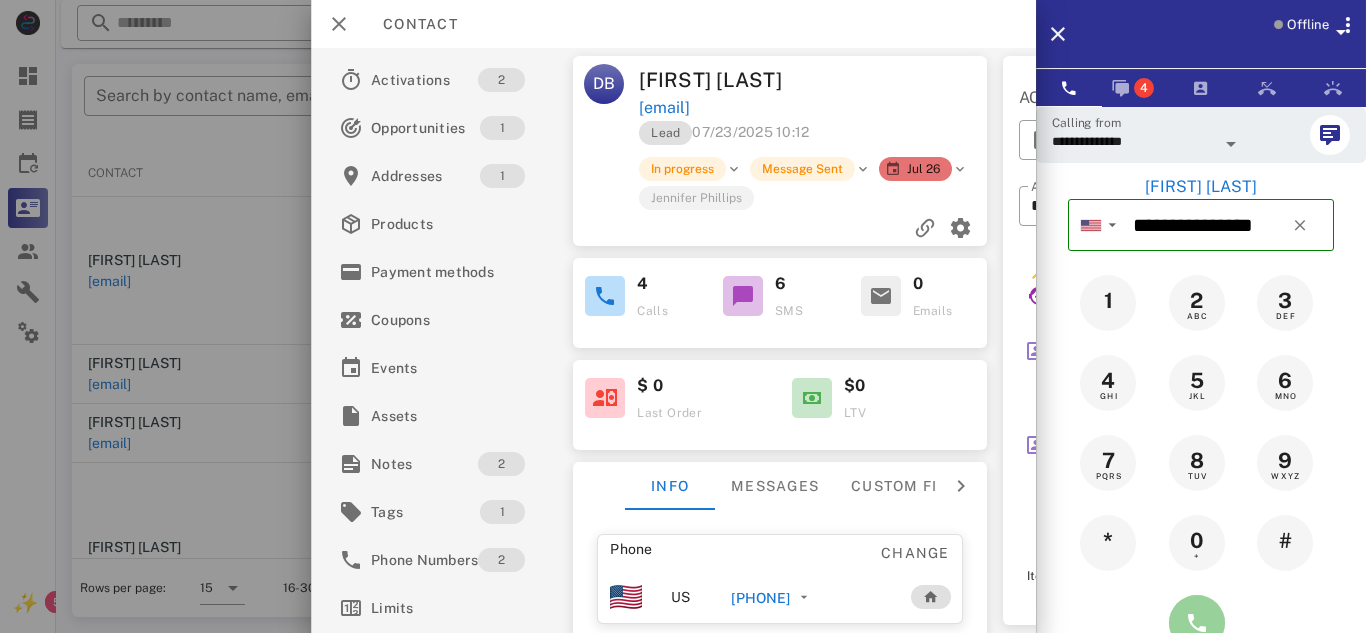 click at bounding box center (1197, 623) 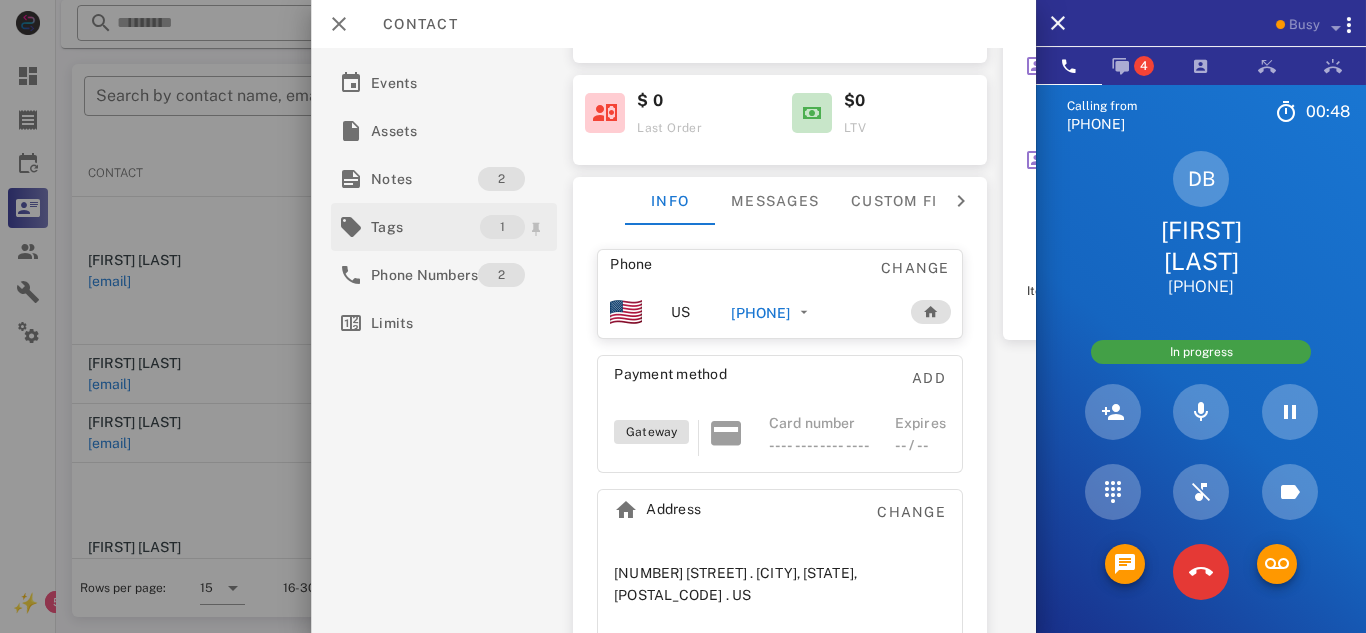 scroll, scrollTop: 283, scrollLeft: 0, axis: vertical 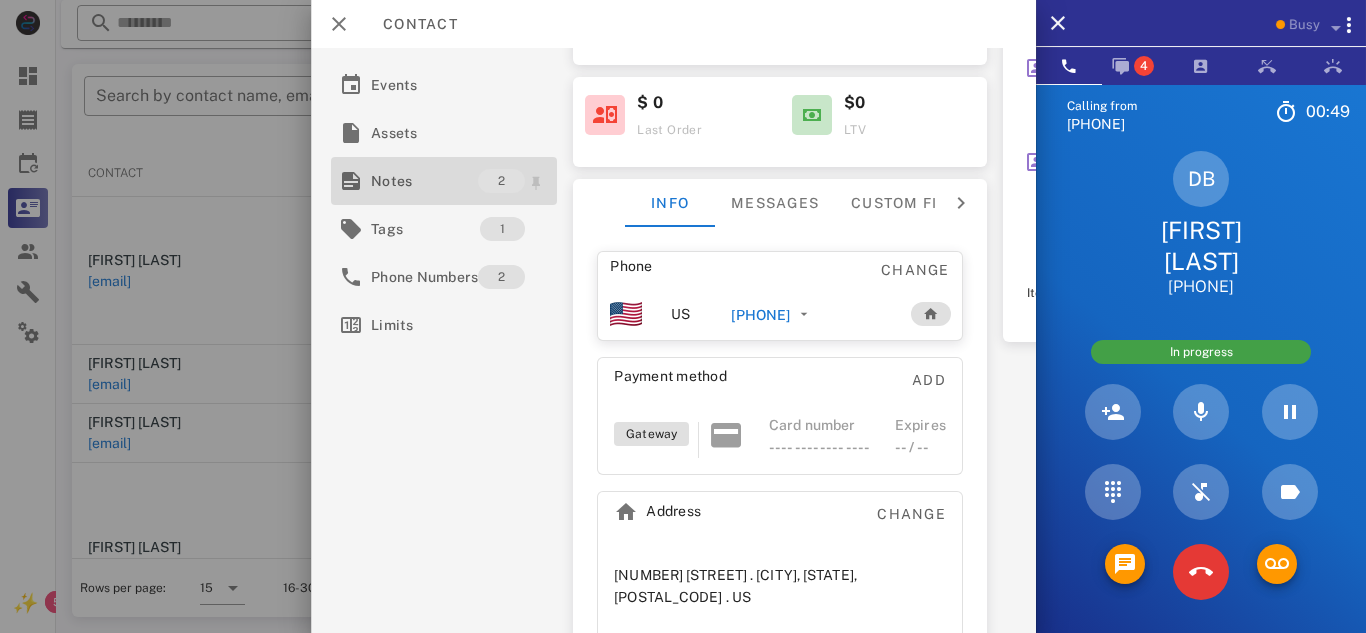 click on "Notes" at bounding box center [424, 181] 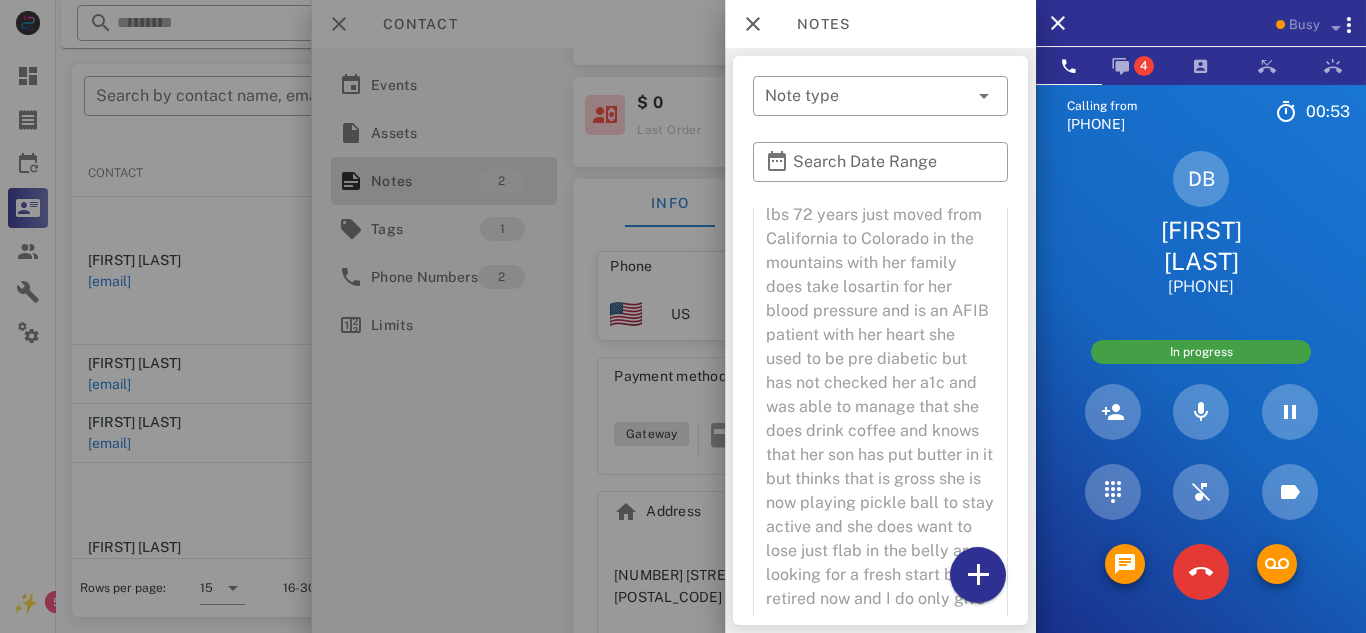 scroll, scrollTop: 249, scrollLeft: 0, axis: vertical 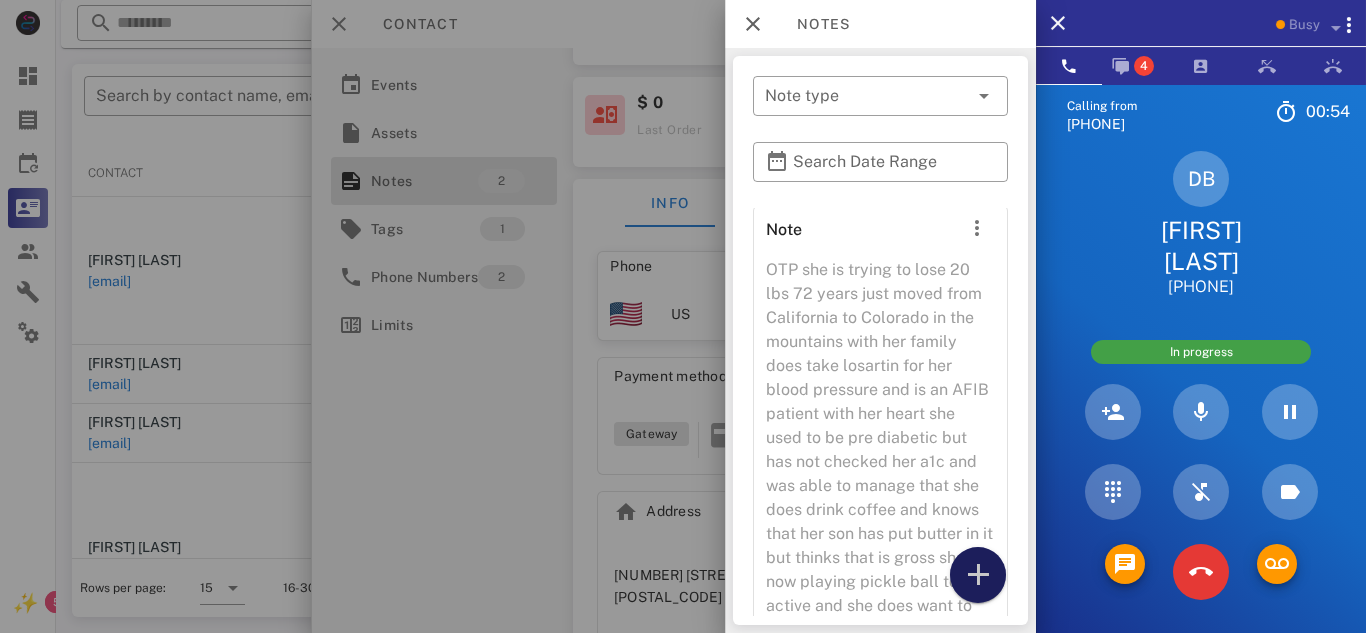 click at bounding box center [978, 575] 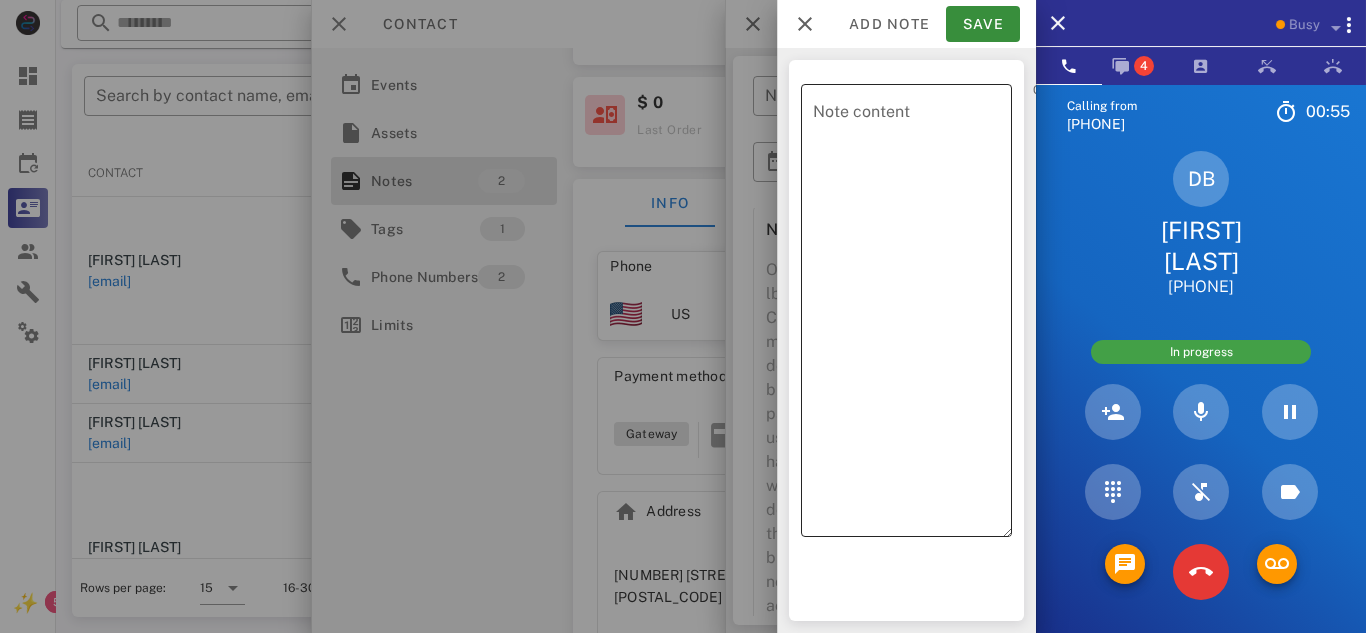click on "​ Note content" at bounding box center (906, 310) 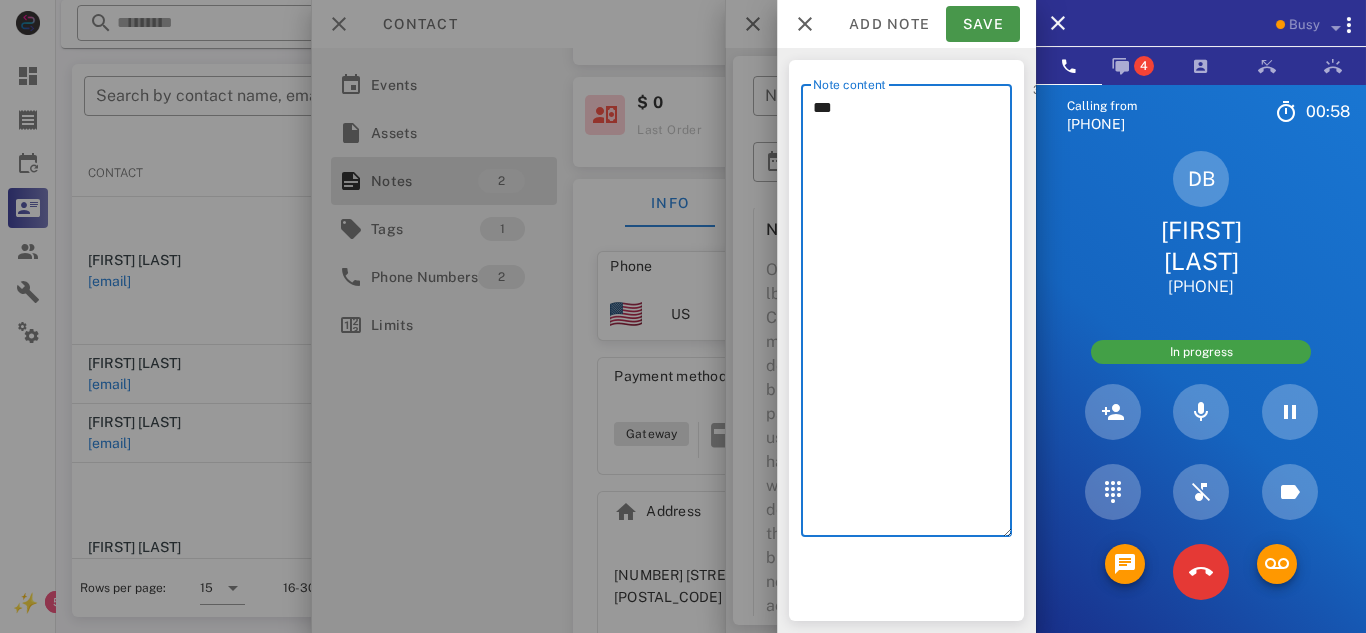 type on "***" 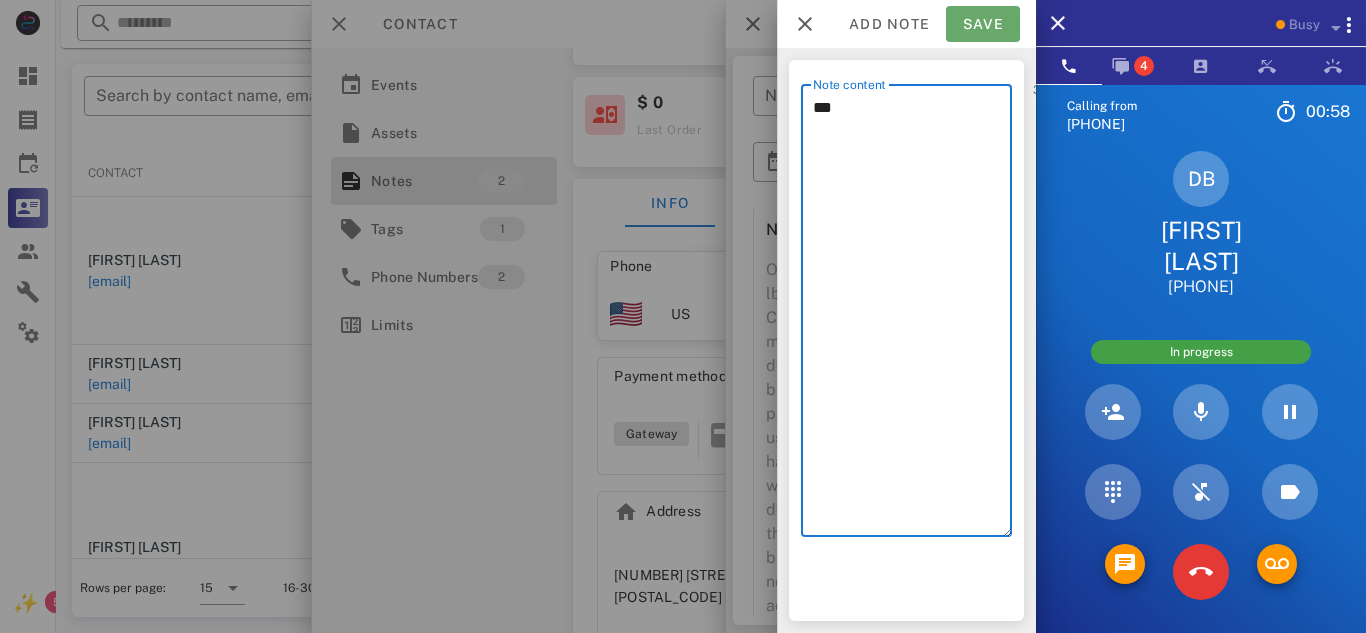 click on "Save" at bounding box center [983, 24] 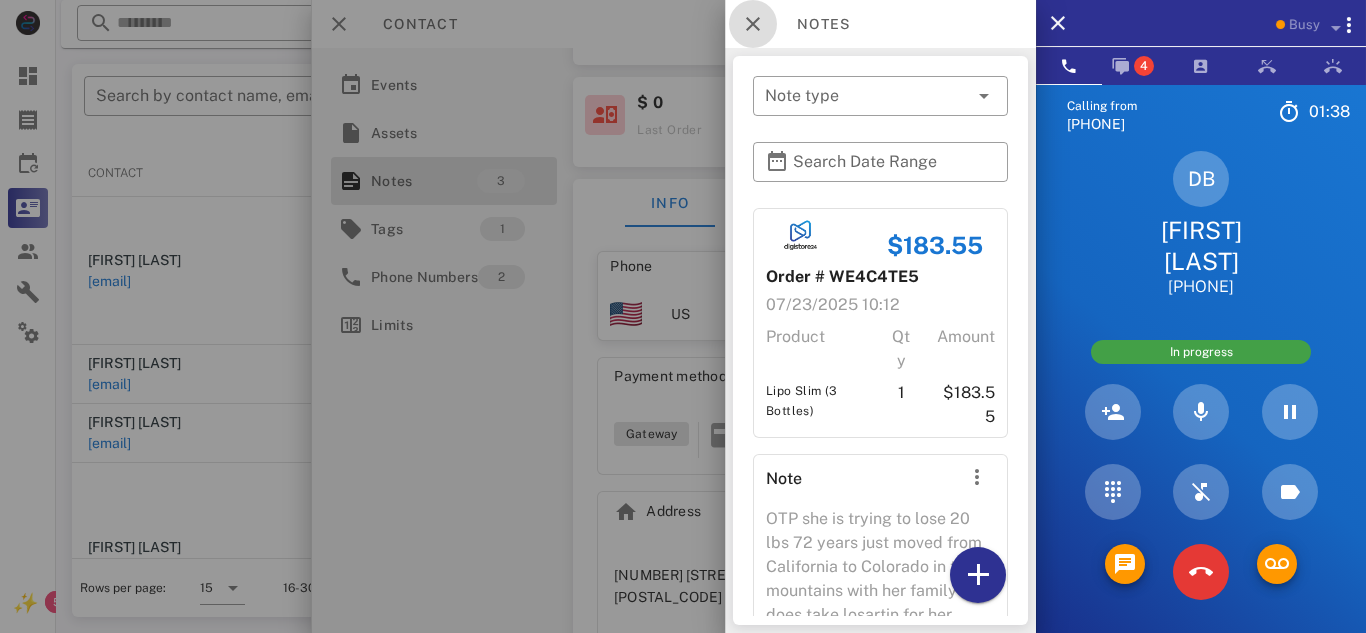 click at bounding box center [753, 24] 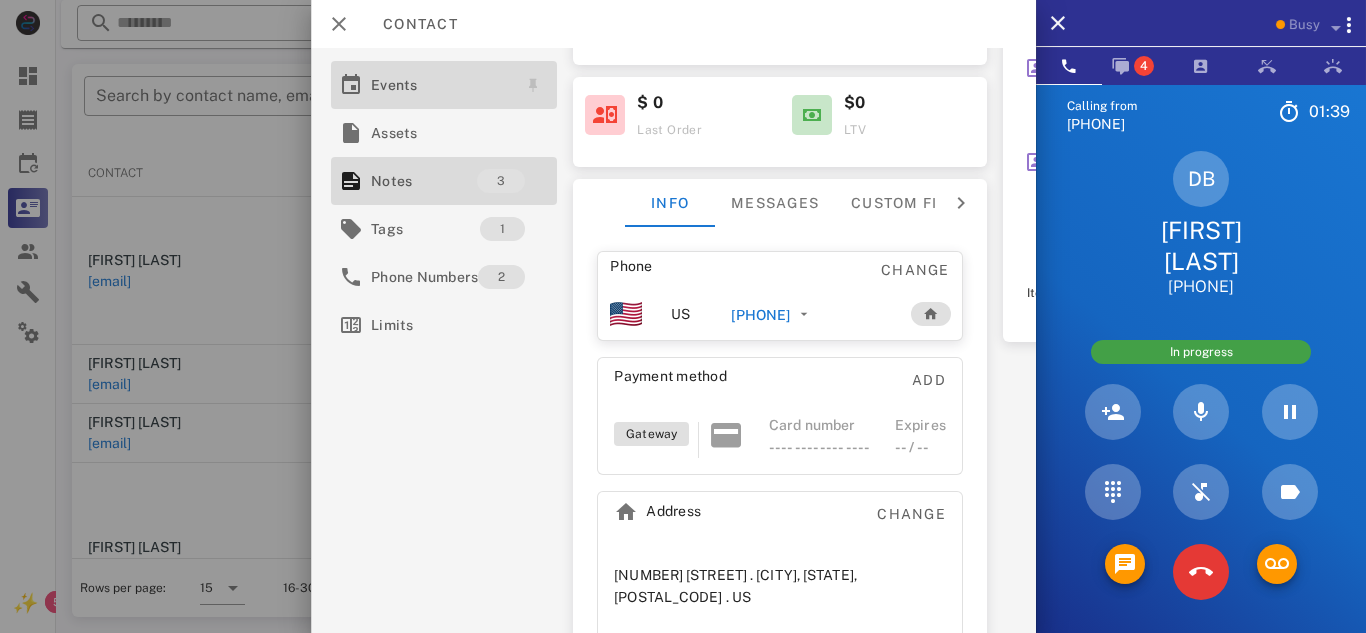 click on "Events" at bounding box center [440, 85] 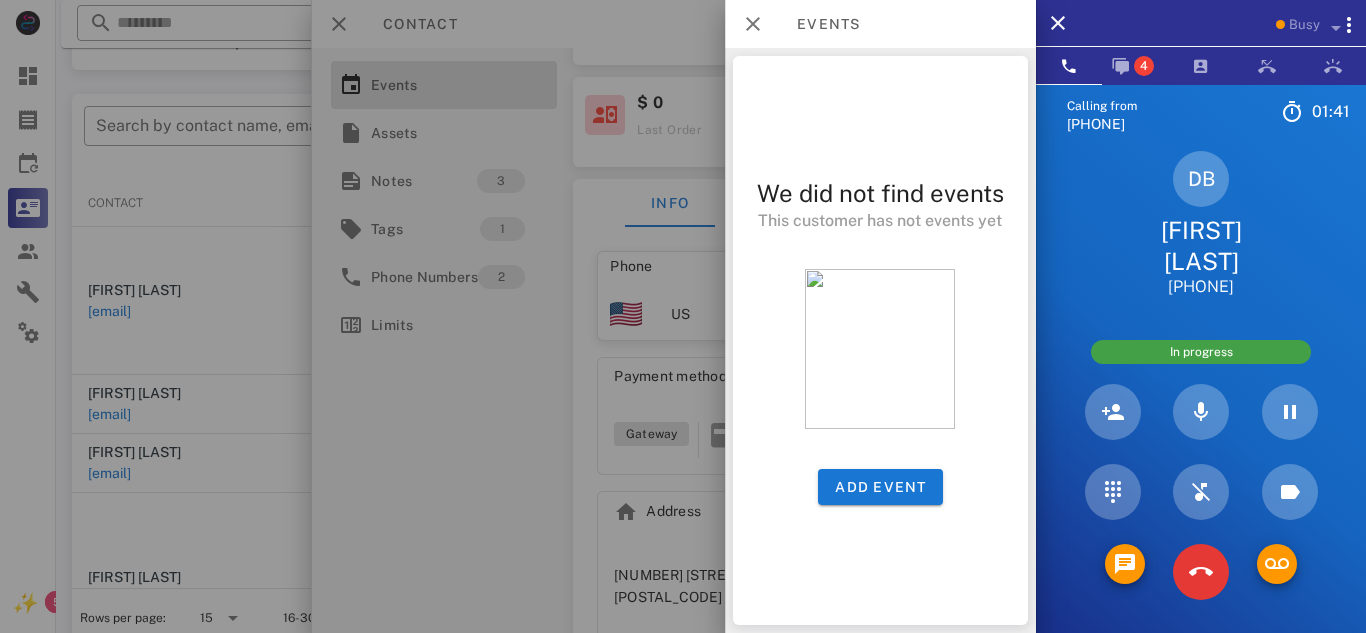 scroll, scrollTop: 349, scrollLeft: 0, axis: vertical 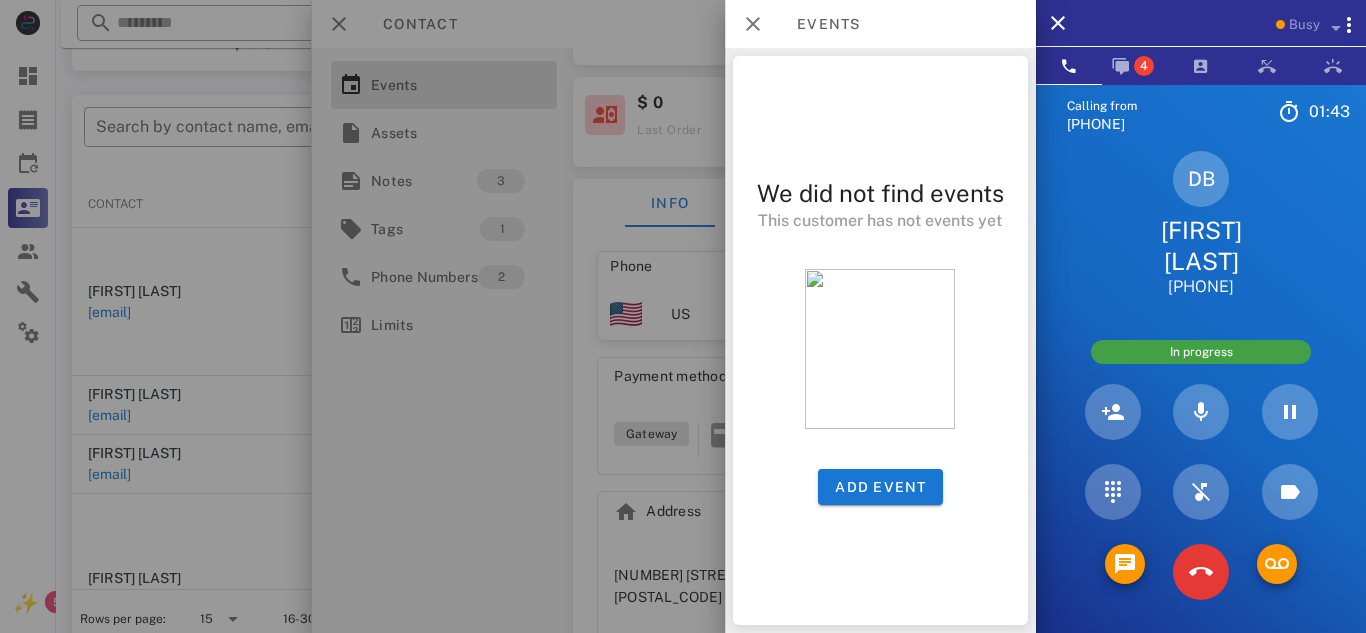 click at bounding box center (683, 316) 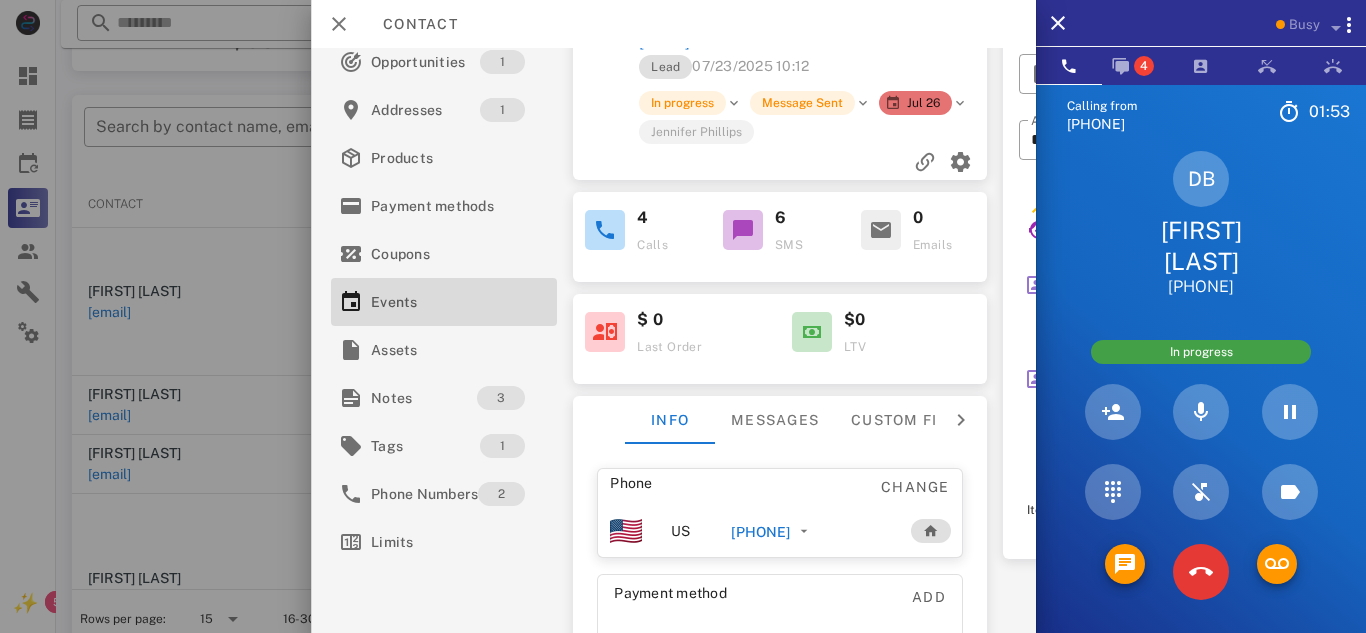 scroll, scrollTop: 30, scrollLeft: 0, axis: vertical 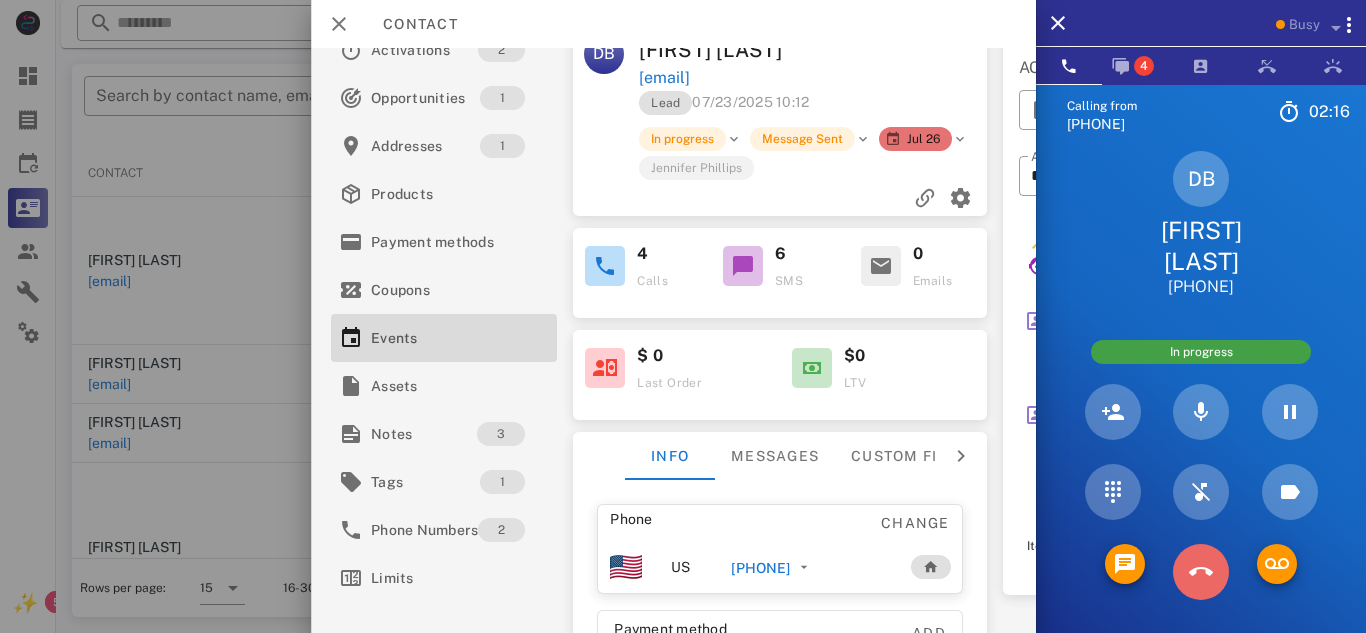click at bounding box center [1201, 572] 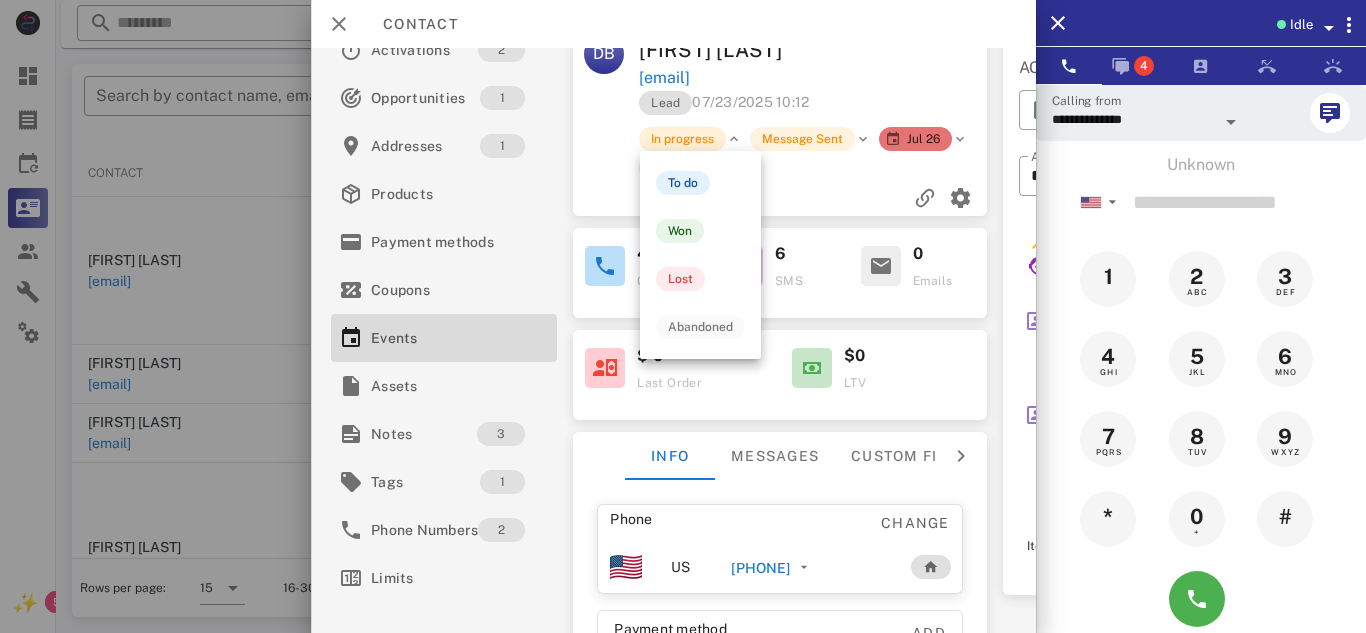 click on "In progress" at bounding box center (682, 139) 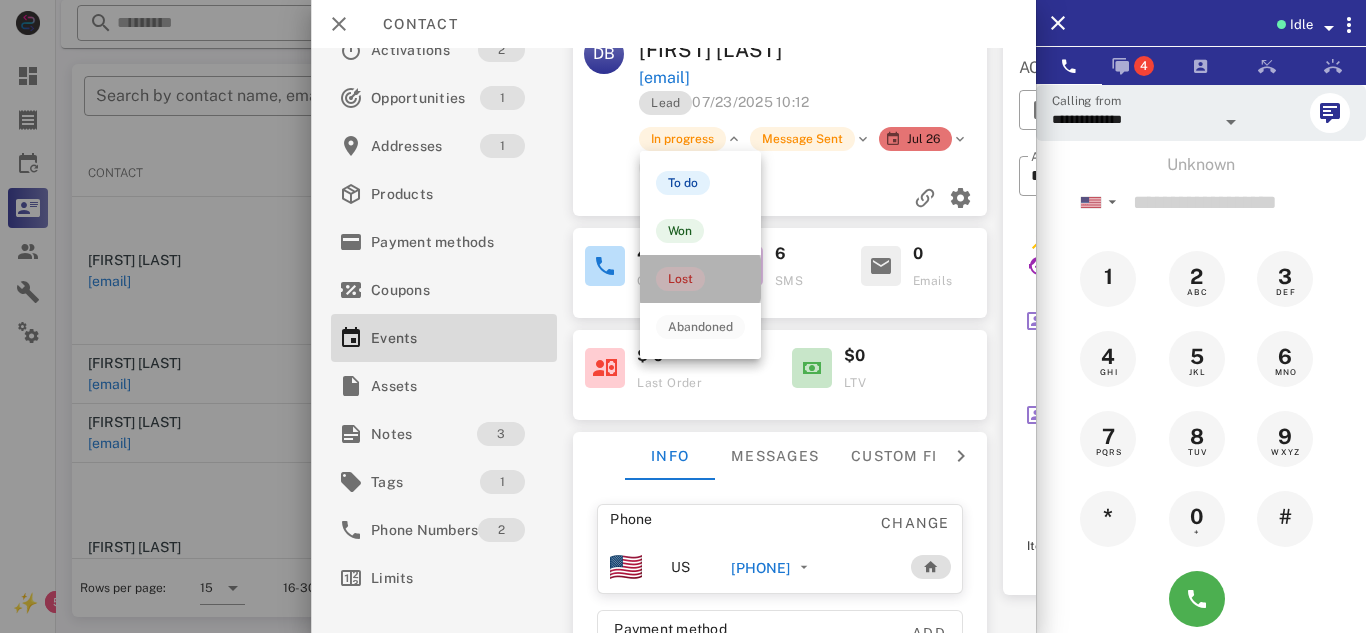 click on "Lost" at bounding box center (680, 279) 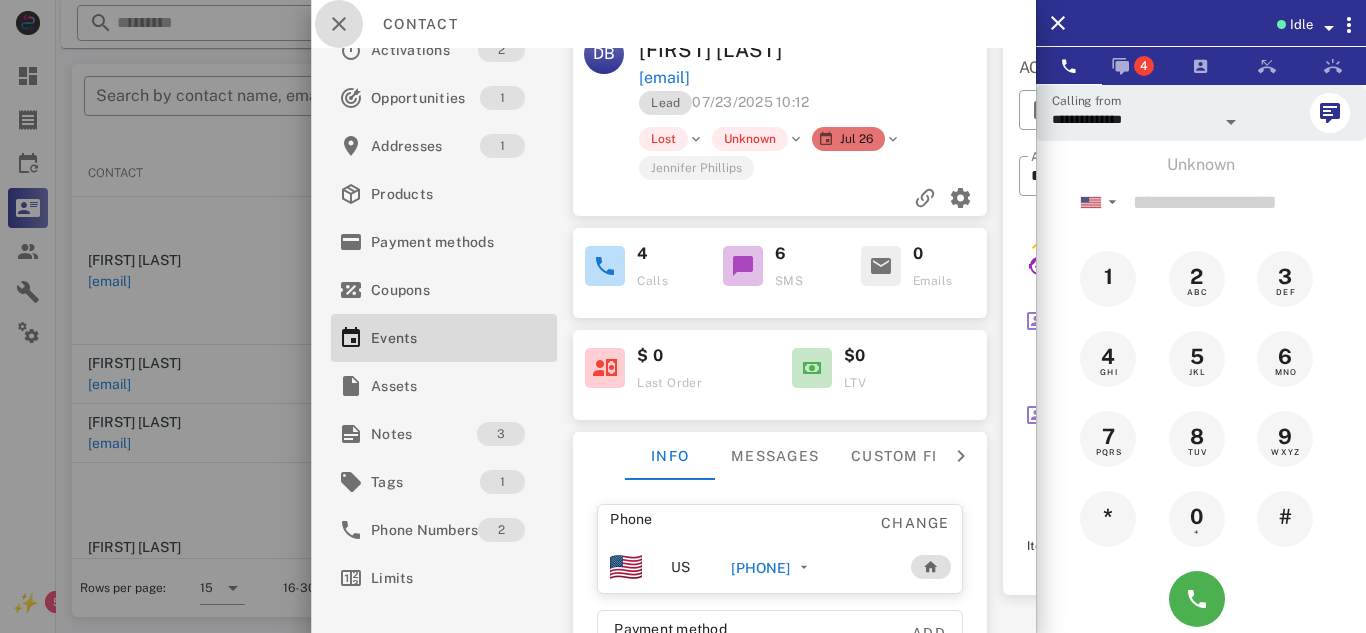 click at bounding box center [339, 24] 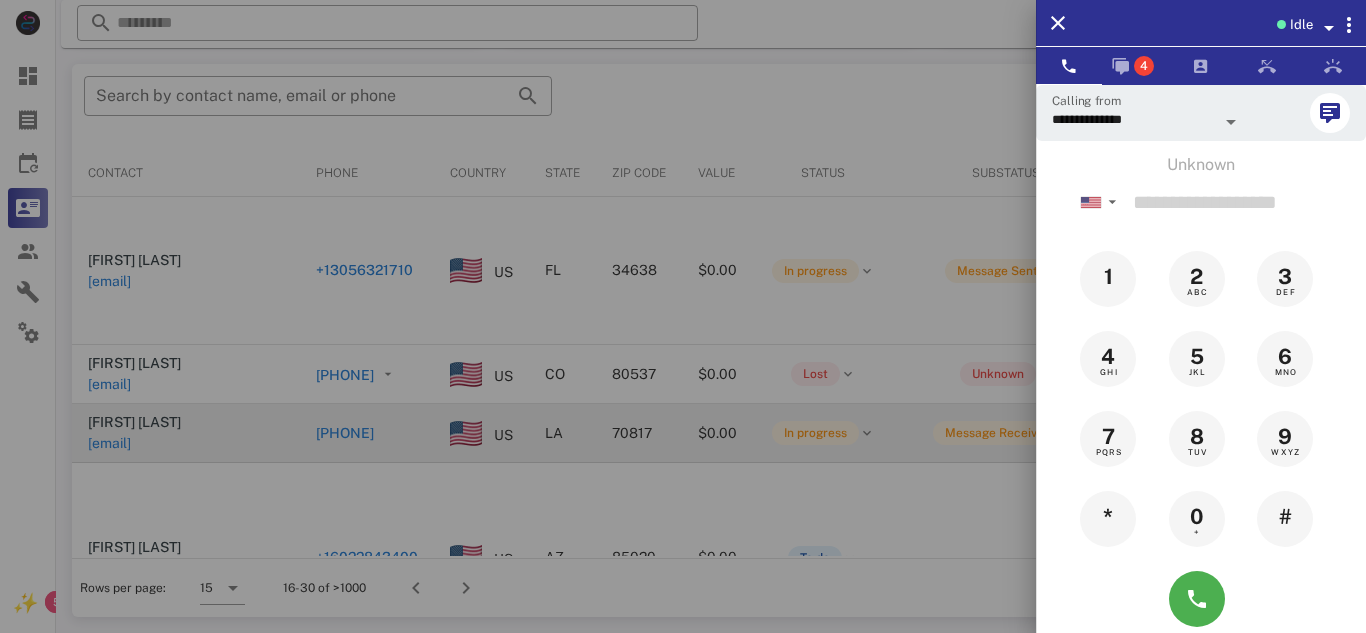 click at bounding box center [683, 316] 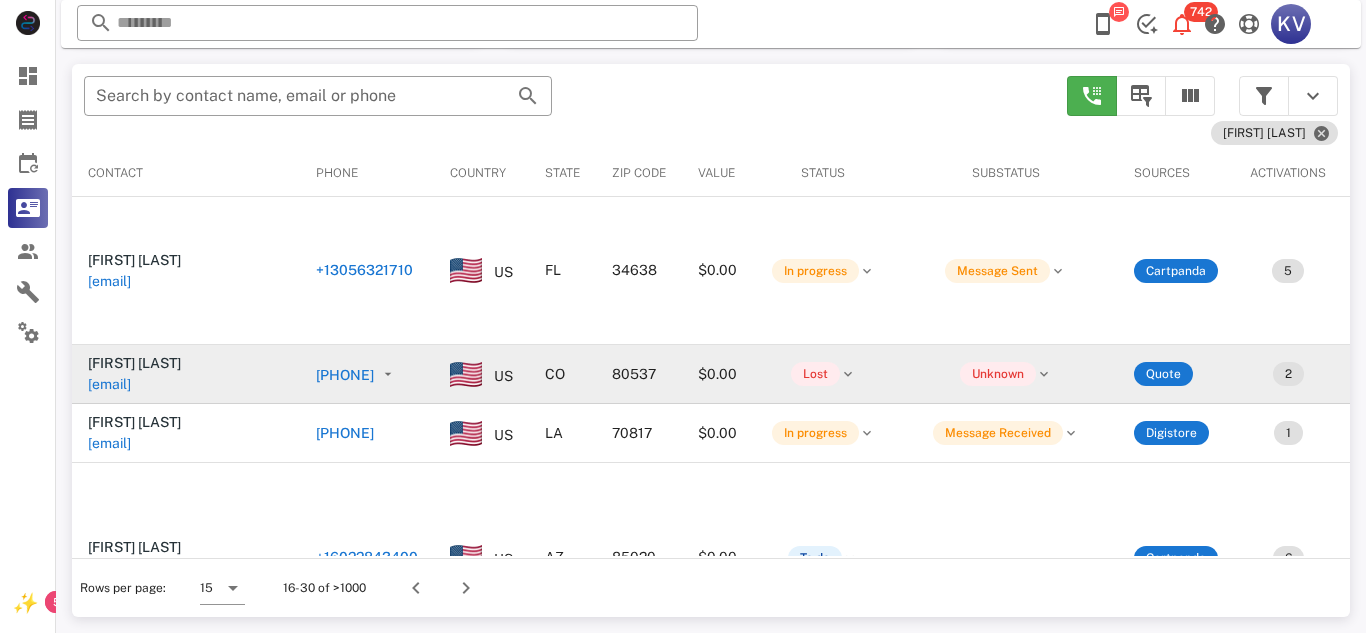 click on "[PHONE]" at bounding box center [204, 386] 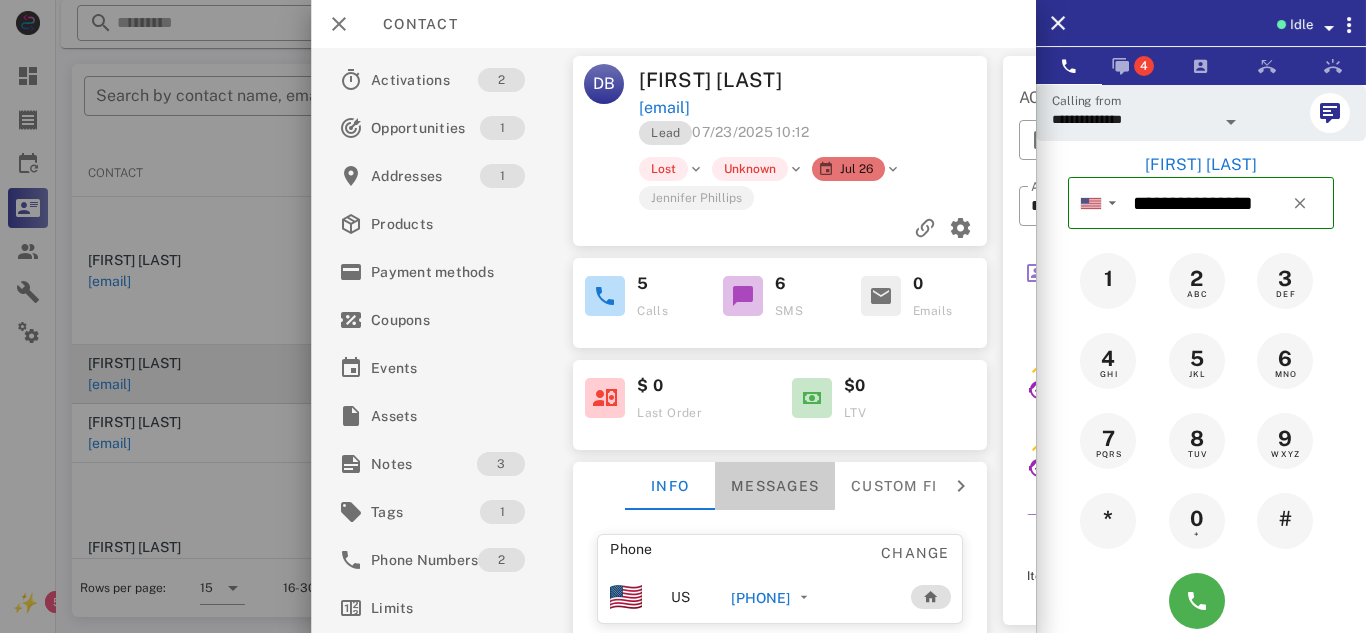click on "Messages" at bounding box center (775, 486) 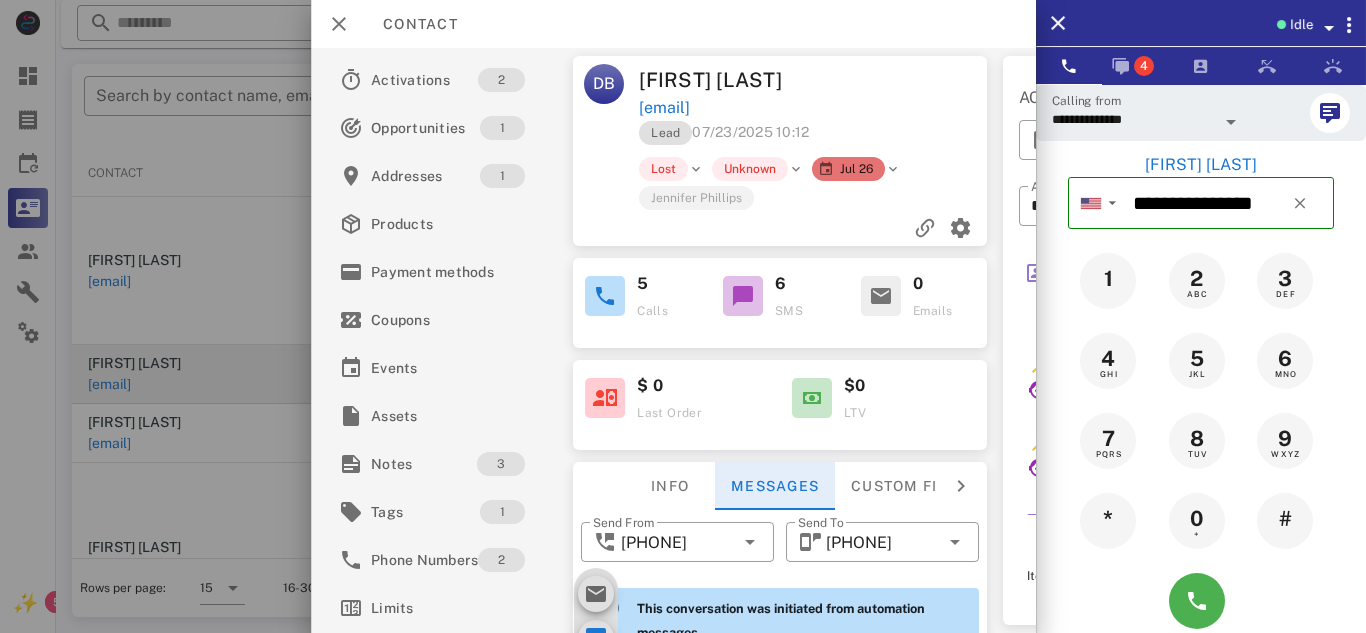 scroll, scrollTop: 1202, scrollLeft: 0, axis: vertical 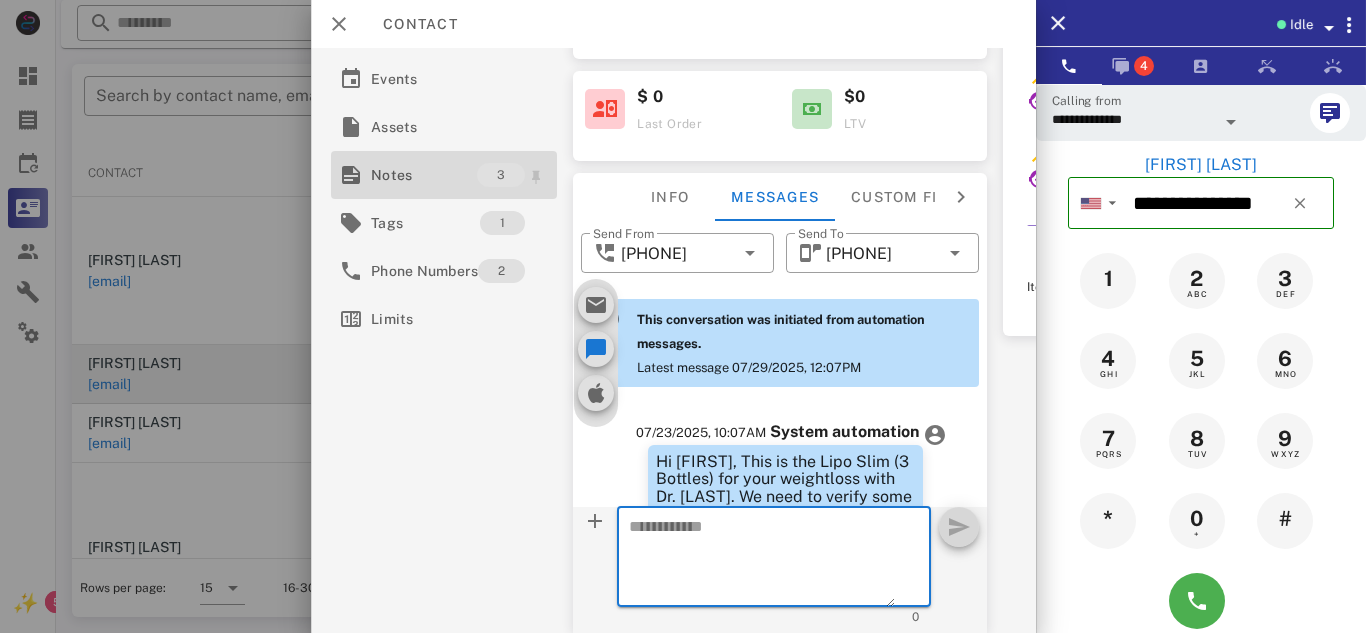 click on "Notes" at bounding box center (424, 175) 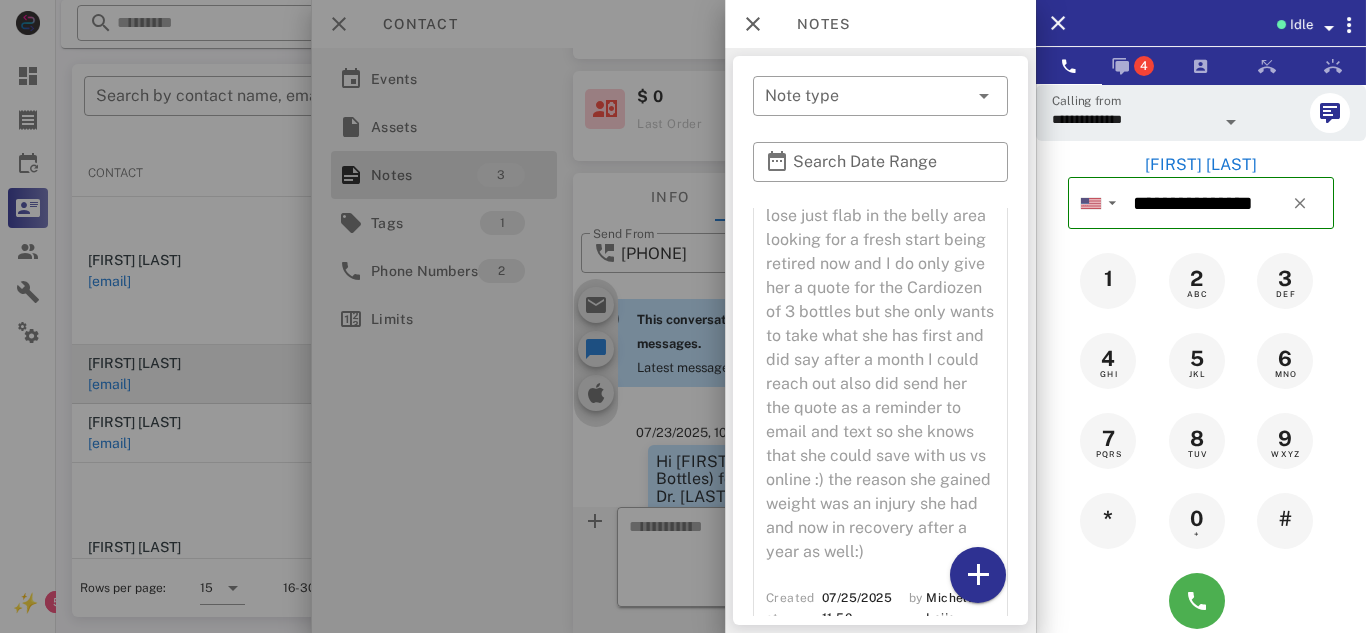 scroll, scrollTop: 632, scrollLeft: 0, axis: vertical 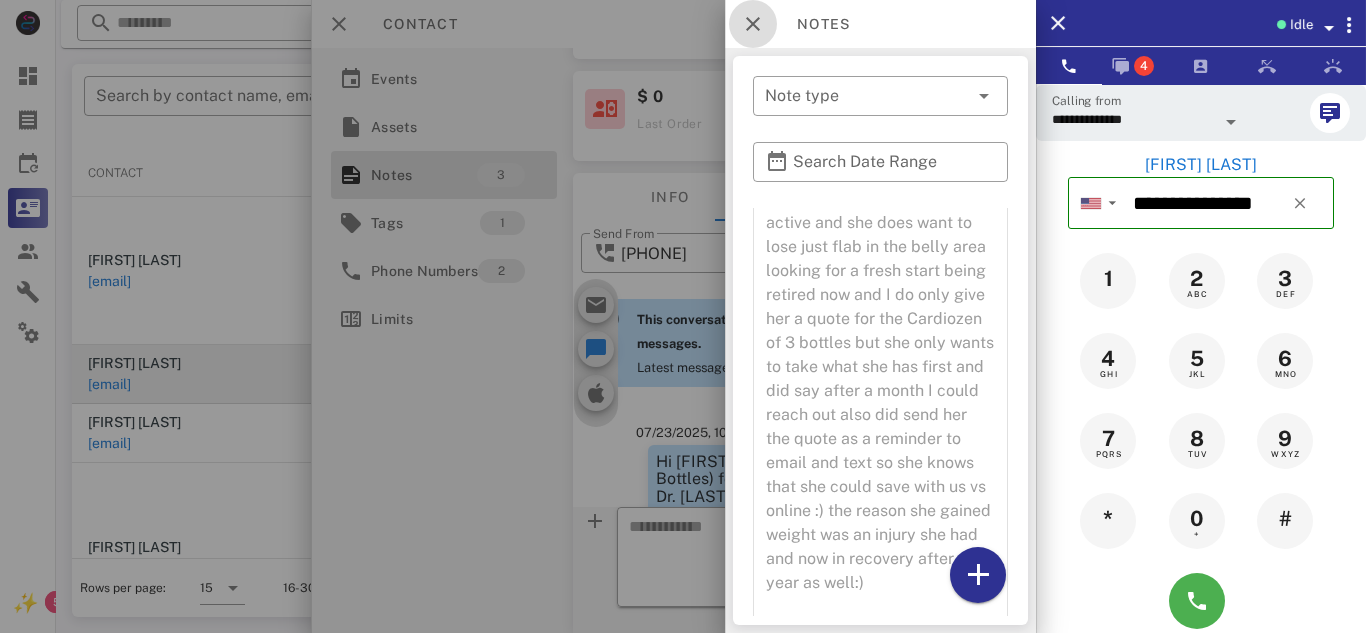 click at bounding box center [753, 24] 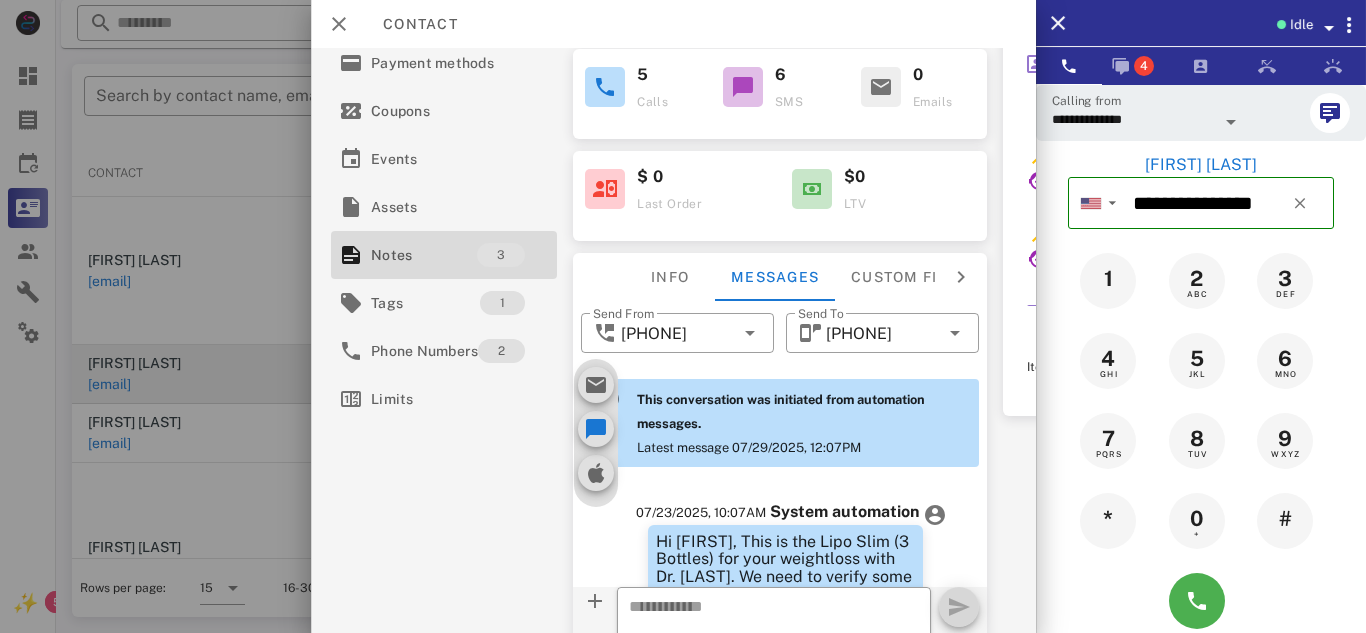 scroll, scrollTop: 0, scrollLeft: 0, axis: both 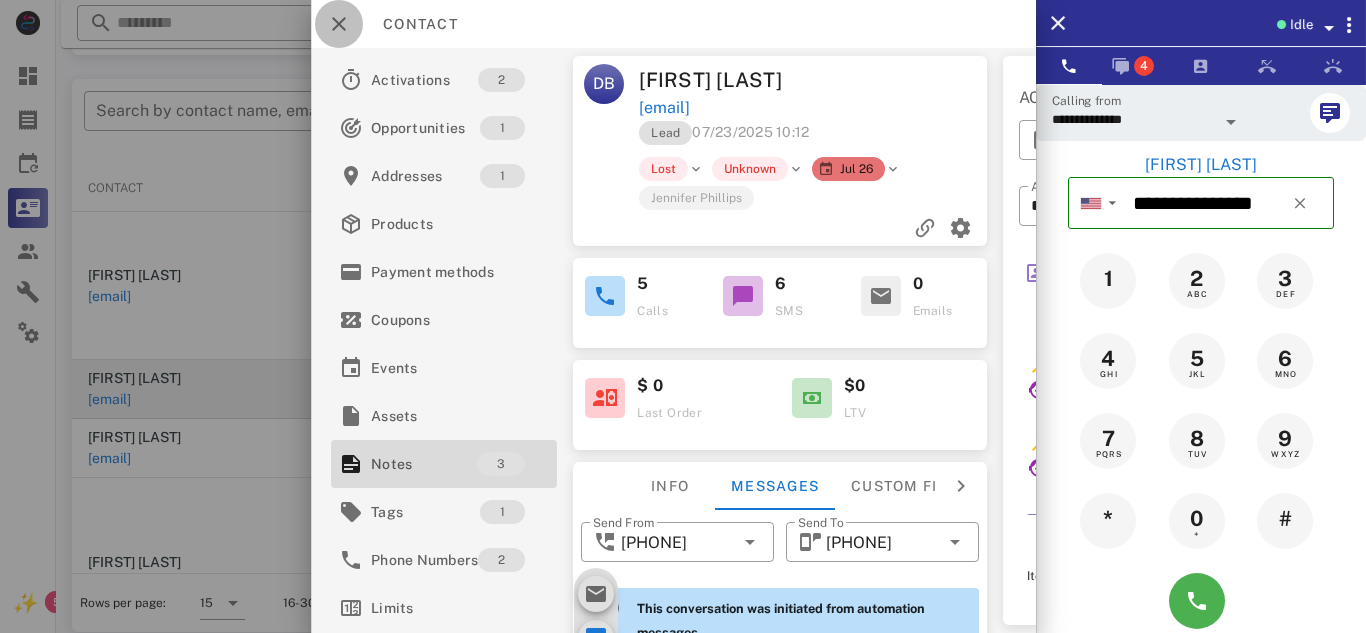 click at bounding box center [339, 24] 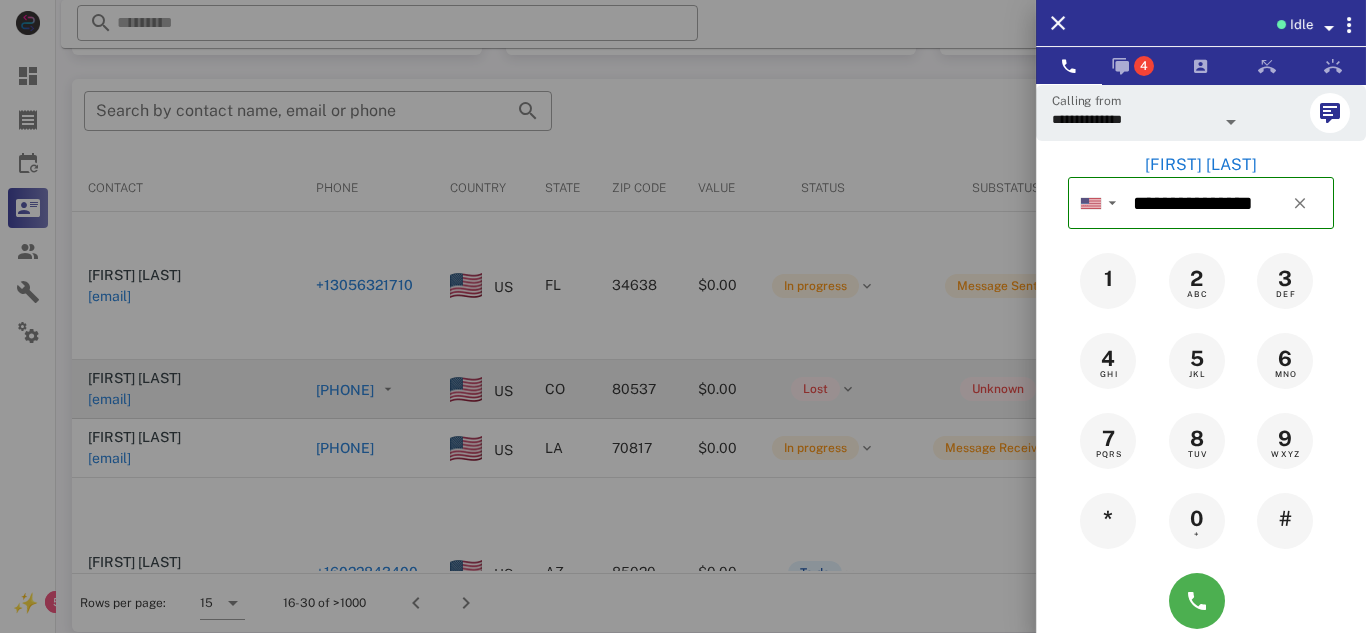 scroll, scrollTop: 380, scrollLeft: 0, axis: vertical 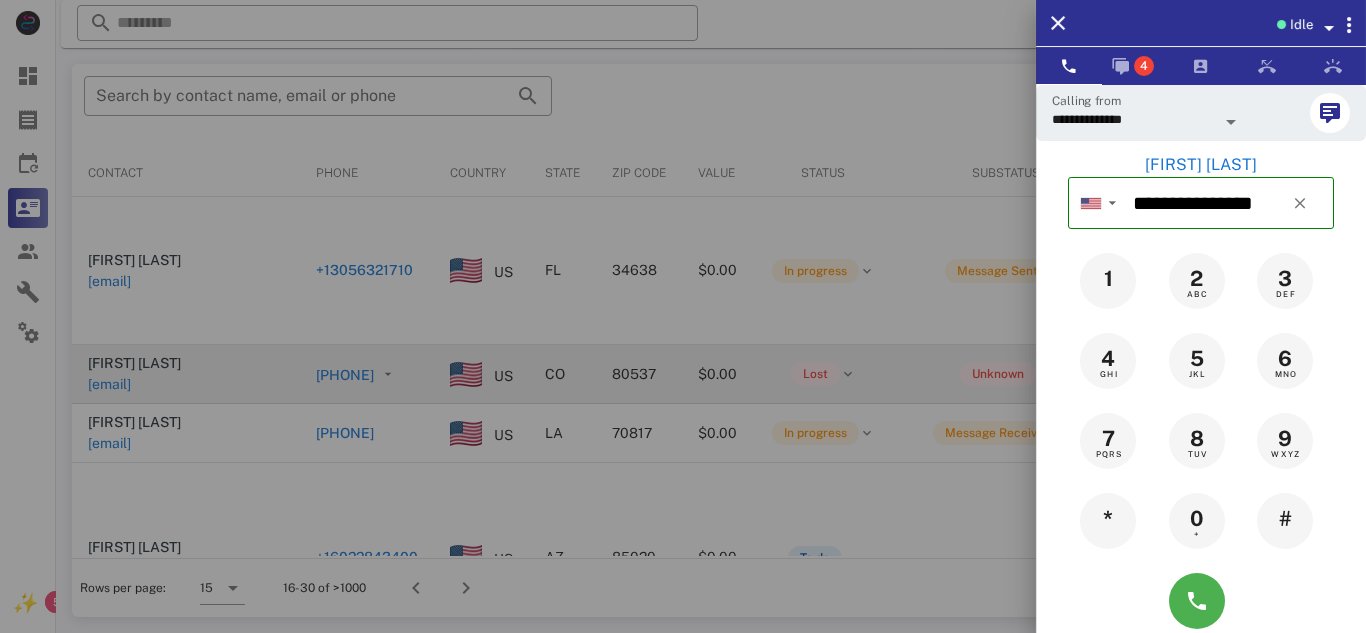 click at bounding box center (683, 316) 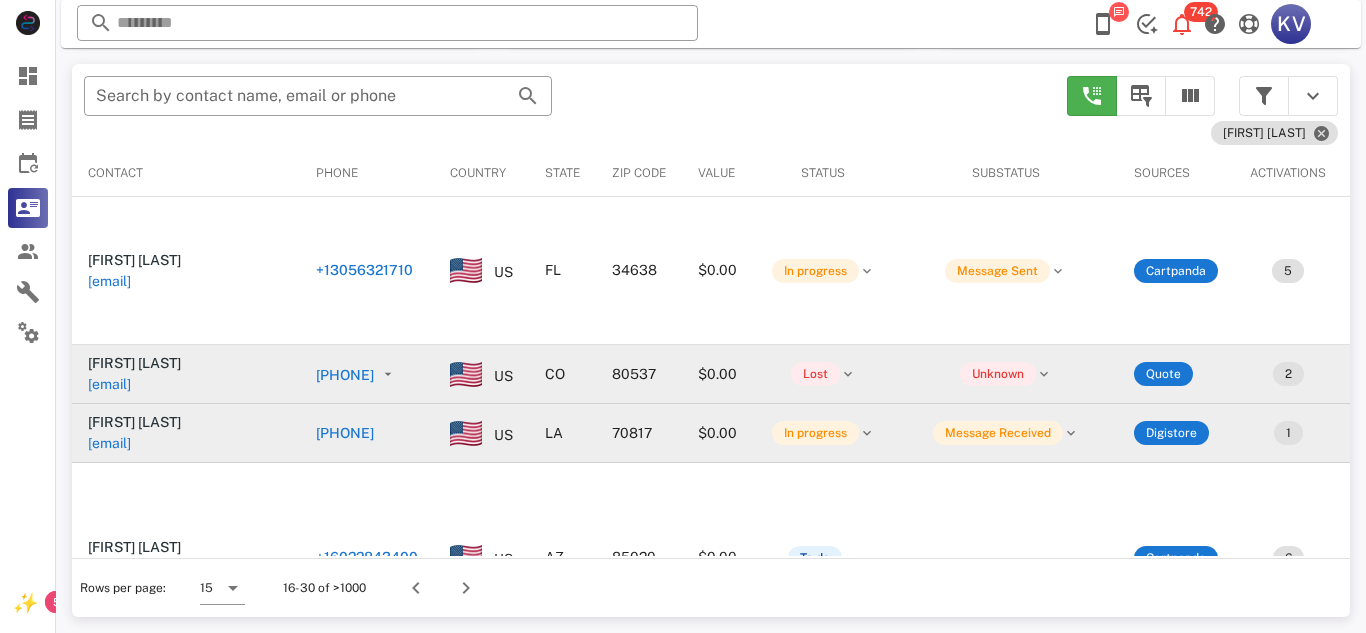 click on "[PHONE]" at bounding box center [204, 464] 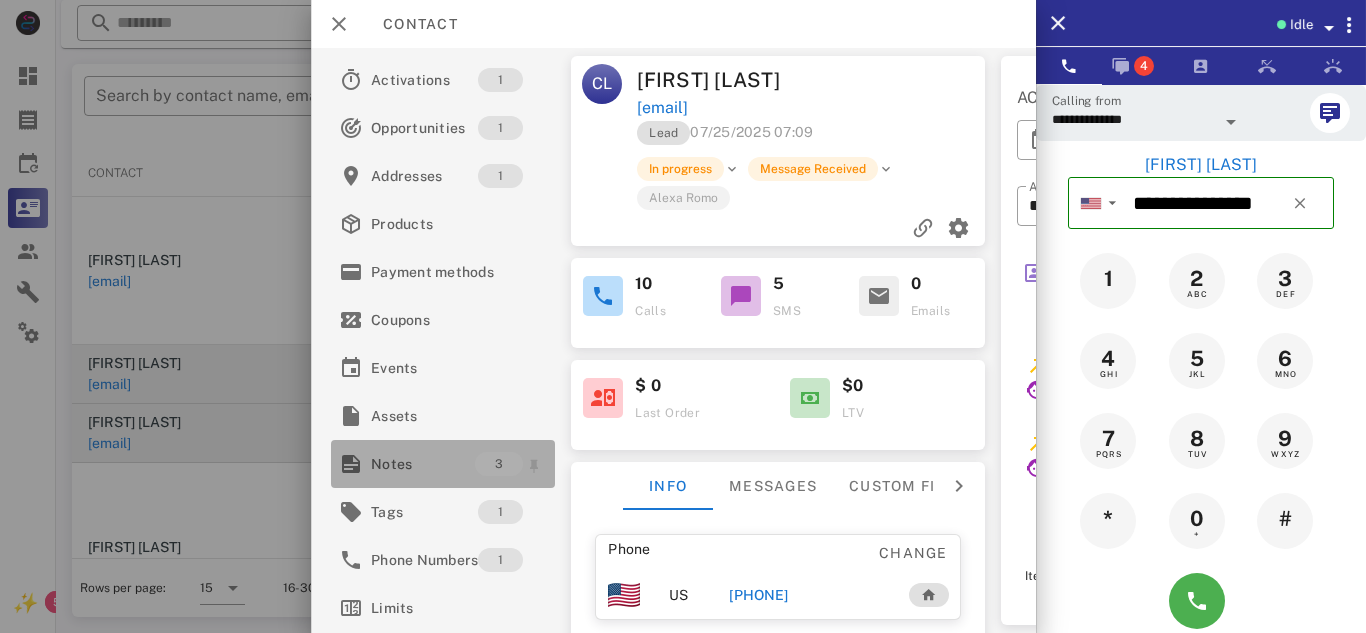 click on "Notes" at bounding box center [423, 464] 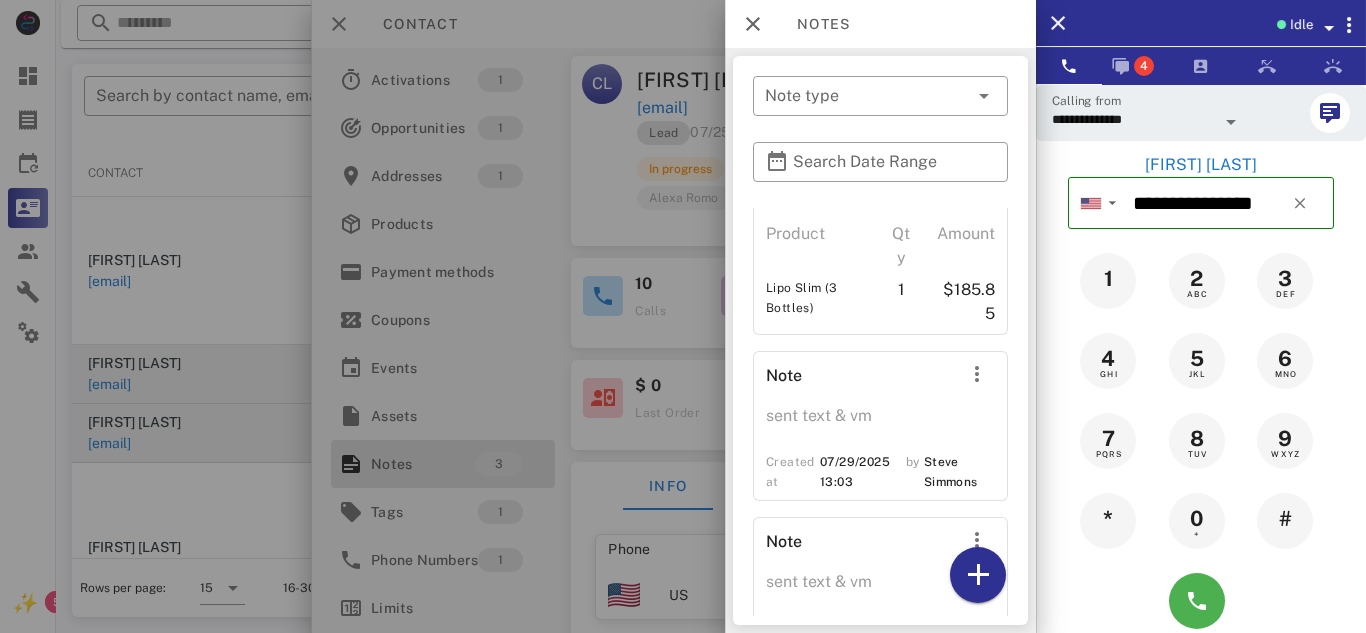scroll, scrollTop: 182, scrollLeft: 0, axis: vertical 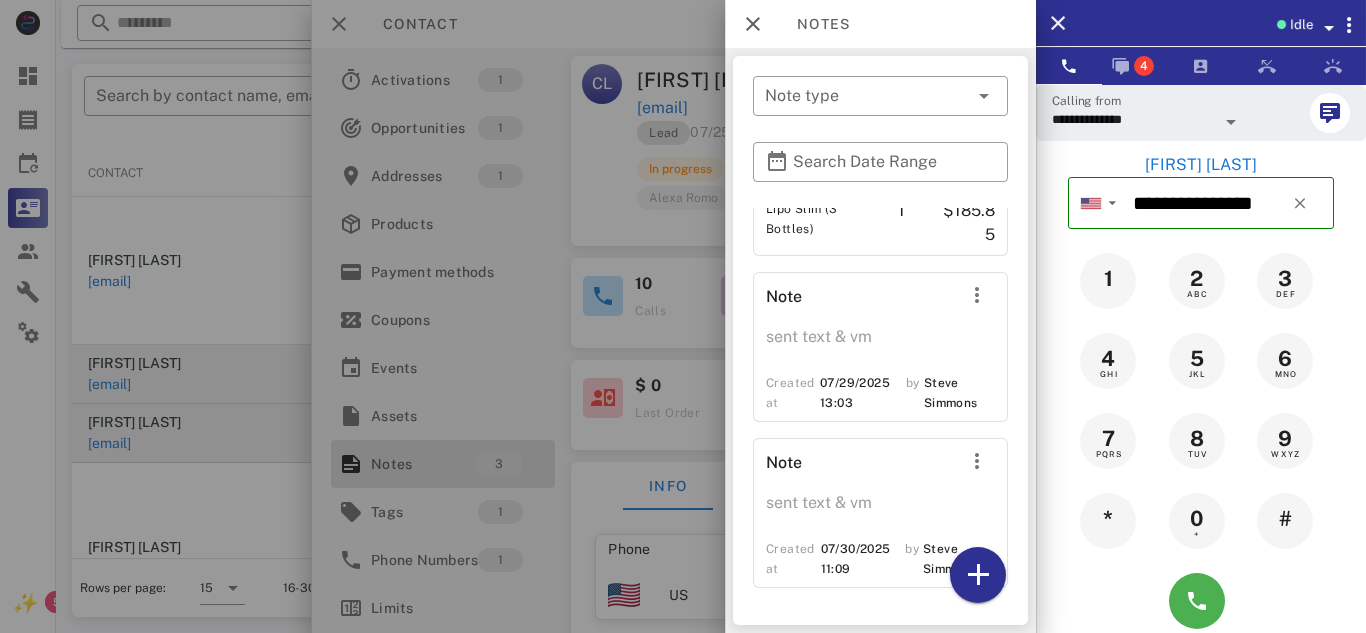 click at bounding box center [683, 316] 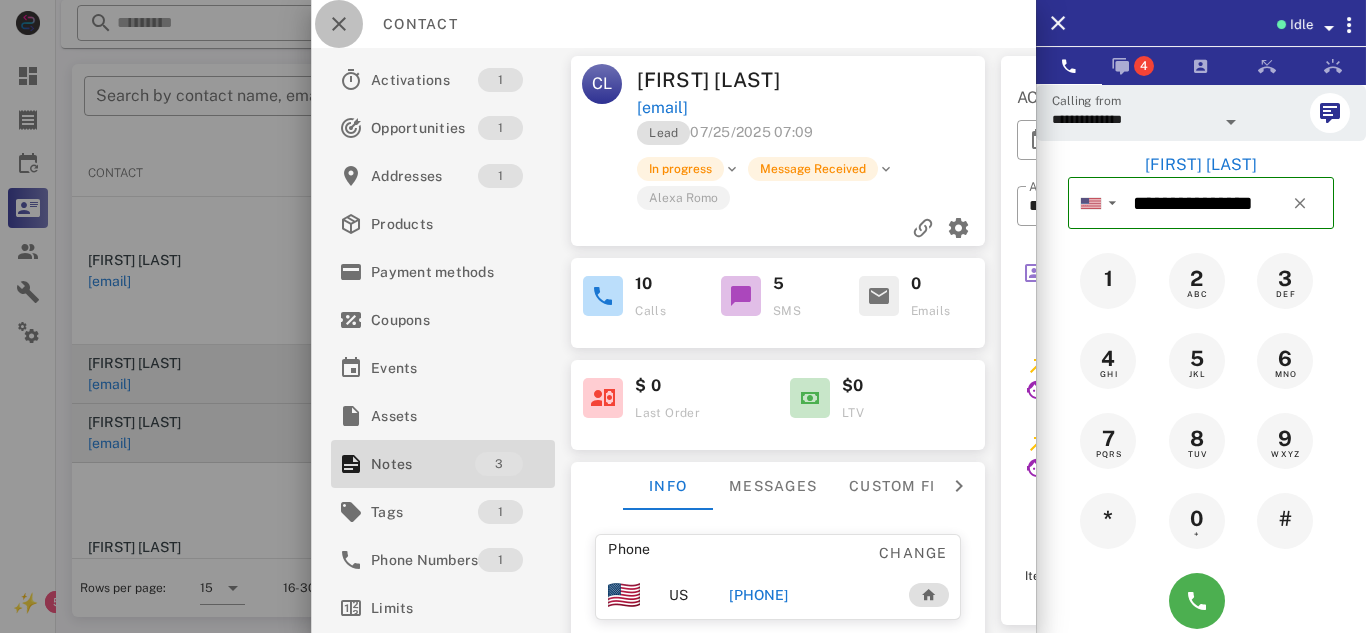 drag, startPoint x: 330, startPoint y: 29, endPoint x: 340, endPoint y: 31, distance: 10.198039 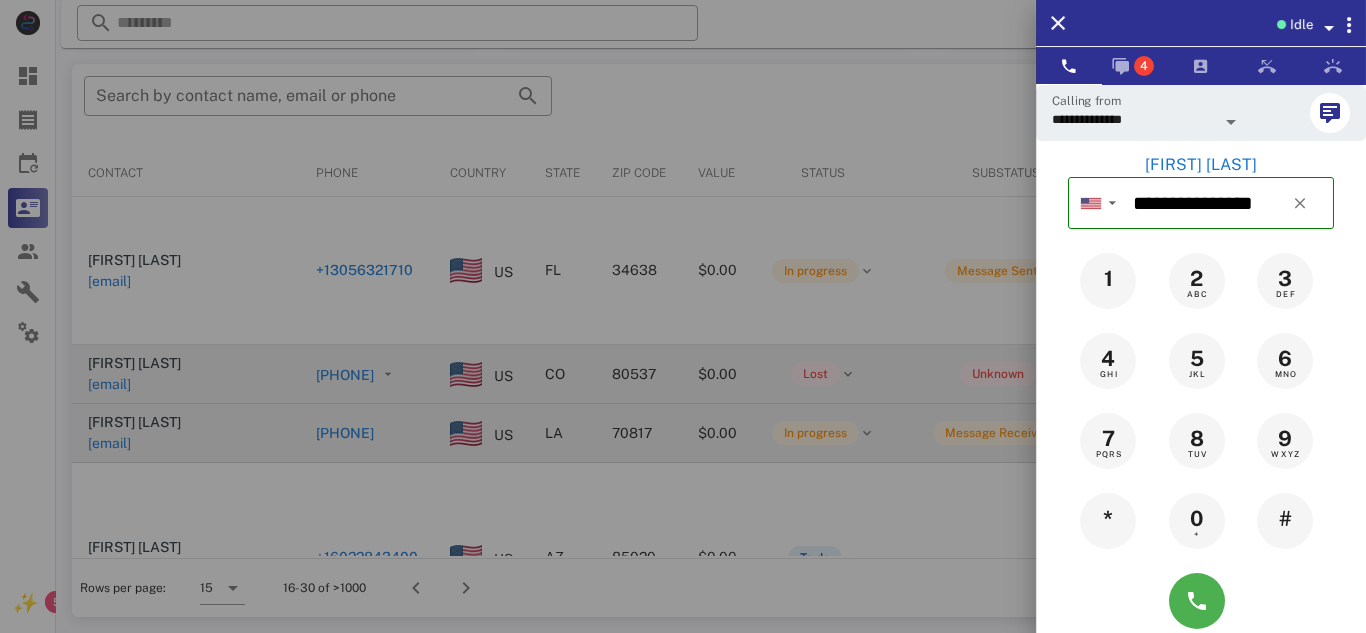 click at bounding box center (683, 316) 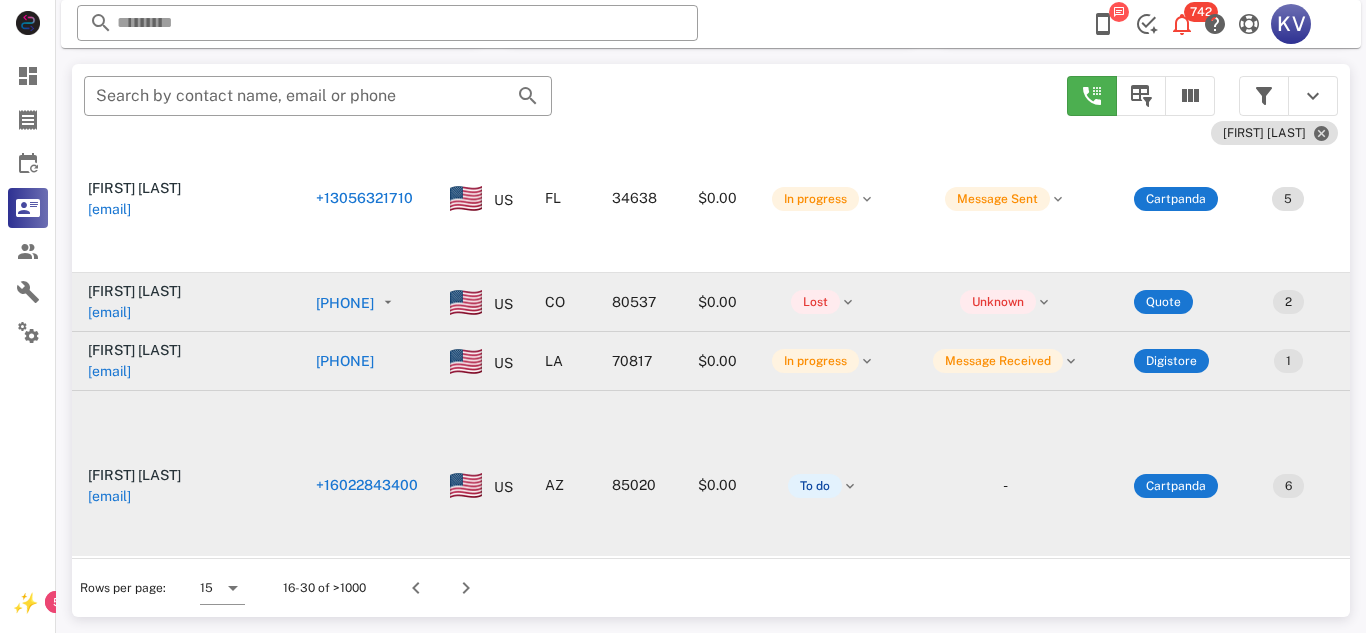scroll, scrollTop: 74, scrollLeft: 0, axis: vertical 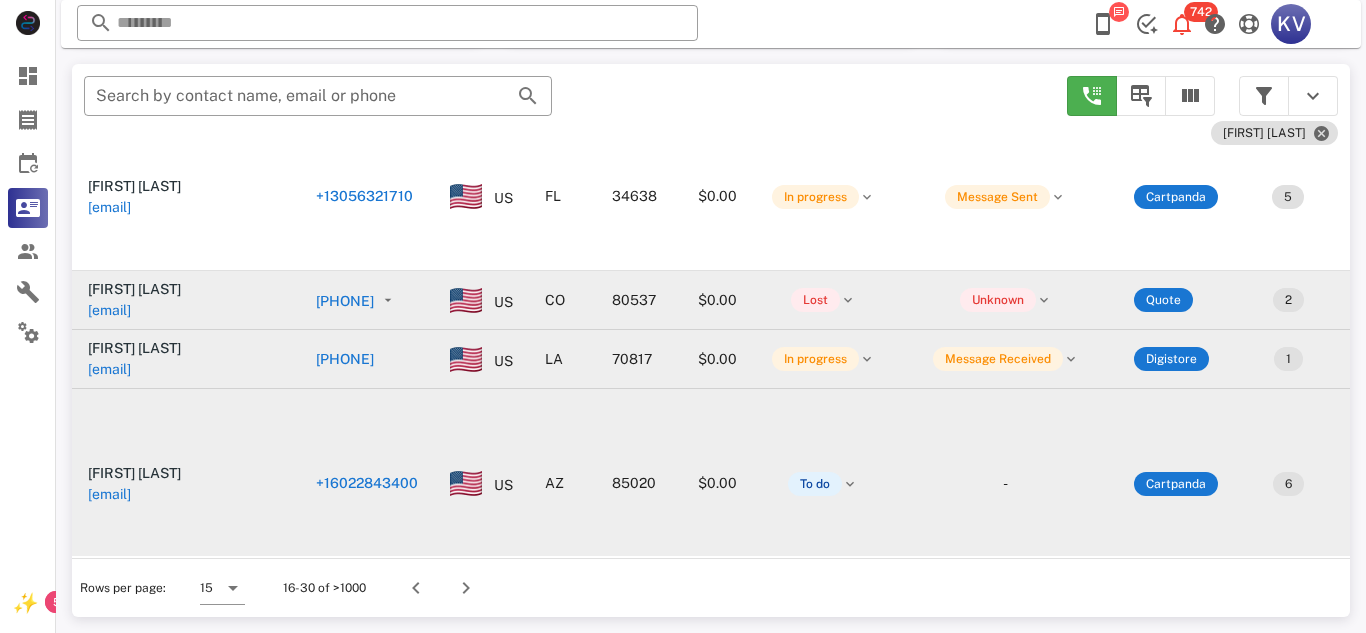 click on "[PHONE]" at bounding box center [204, 525] 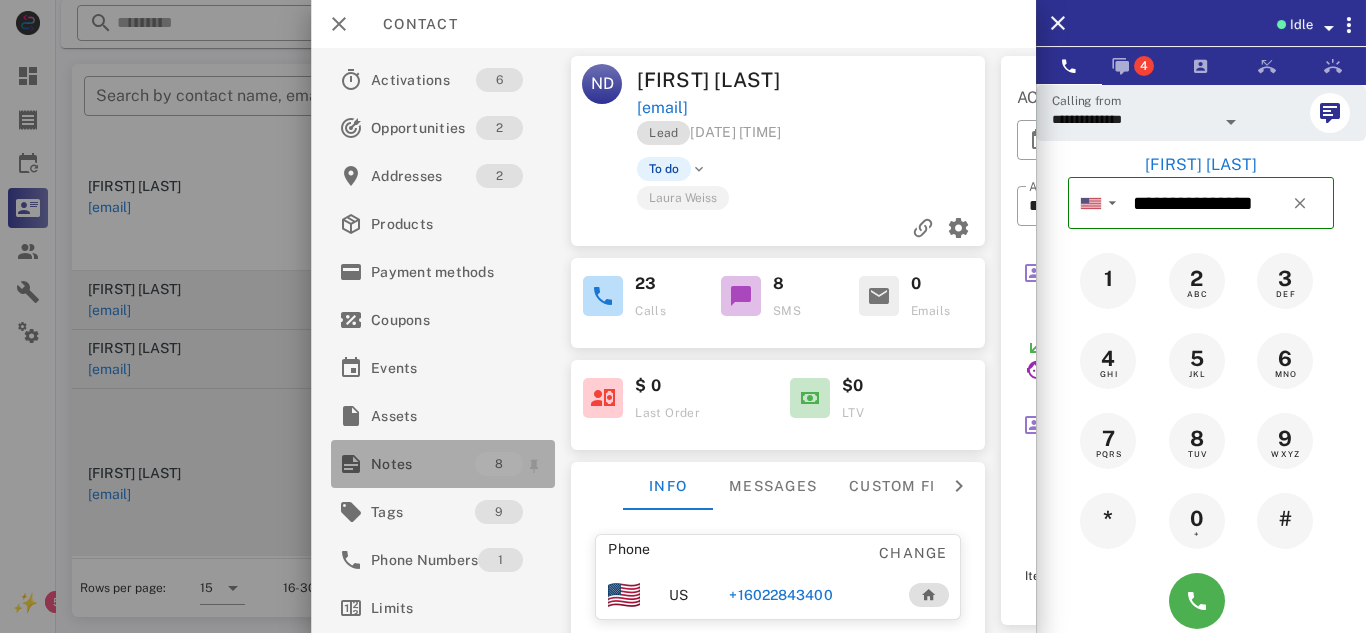 click on "Notes" at bounding box center [423, 464] 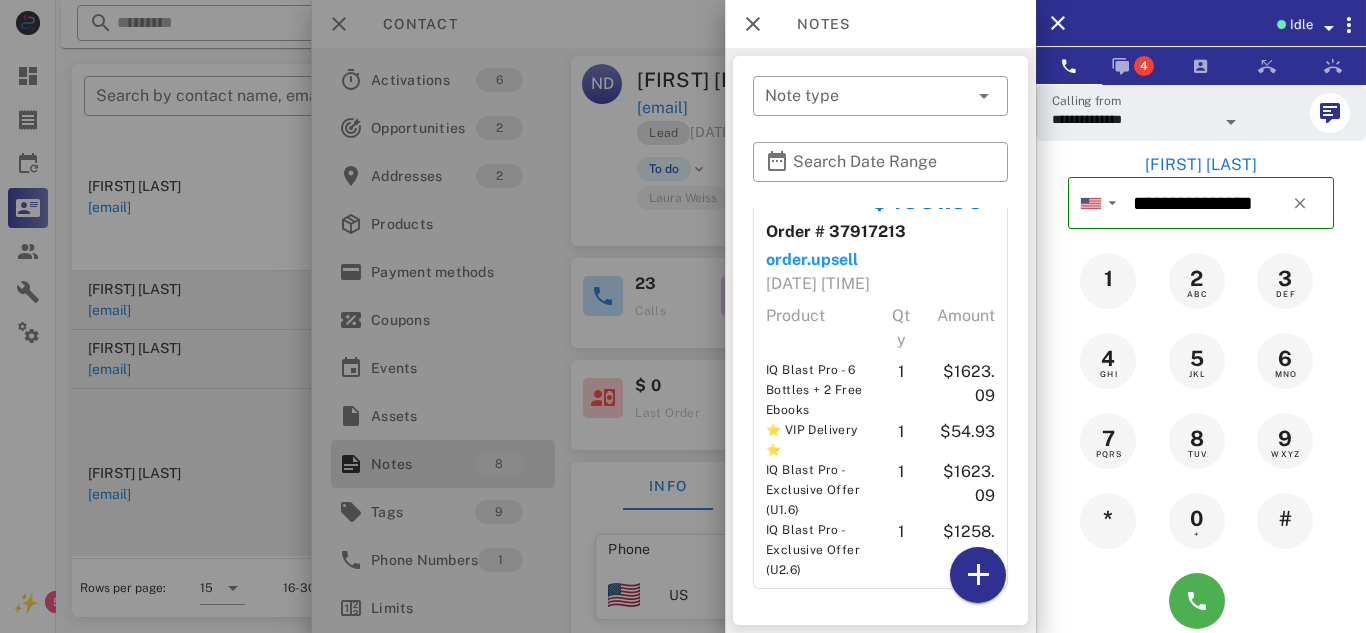 scroll, scrollTop: 2016, scrollLeft: 0, axis: vertical 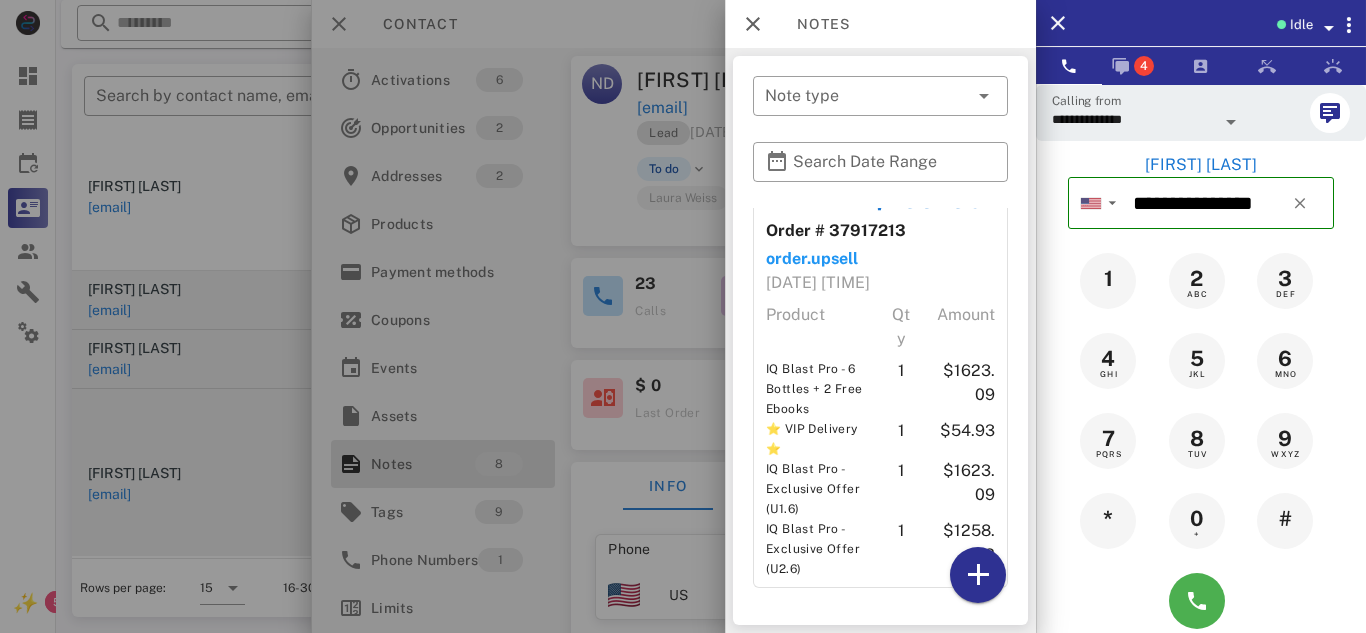 click at bounding box center (683, 316) 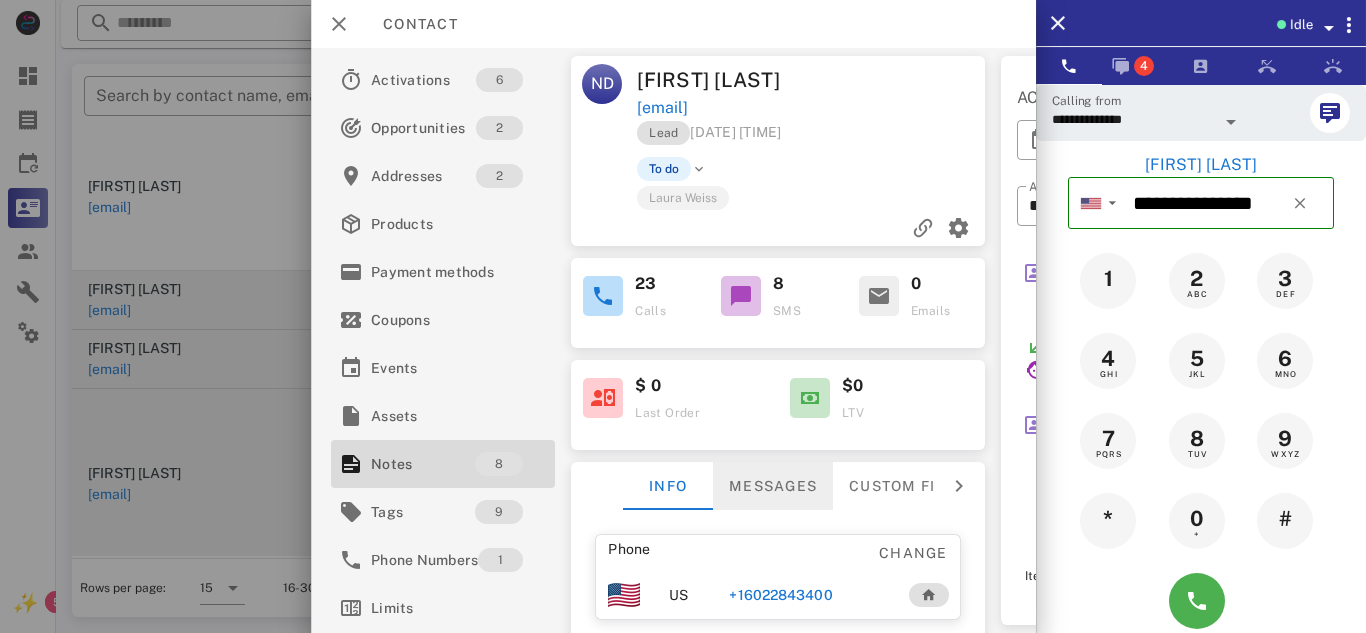 click on "Messages" at bounding box center (773, 486) 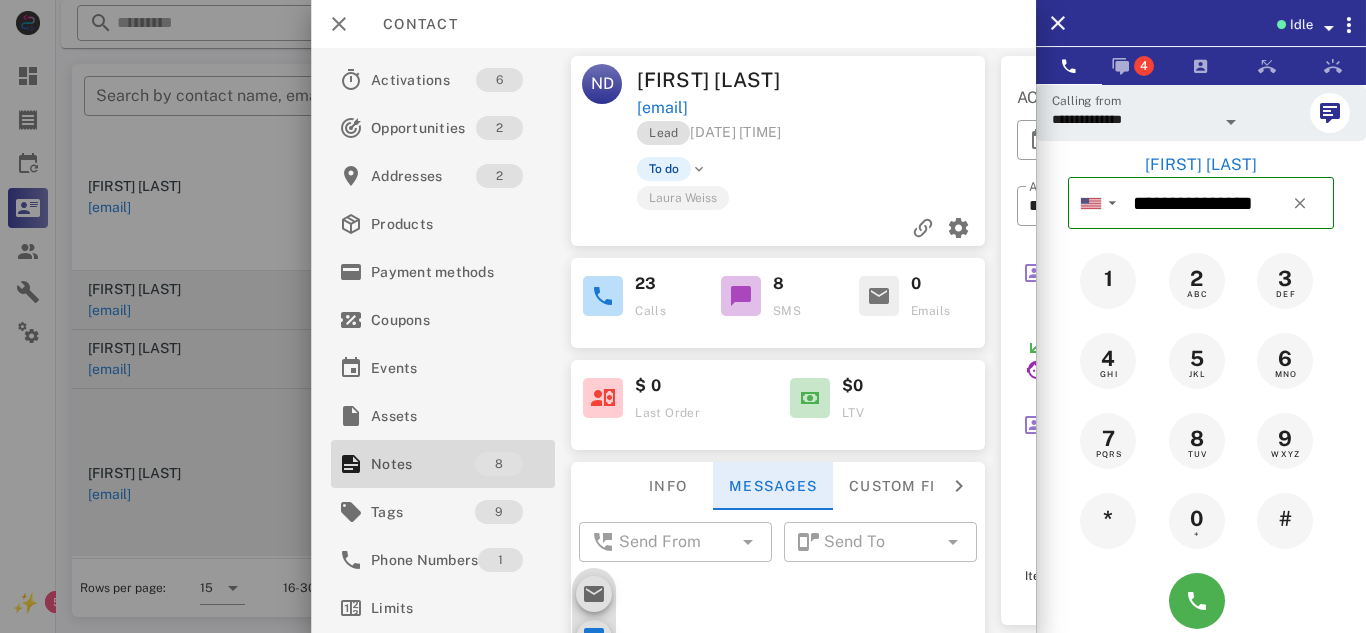 scroll, scrollTop: 1585, scrollLeft: 0, axis: vertical 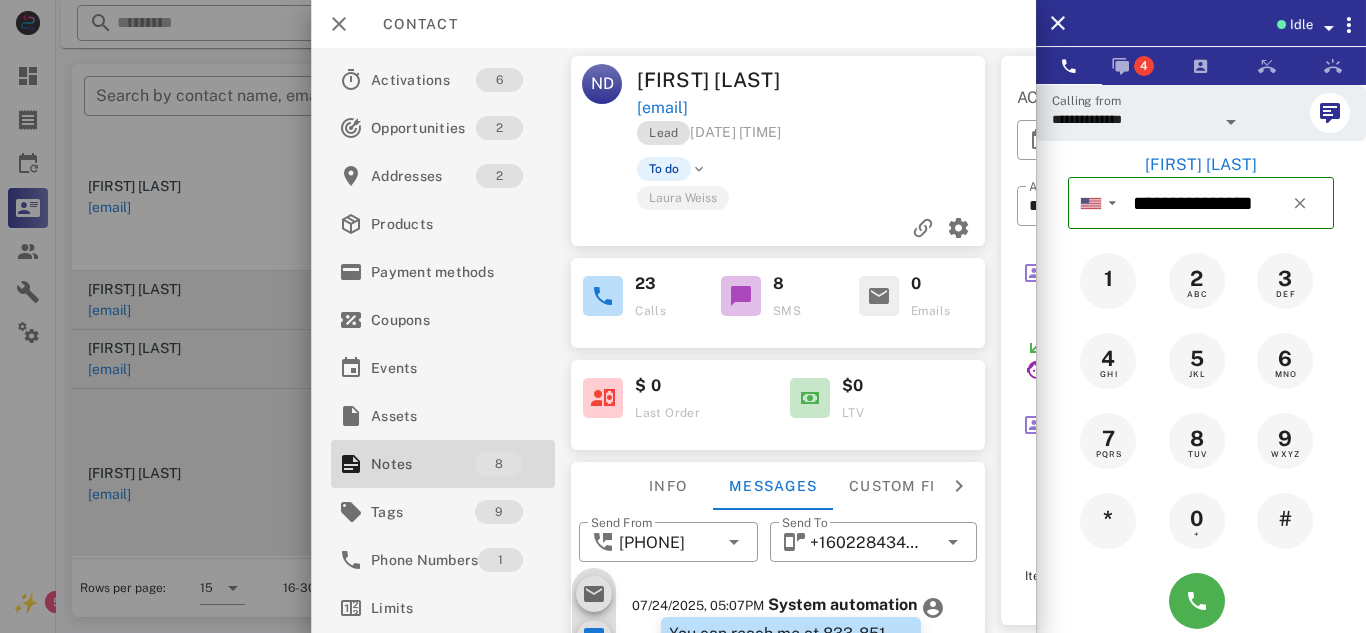 click at bounding box center [683, 316] 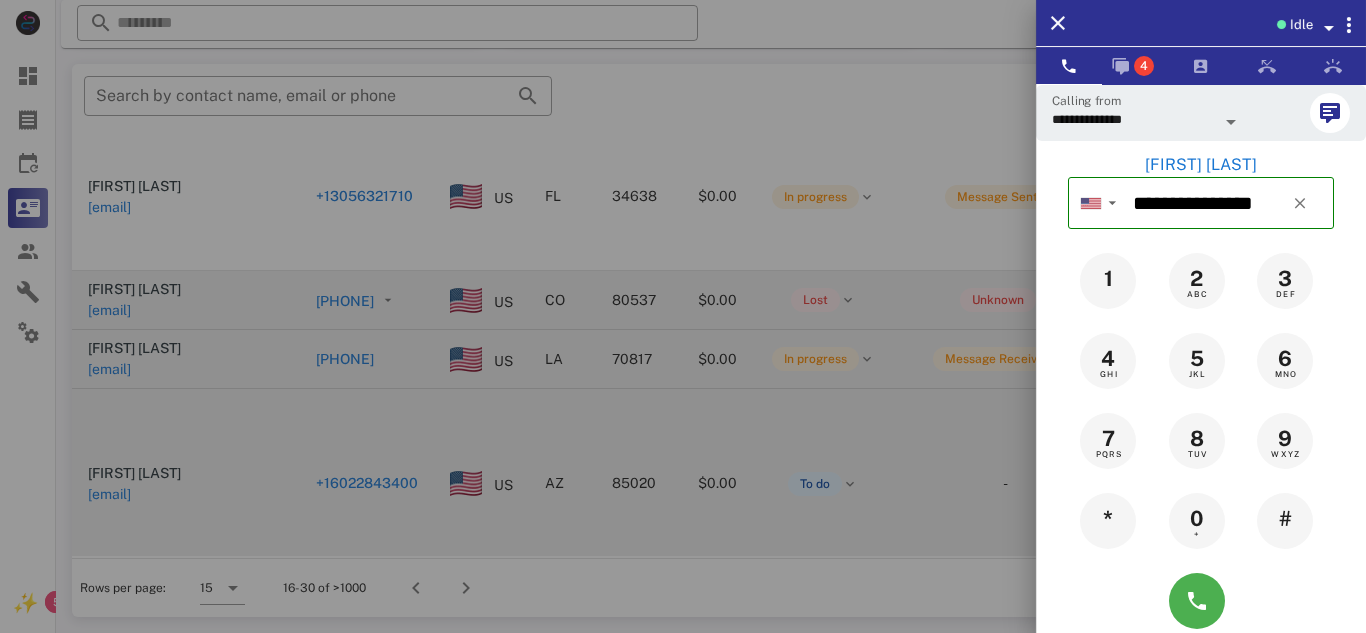 click at bounding box center [683, 316] 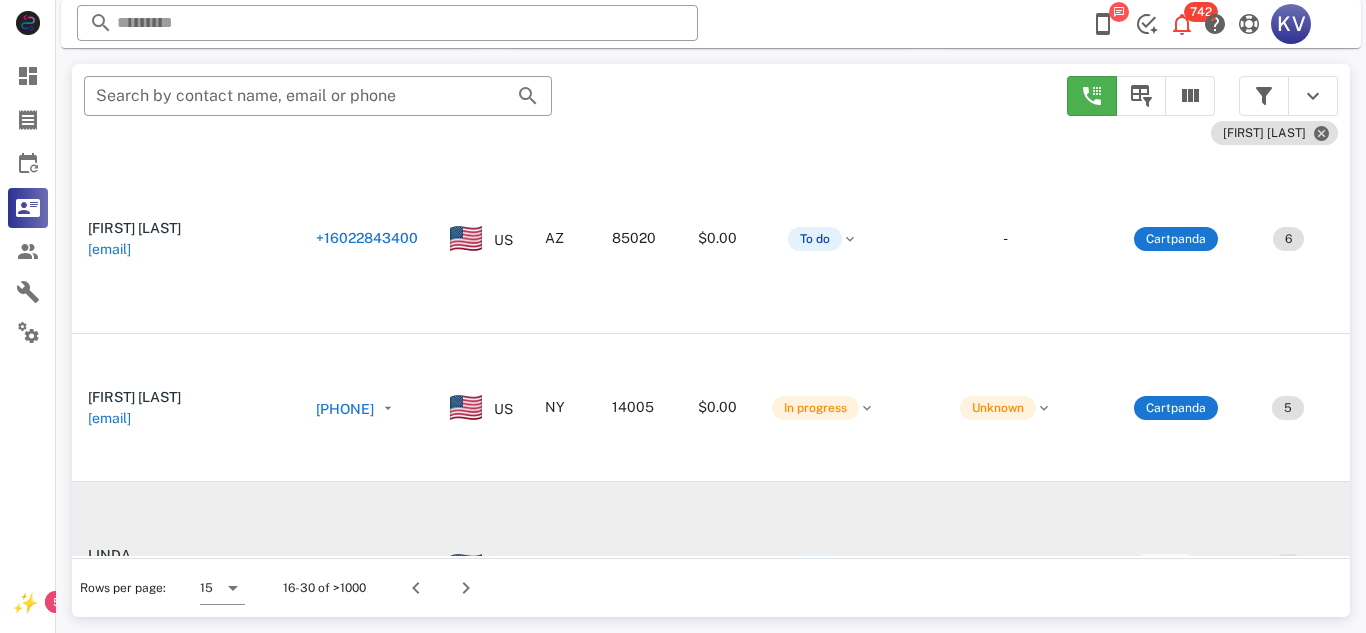 scroll, scrollTop: 389, scrollLeft: 0, axis: vertical 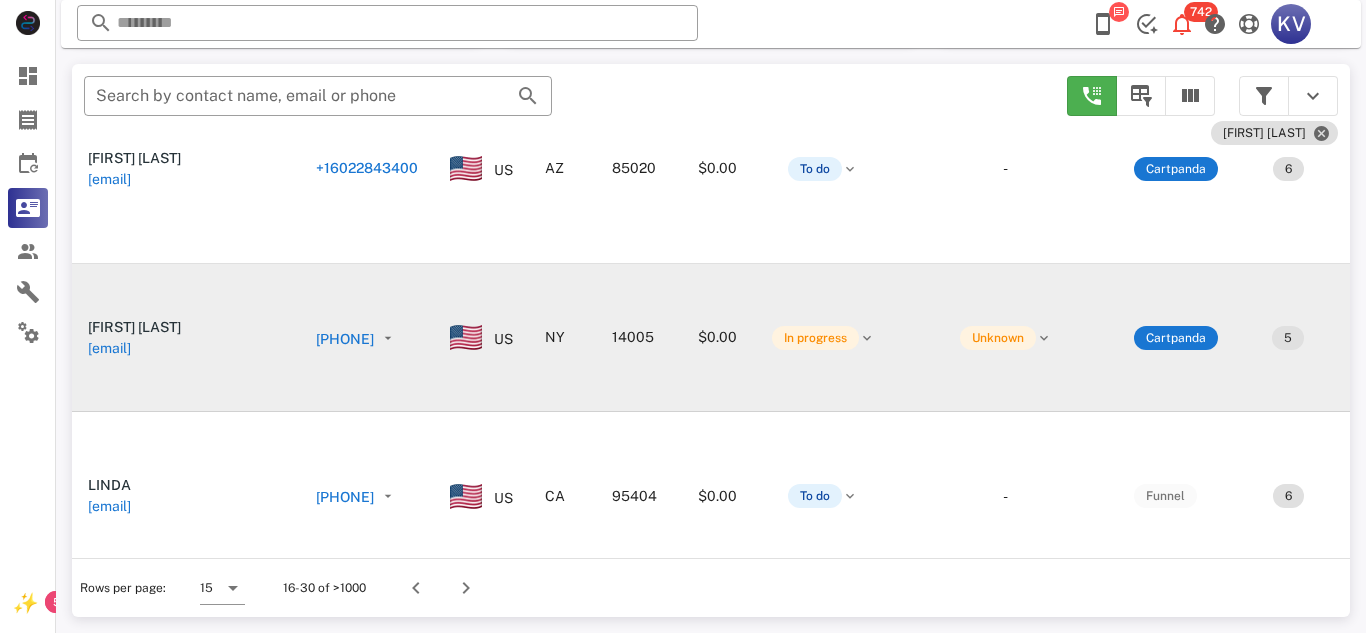 click on "[PHONE]" at bounding box center [204, 381] 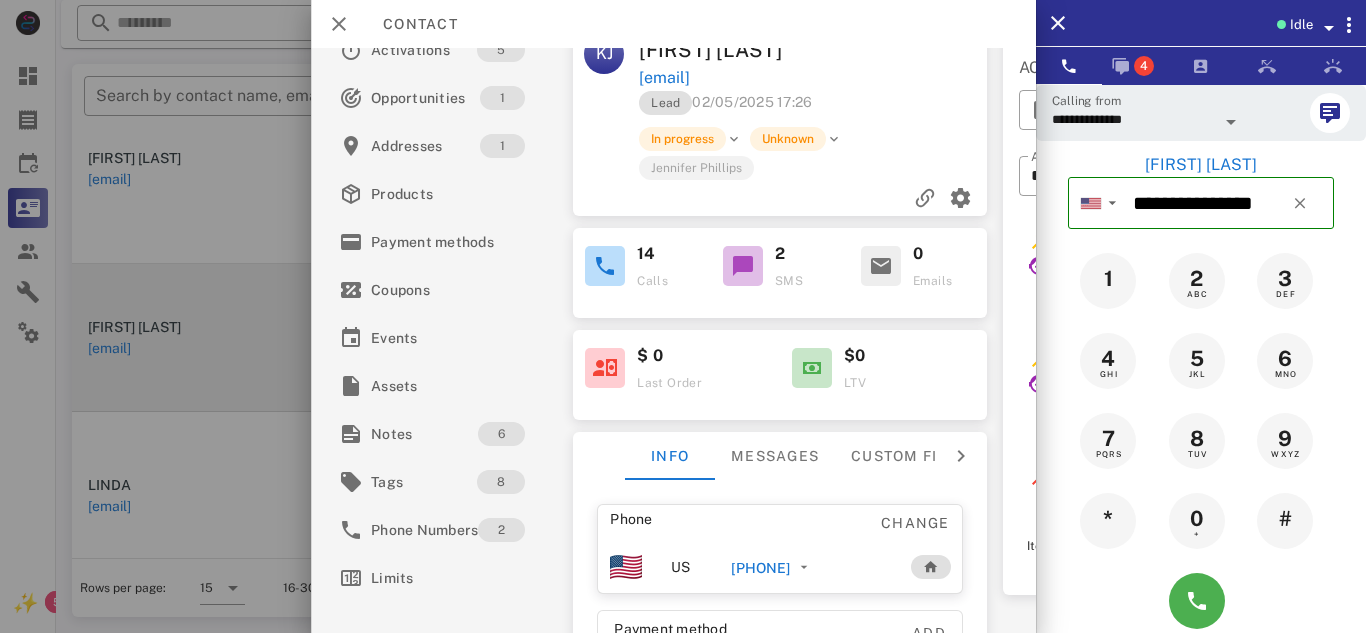 scroll, scrollTop: 31, scrollLeft: 0, axis: vertical 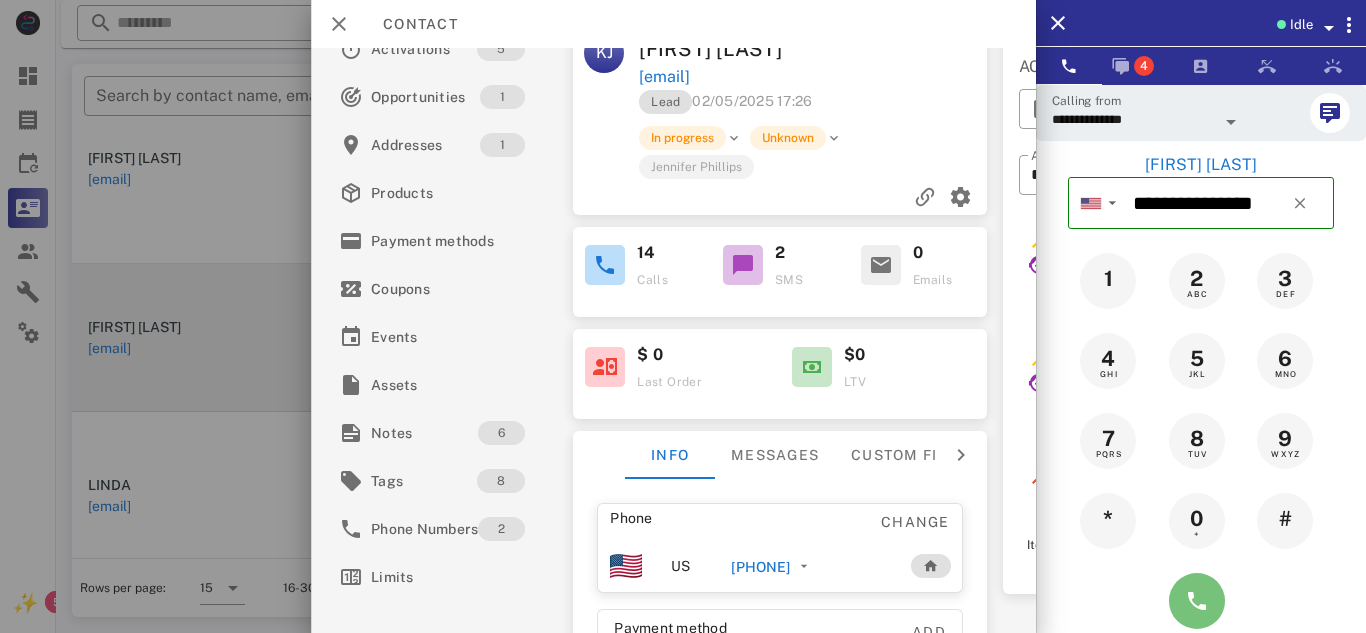click at bounding box center (1197, 601) 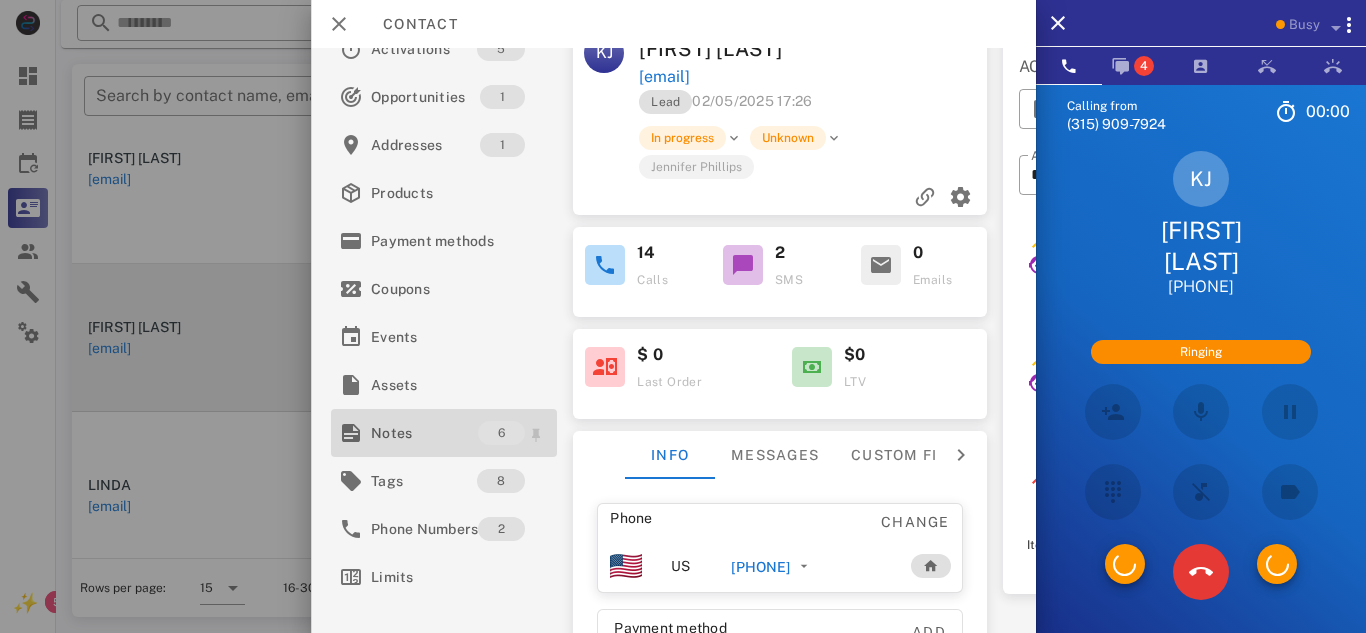 click on "Notes" at bounding box center (424, 433) 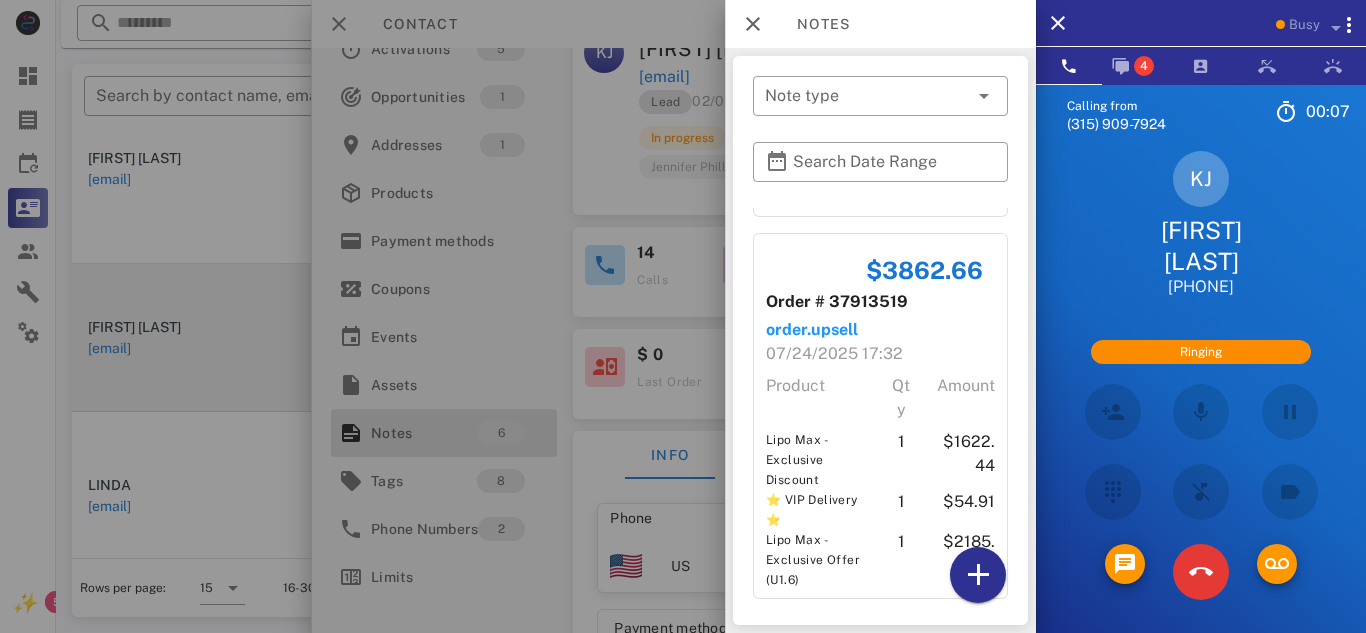 scroll, scrollTop: 1324, scrollLeft: 0, axis: vertical 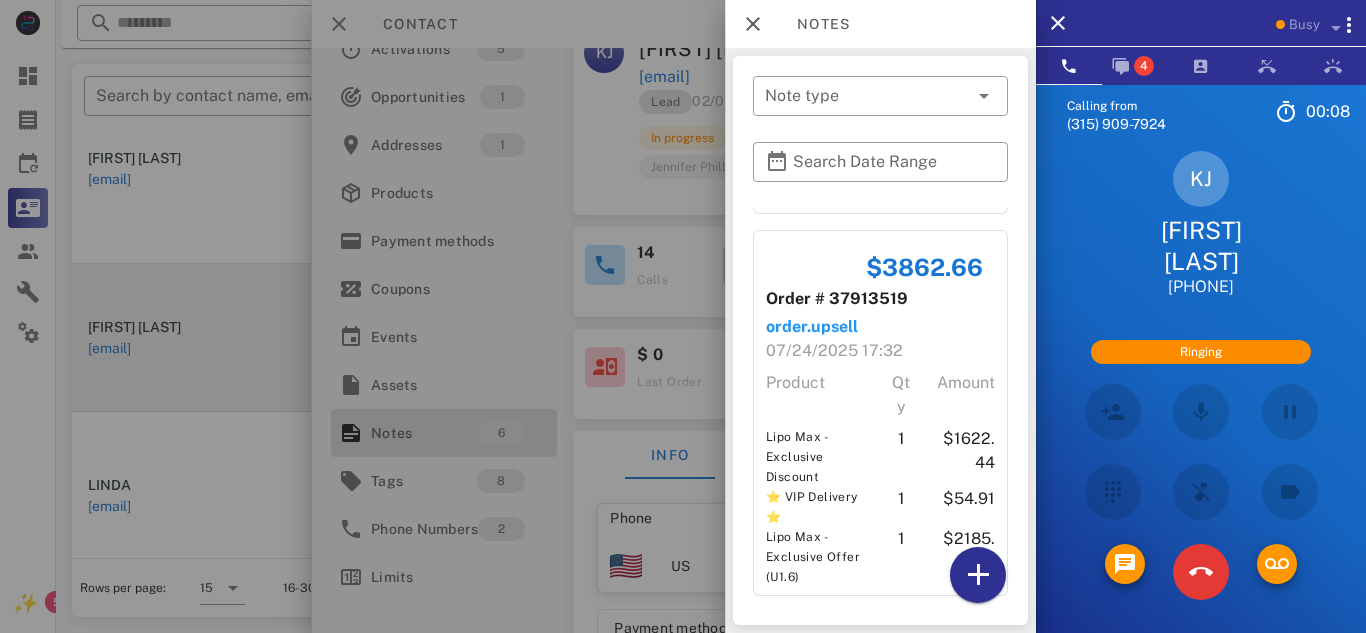 click at bounding box center [683, 316] 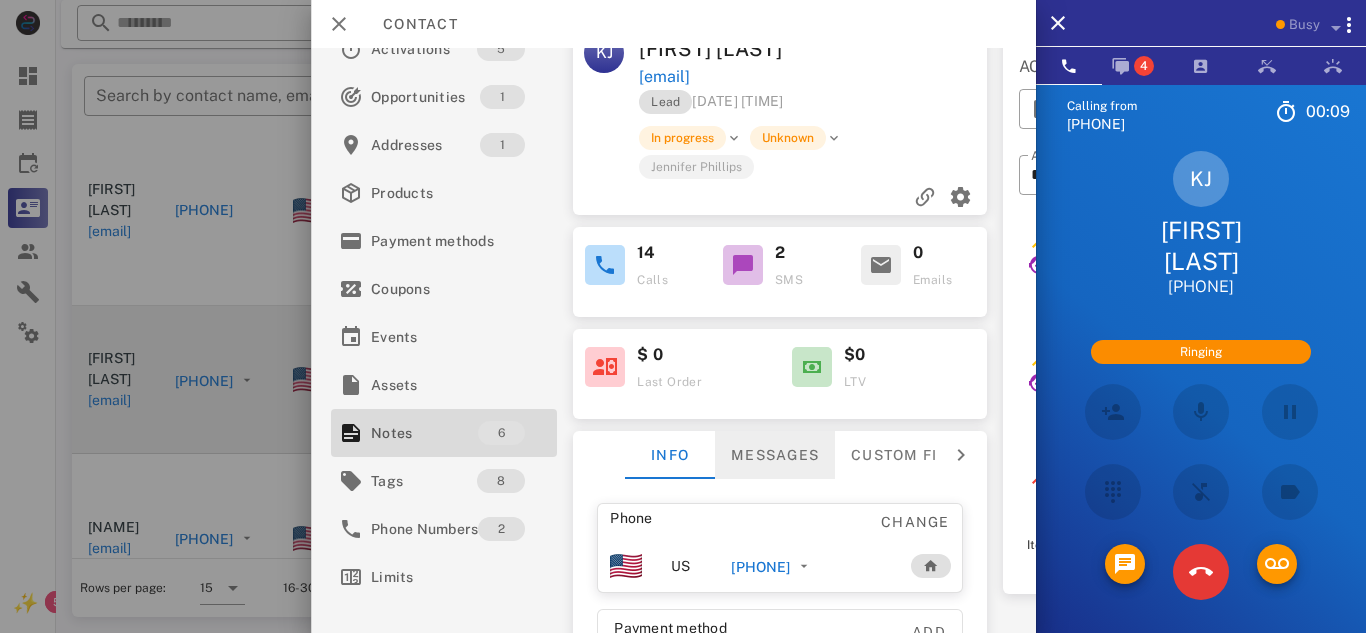 click on "Messages" at bounding box center [775, 455] 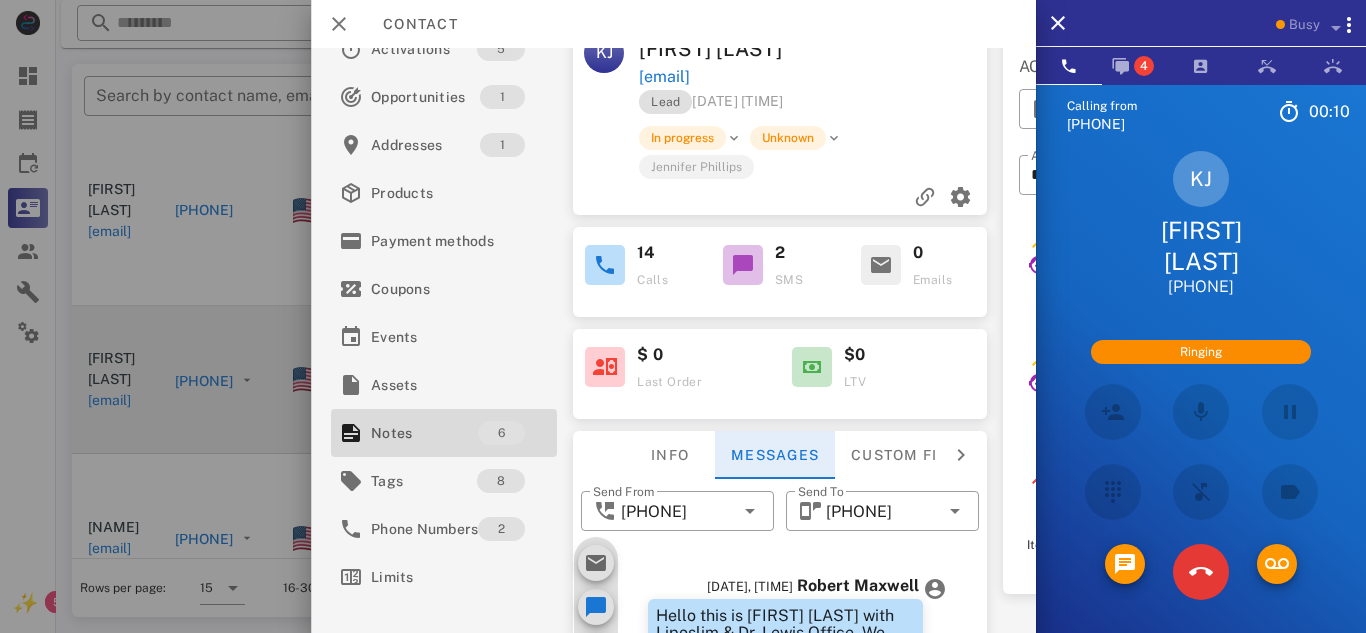 scroll, scrollTop: 810, scrollLeft: 0, axis: vertical 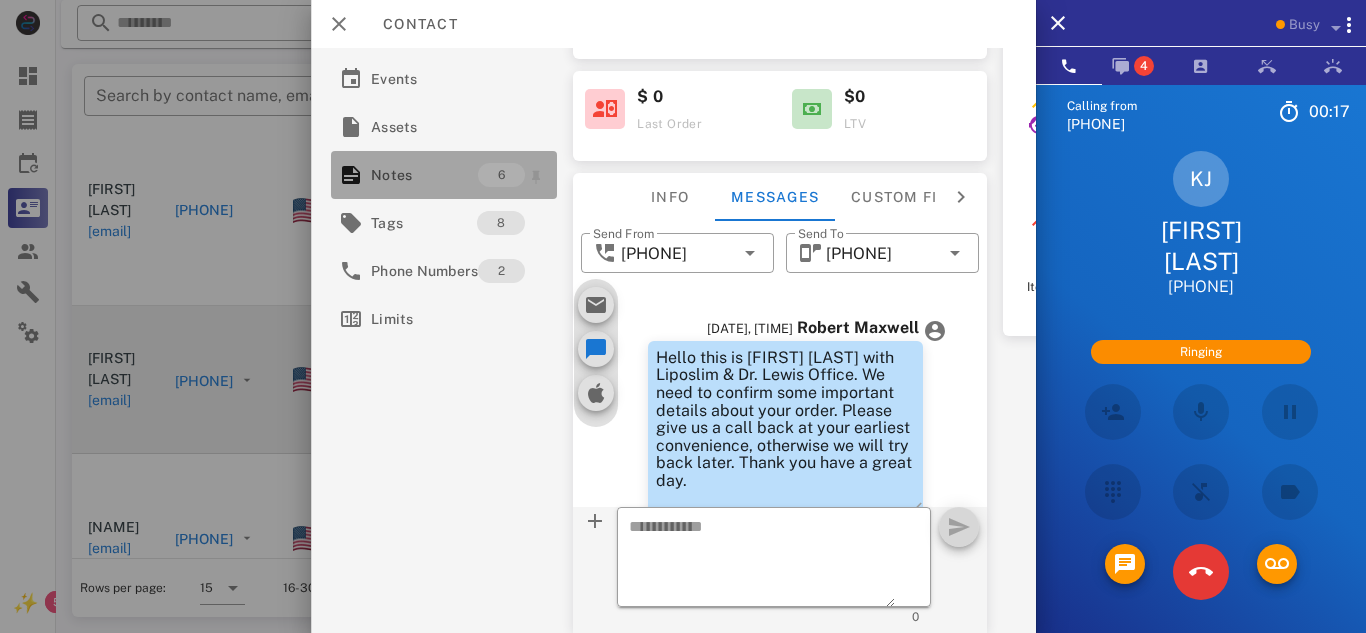 click on "Notes" at bounding box center [424, 175] 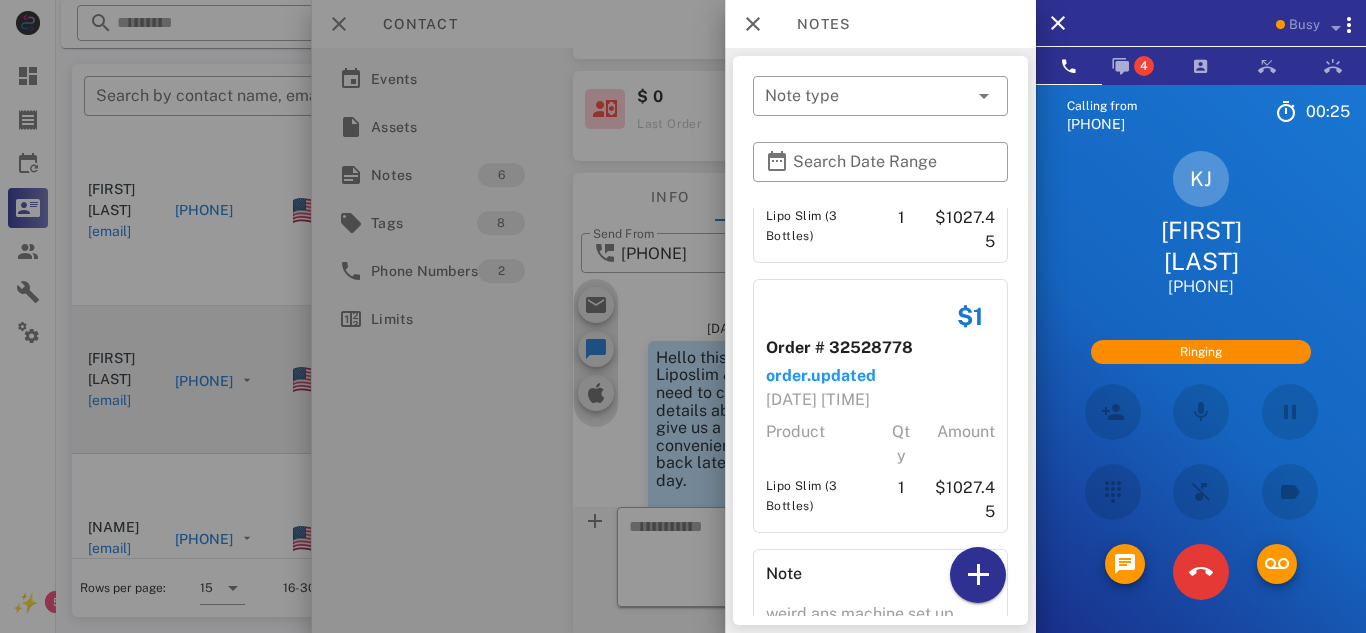 scroll, scrollTop: 0, scrollLeft: 0, axis: both 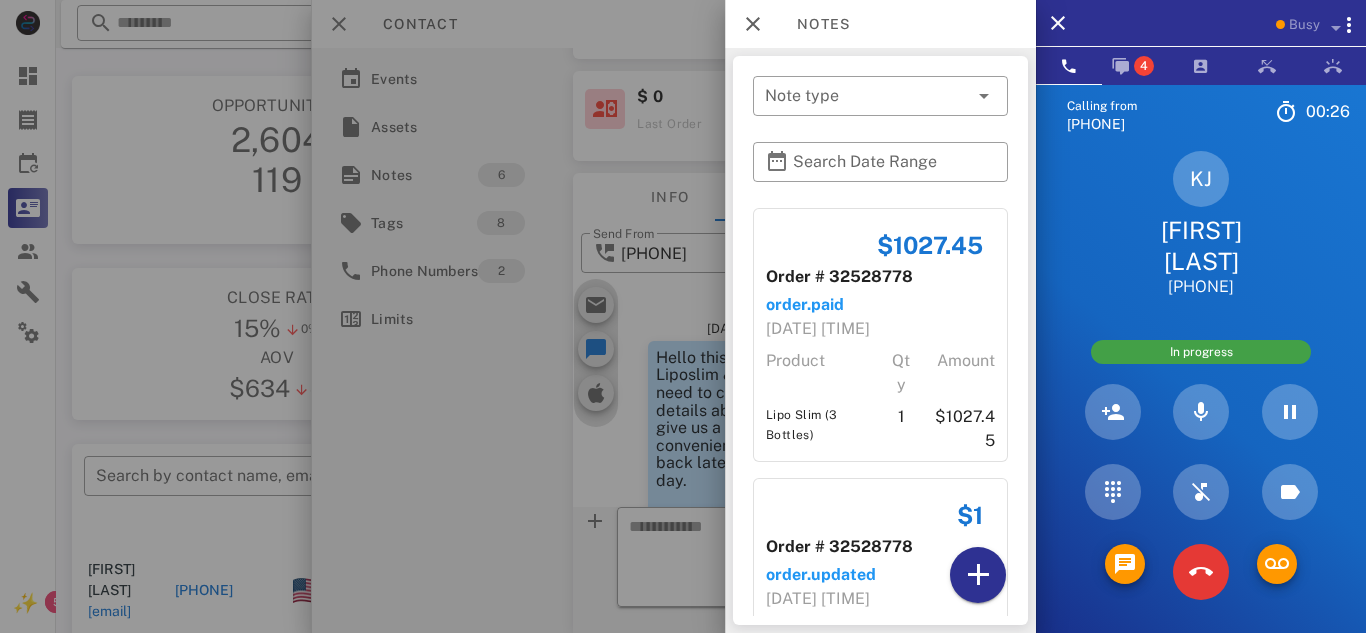click at bounding box center (683, 316) 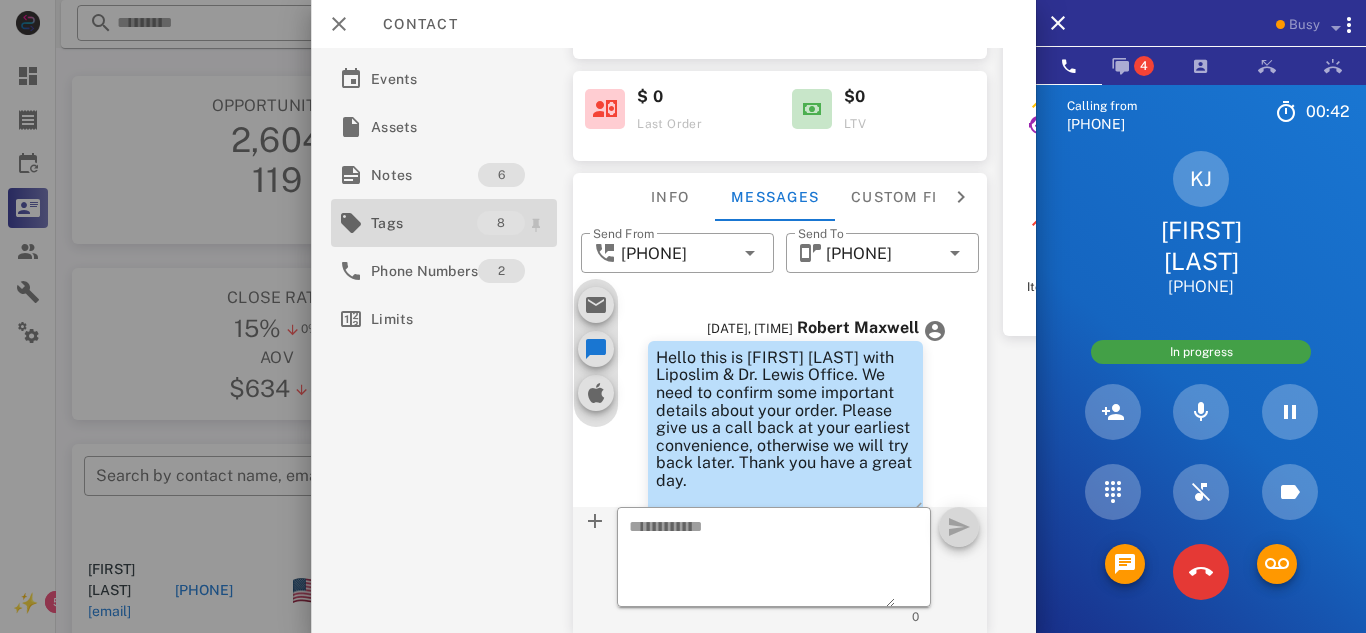 click on "Tags" at bounding box center (424, 223) 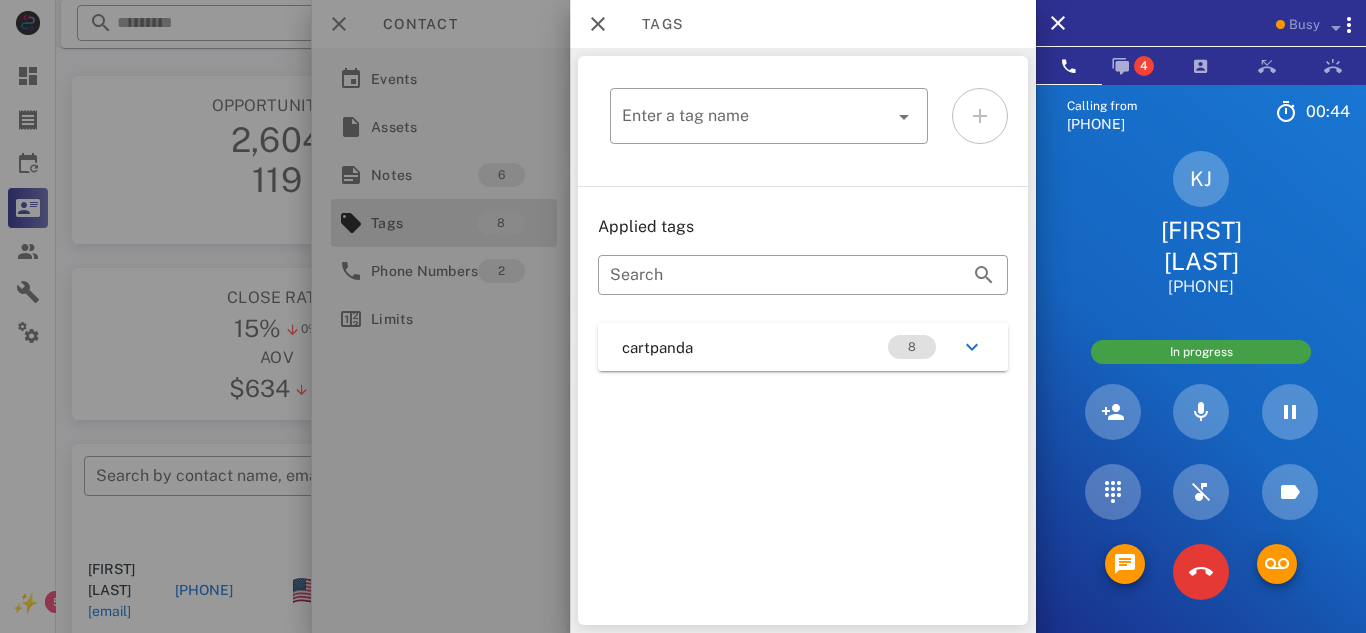click at bounding box center (683, 316) 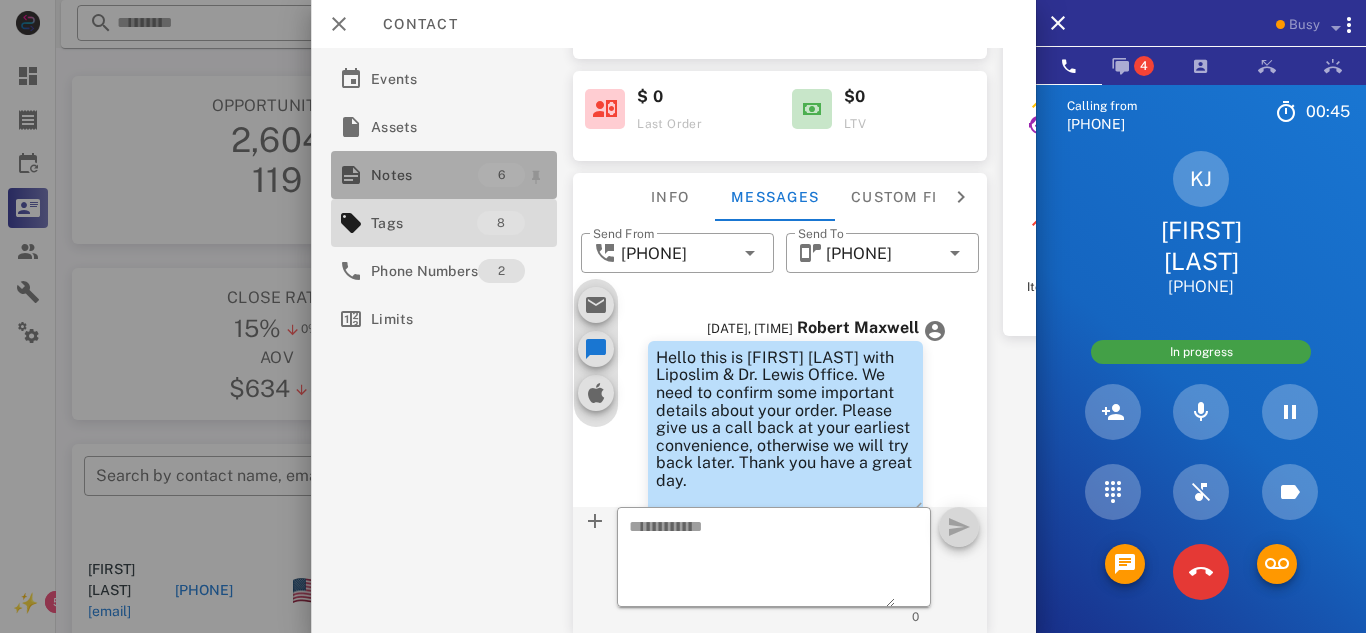click on "Notes" at bounding box center (424, 175) 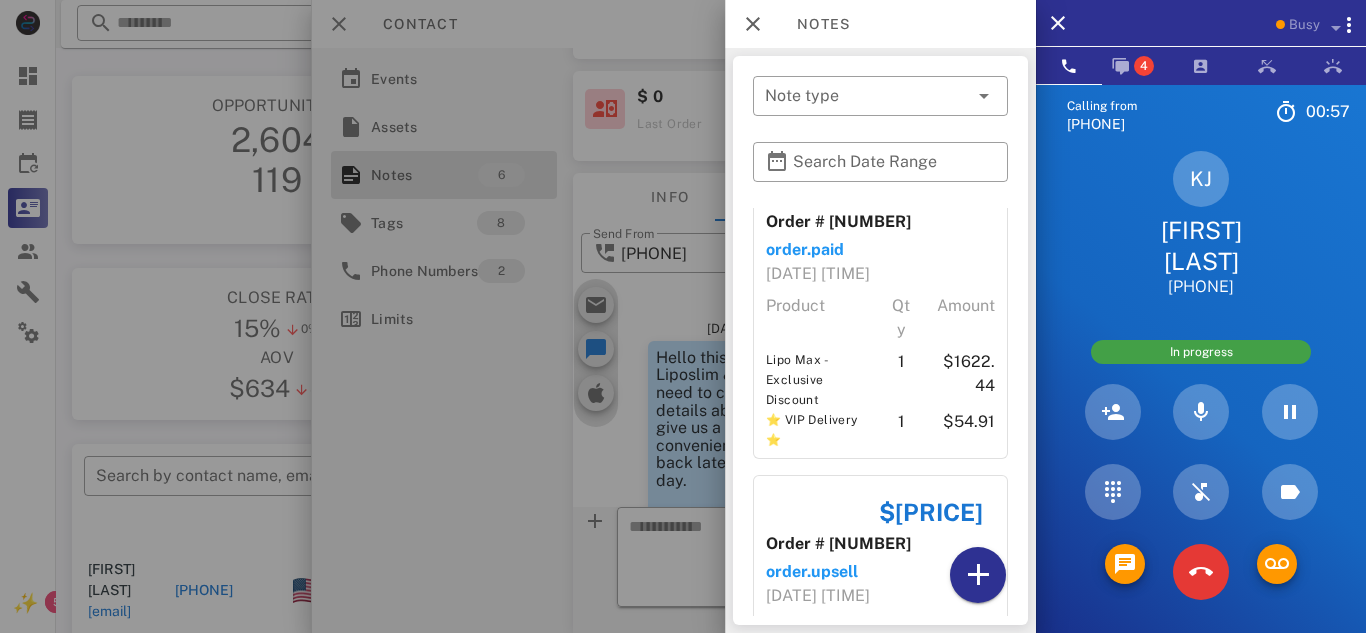 scroll, scrollTop: 1023, scrollLeft: 0, axis: vertical 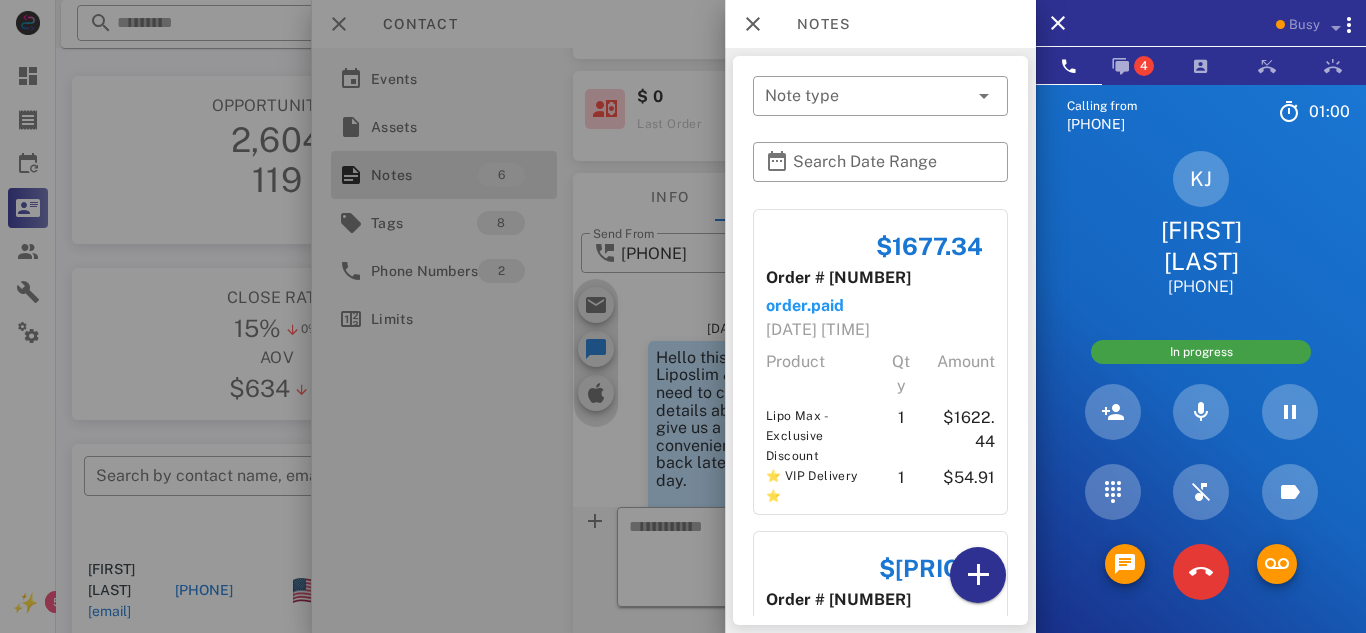 click at bounding box center (683, 316) 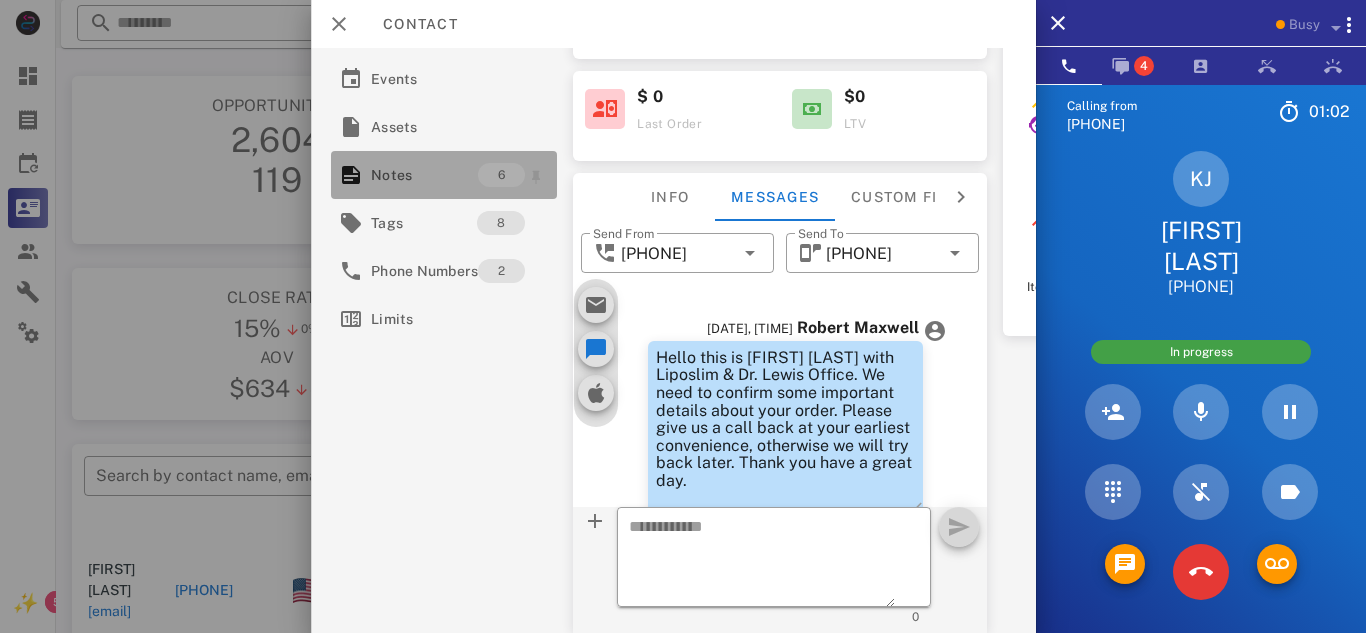 click on "Notes" at bounding box center [424, 175] 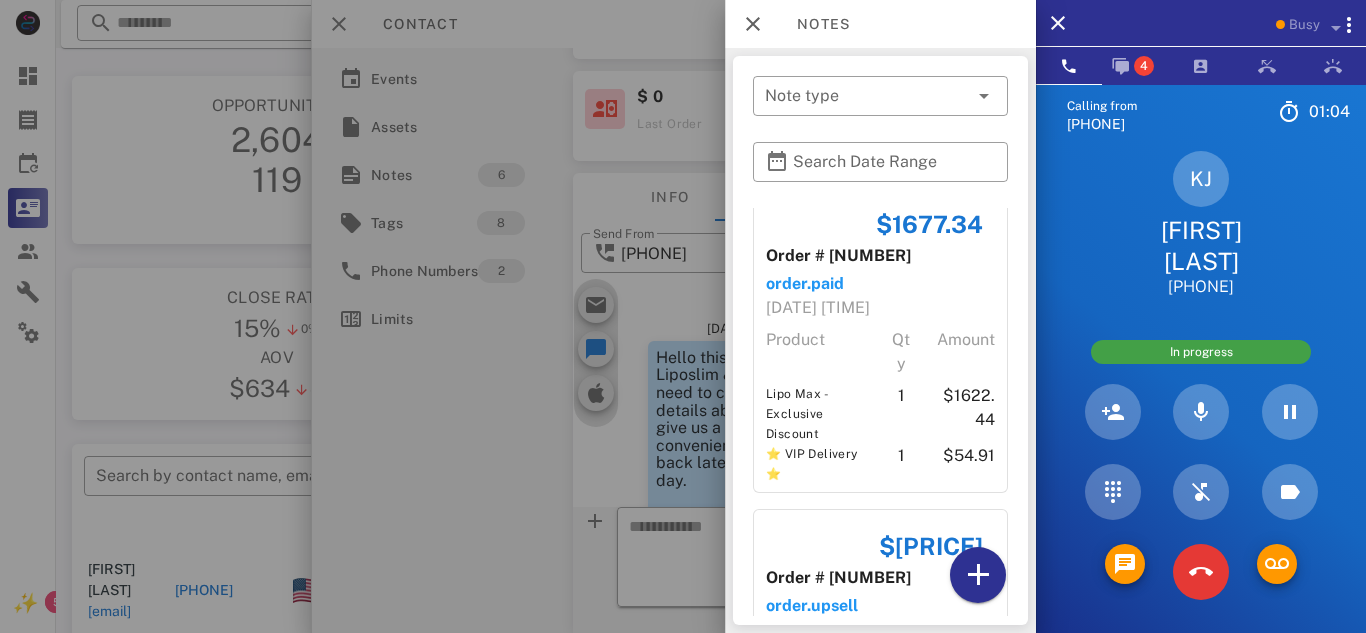 scroll, scrollTop: 1324, scrollLeft: 0, axis: vertical 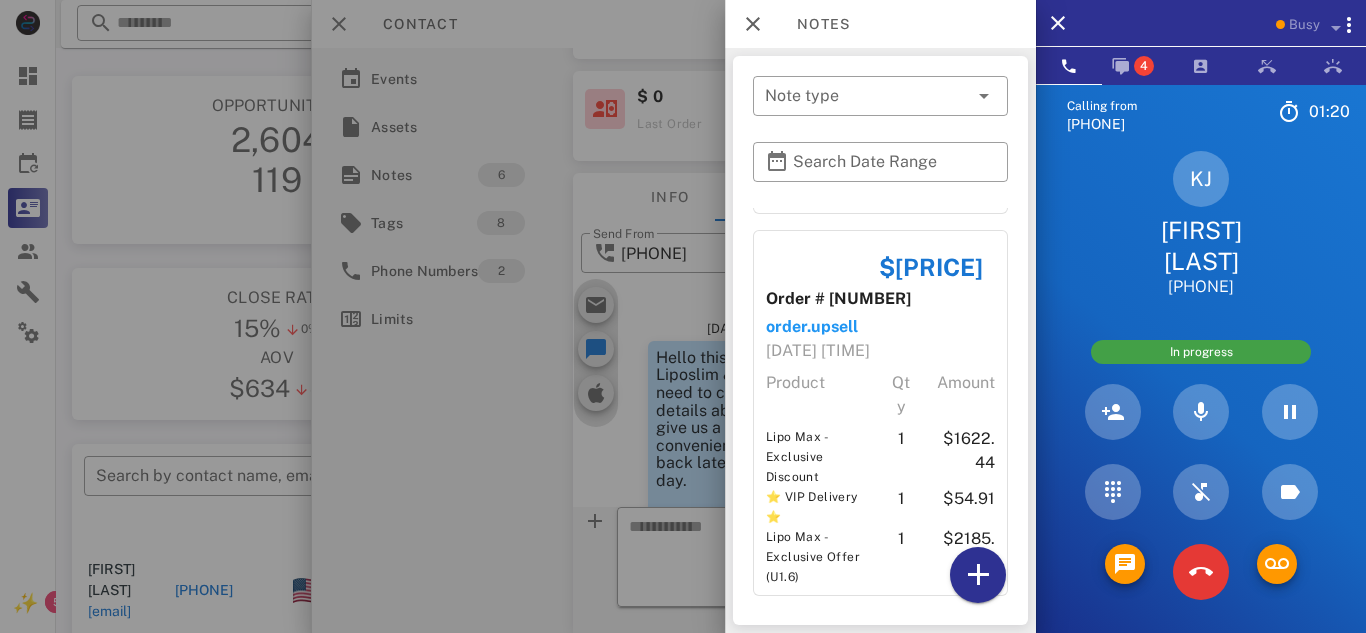 click at bounding box center [683, 316] 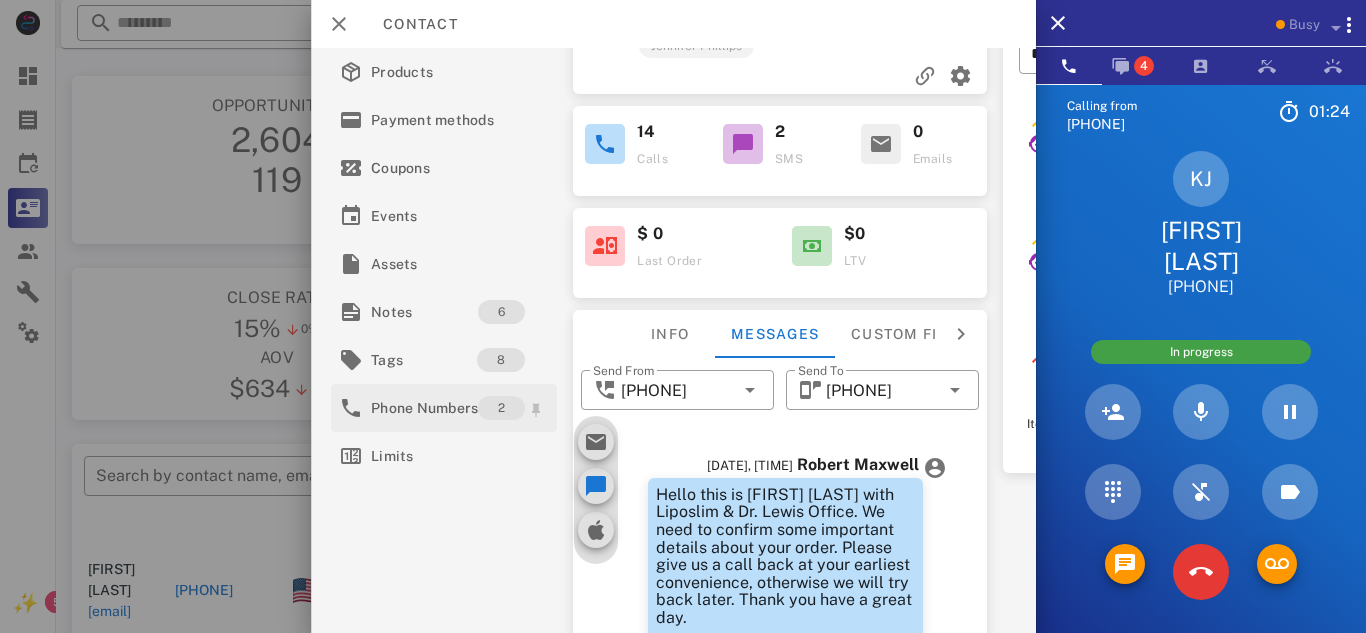 scroll, scrollTop: 130, scrollLeft: 0, axis: vertical 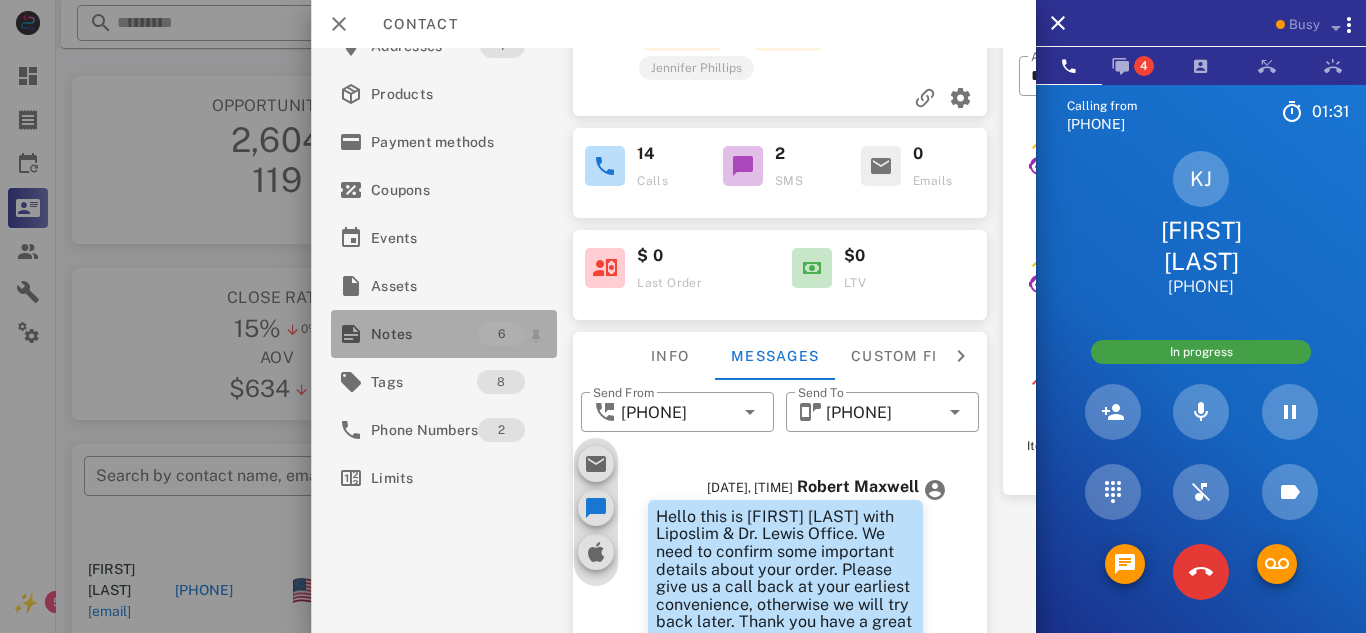 click on "Notes" at bounding box center [424, 334] 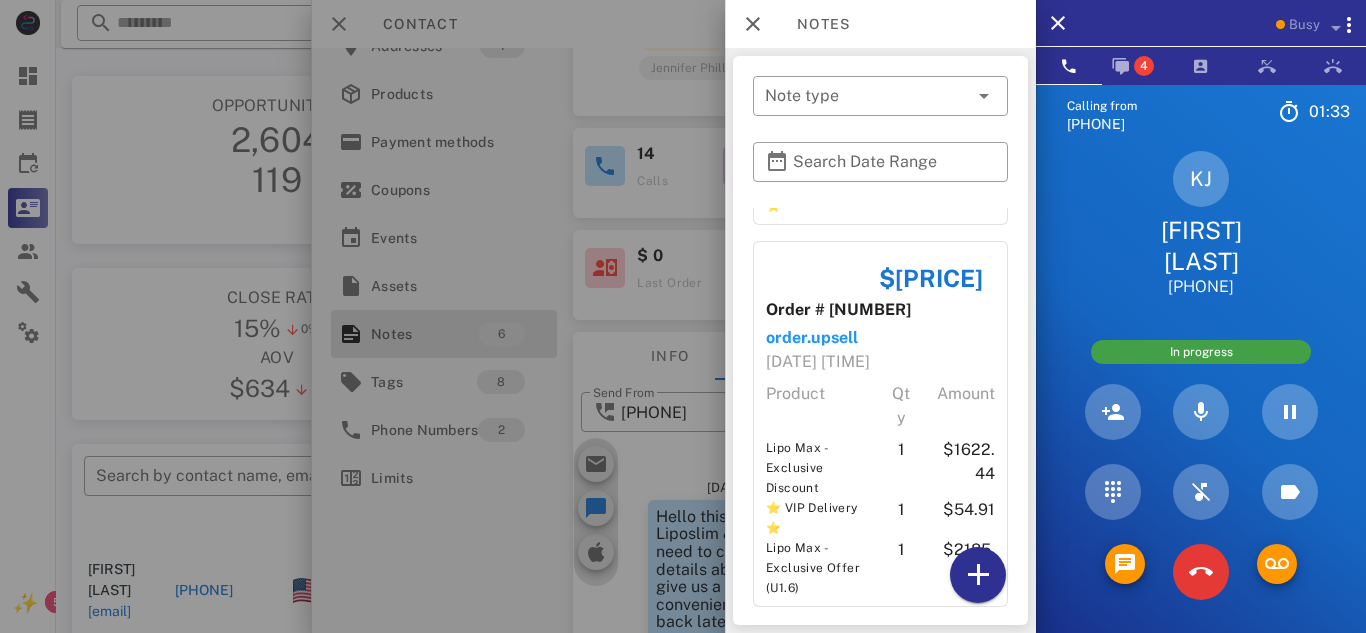 scroll, scrollTop: 1324, scrollLeft: 0, axis: vertical 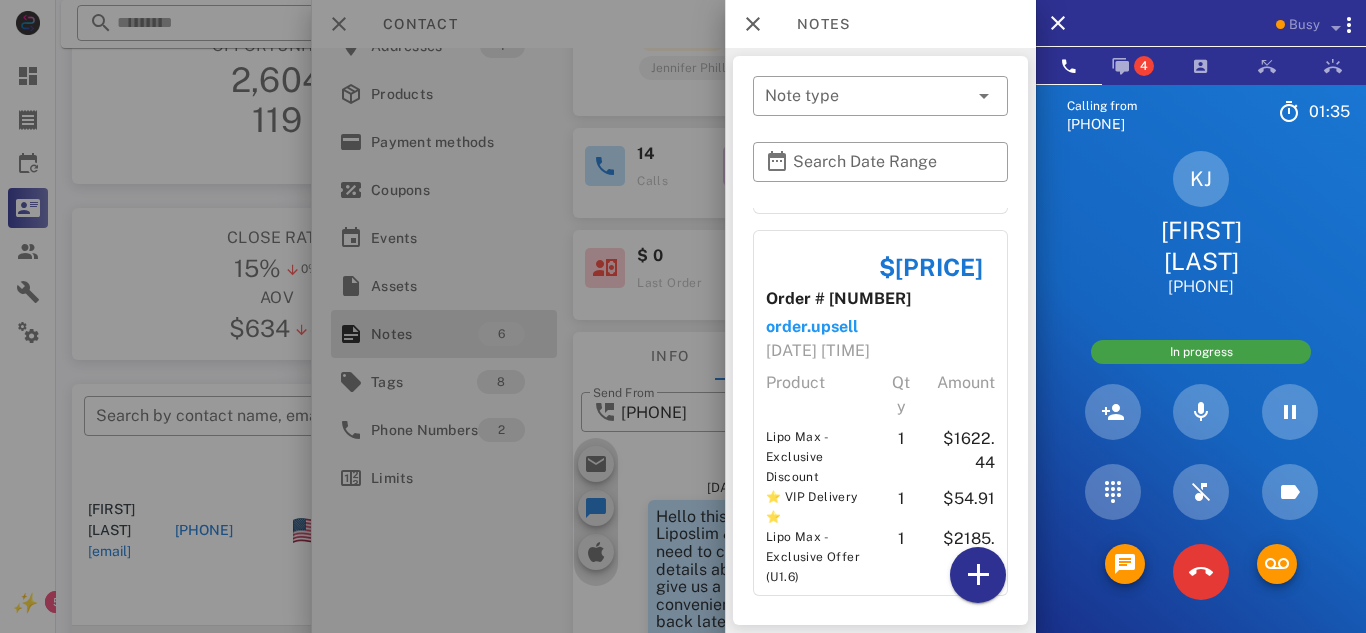 click at bounding box center (683, 316) 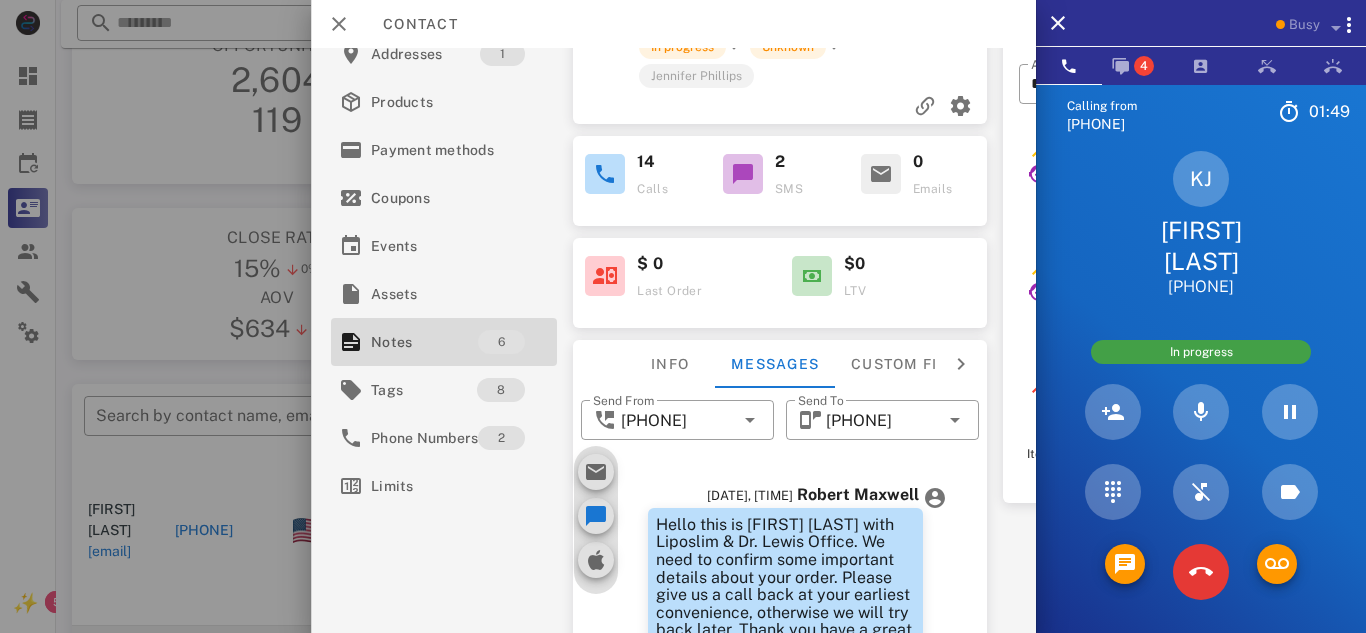 scroll, scrollTop: 289, scrollLeft: 0, axis: vertical 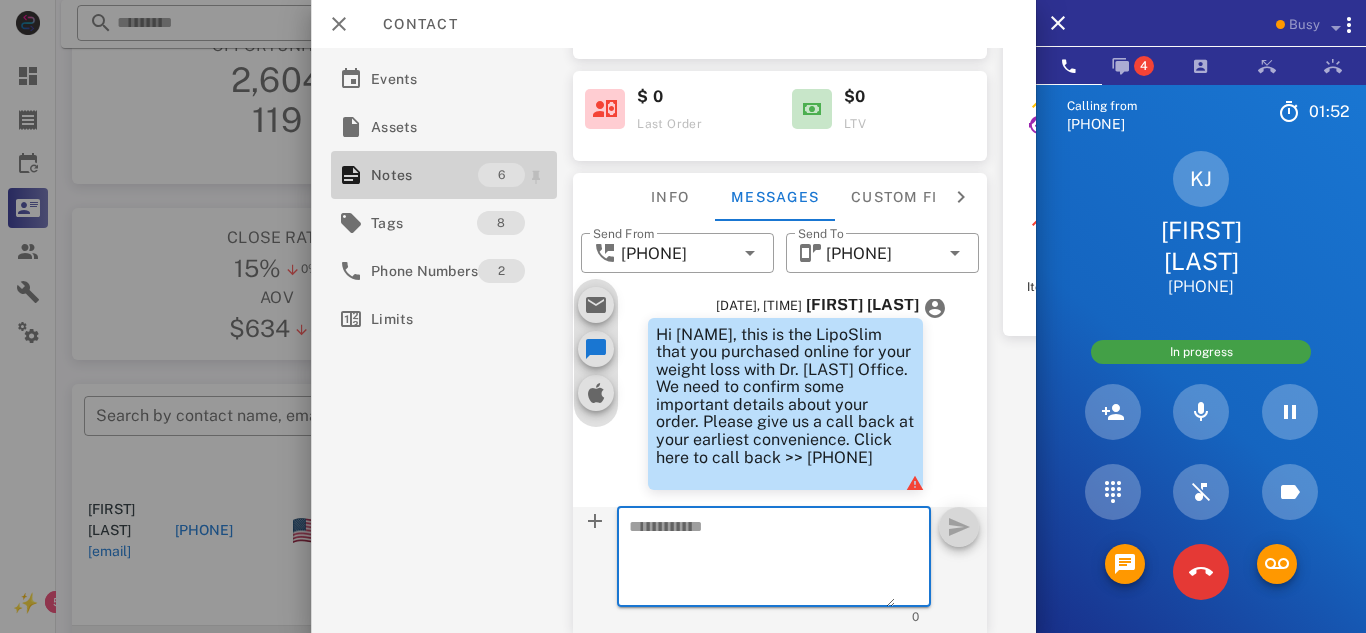 click on "Notes" at bounding box center [424, 175] 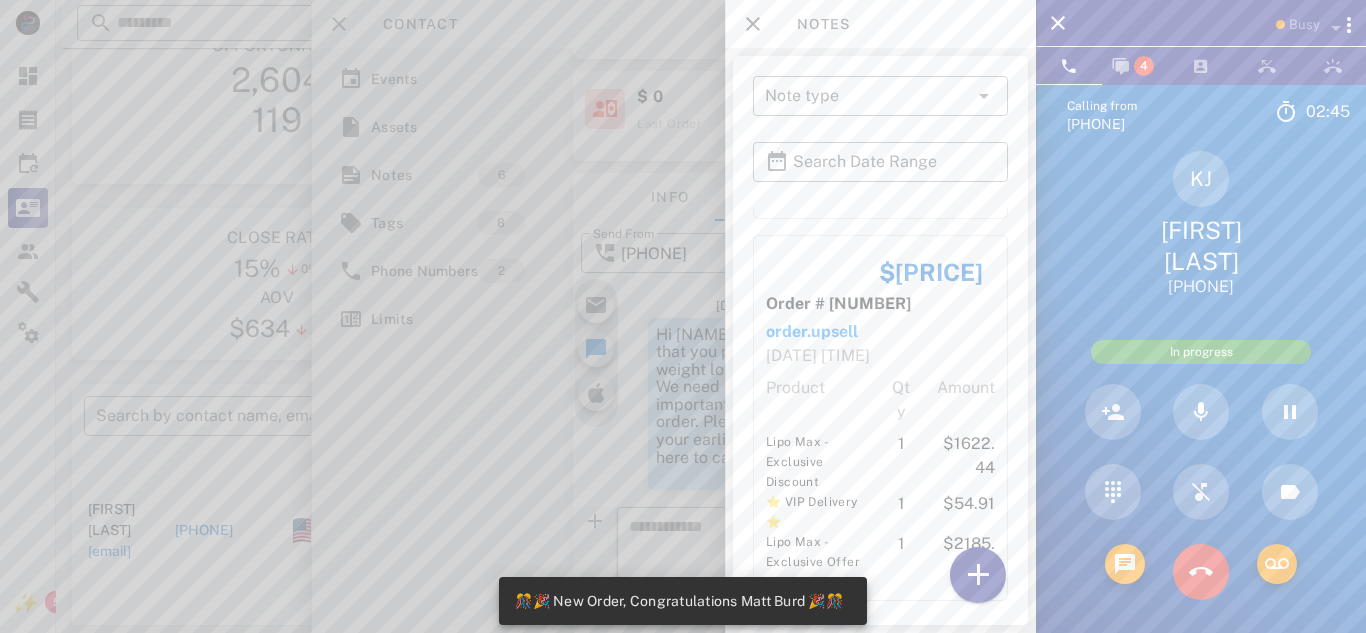 scroll, scrollTop: 1324, scrollLeft: 0, axis: vertical 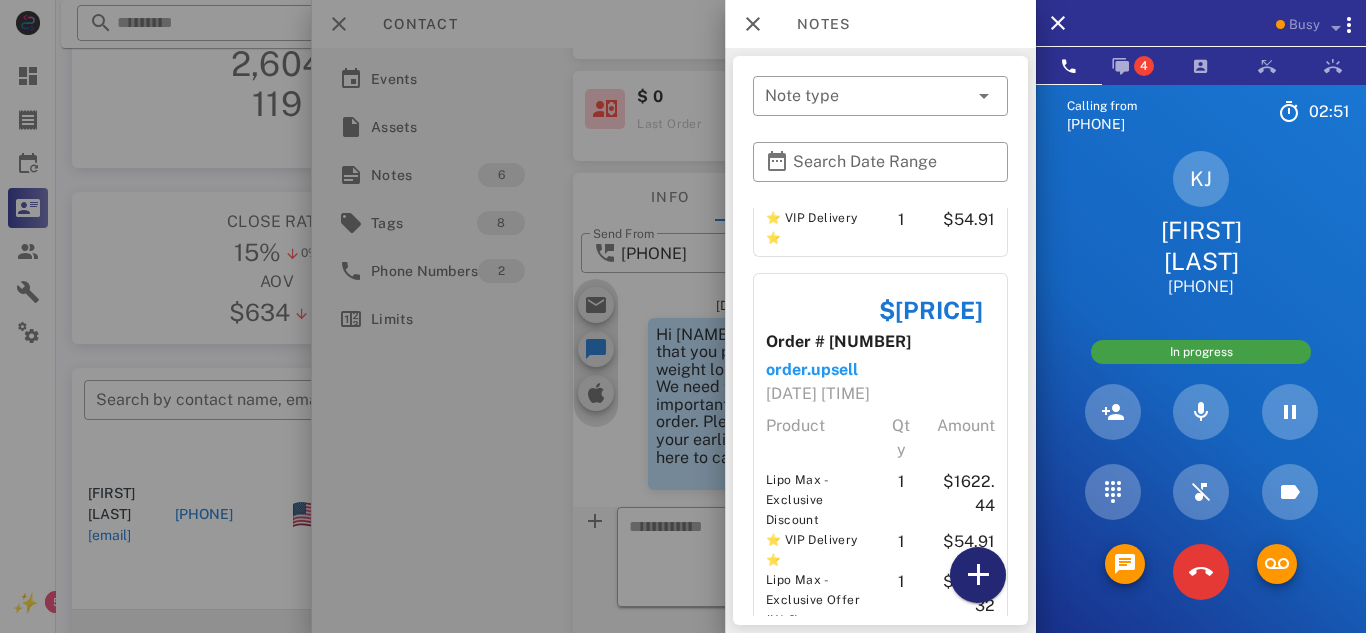 click at bounding box center [978, 575] 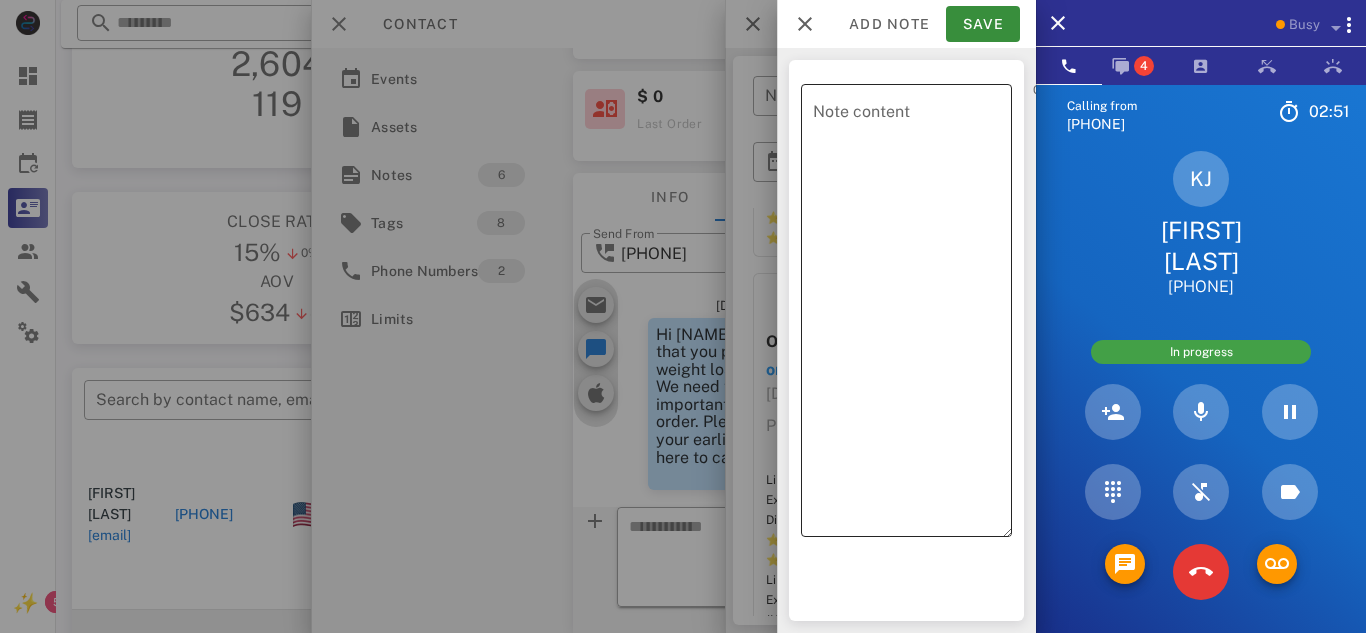 click on "Note content" at bounding box center [912, 315] 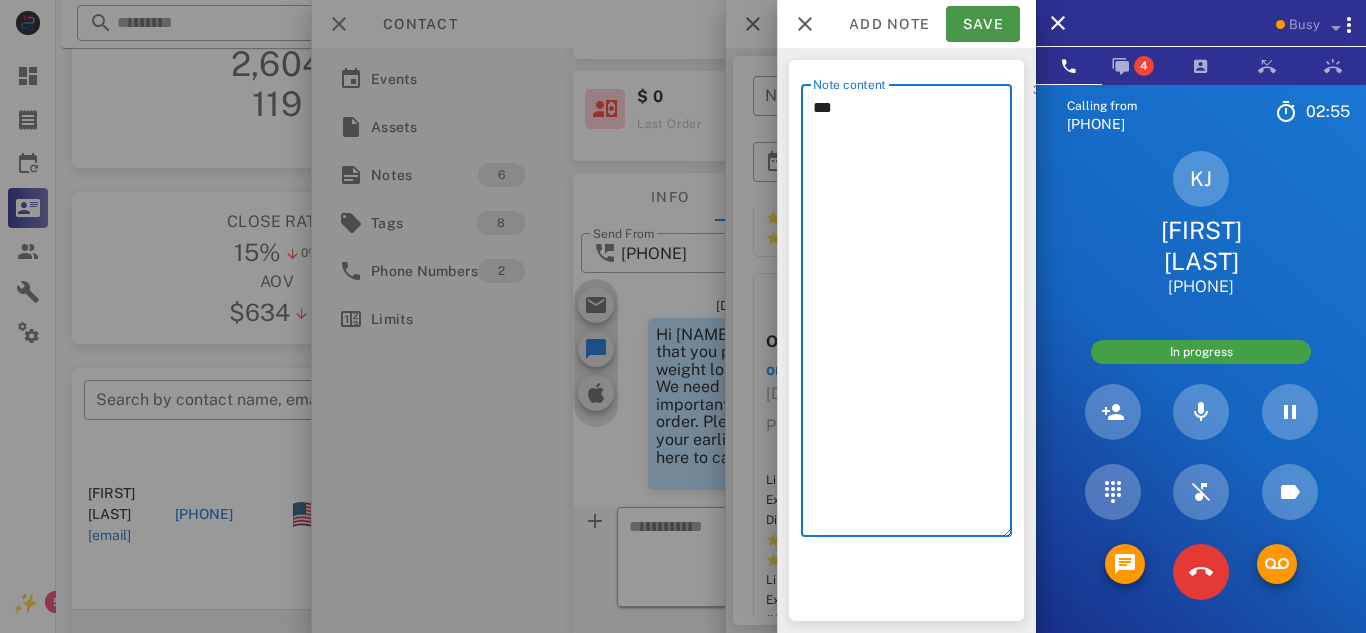 type on "***" 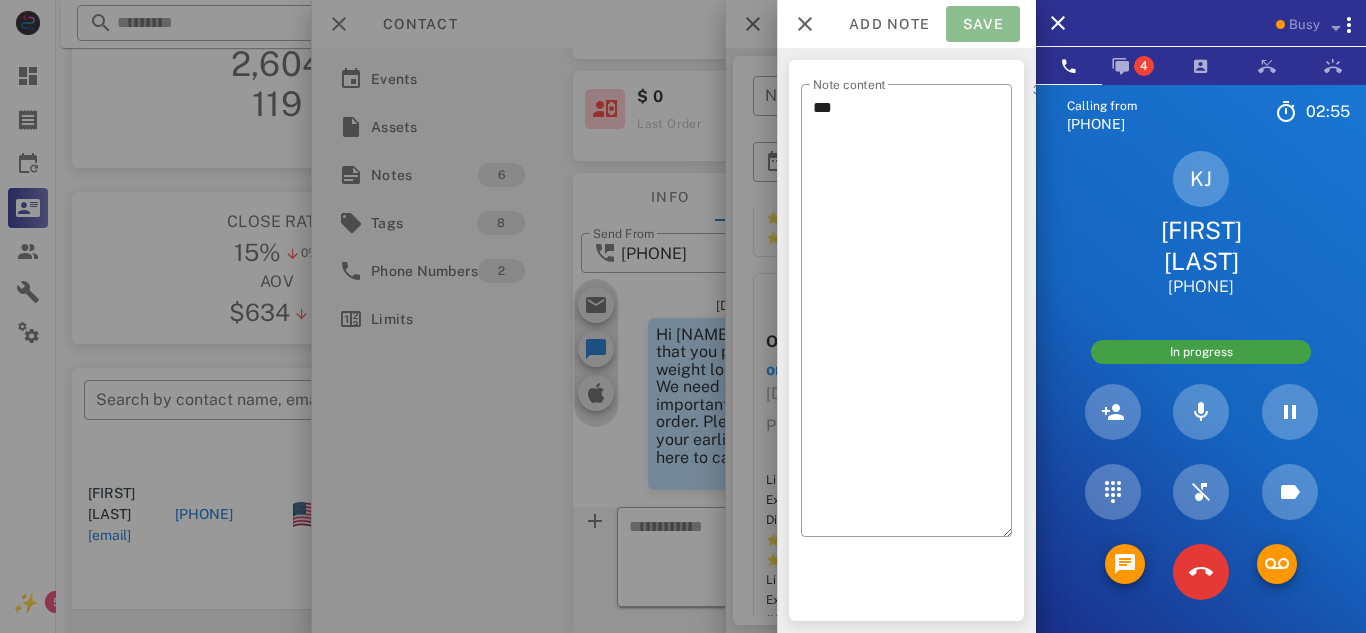 click on "Save" at bounding box center [983, 24] 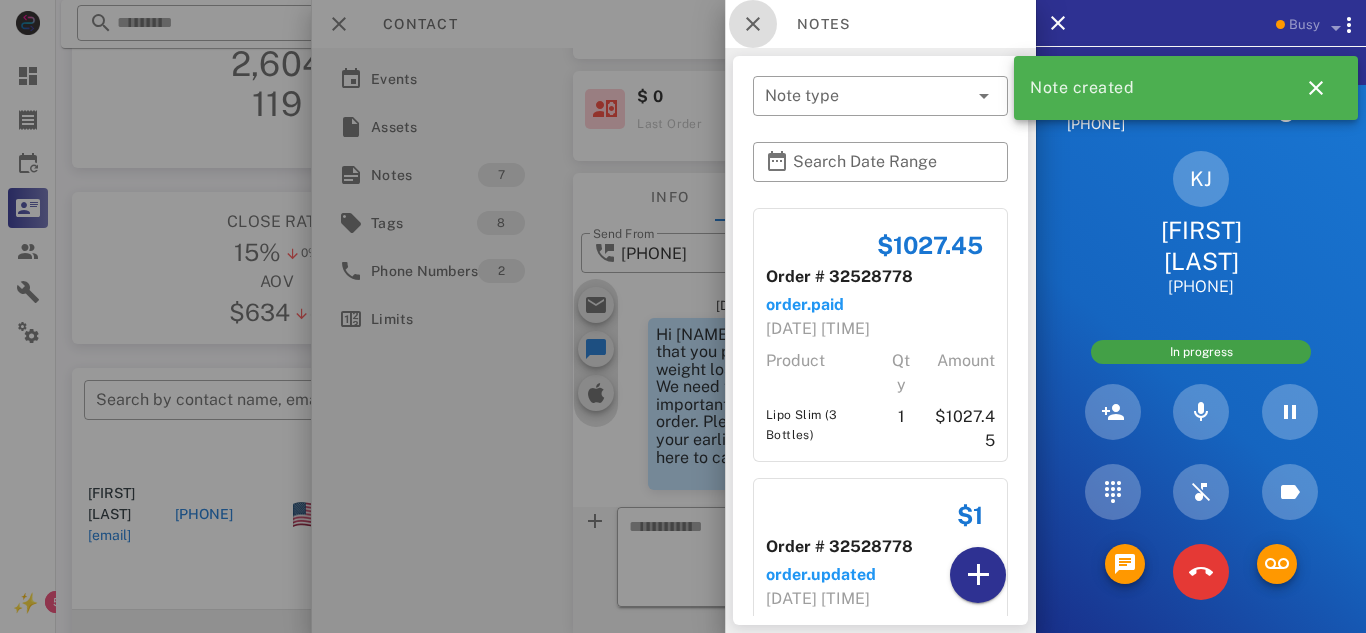 click at bounding box center (753, 24) 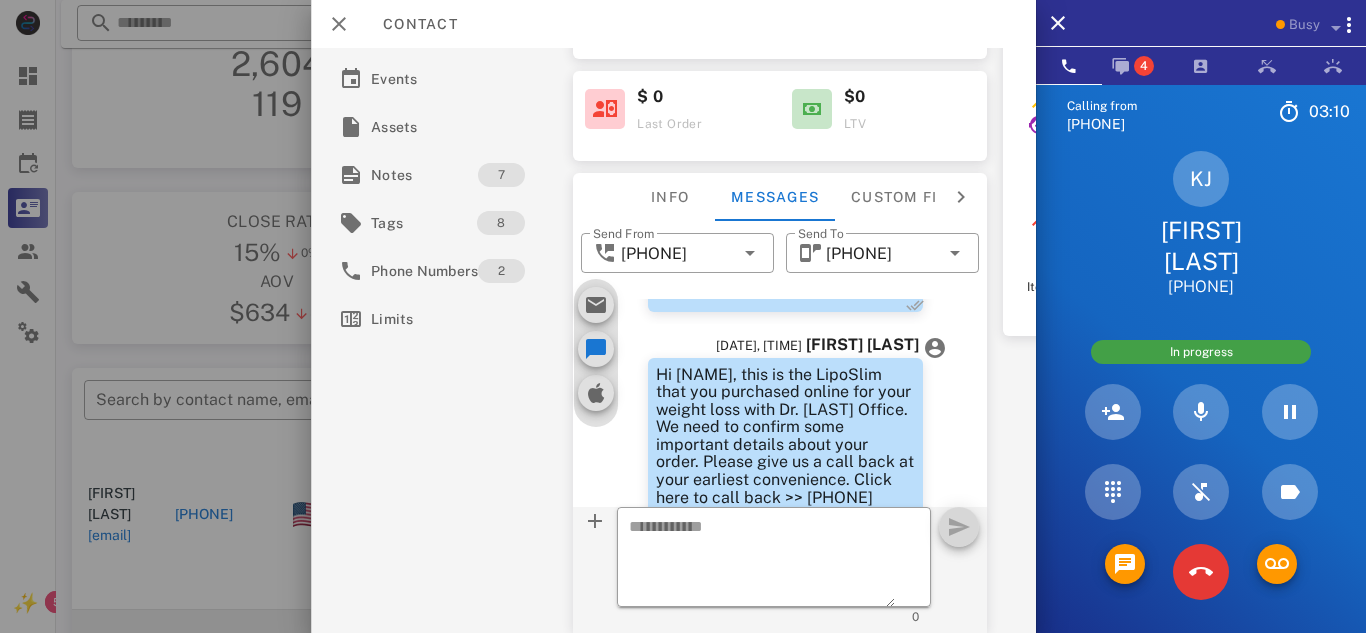 scroll, scrollTop: 413, scrollLeft: 0, axis: vertical 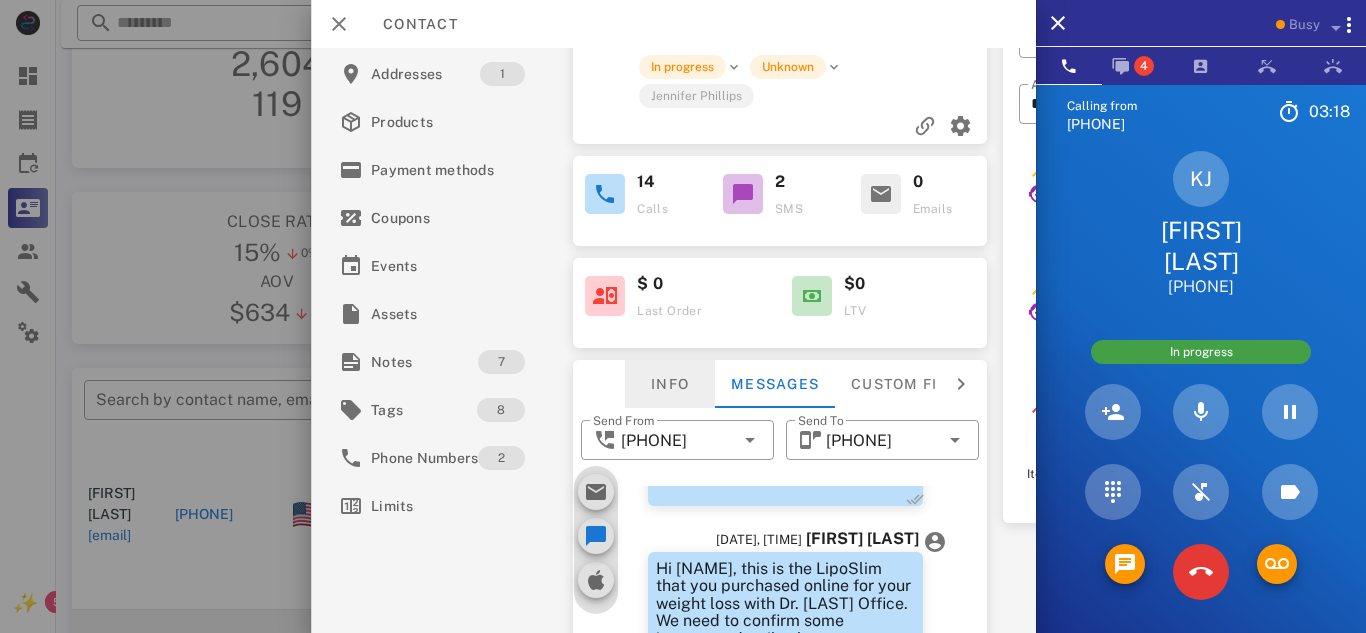 click on "Info" at bounding box center (670, 384) 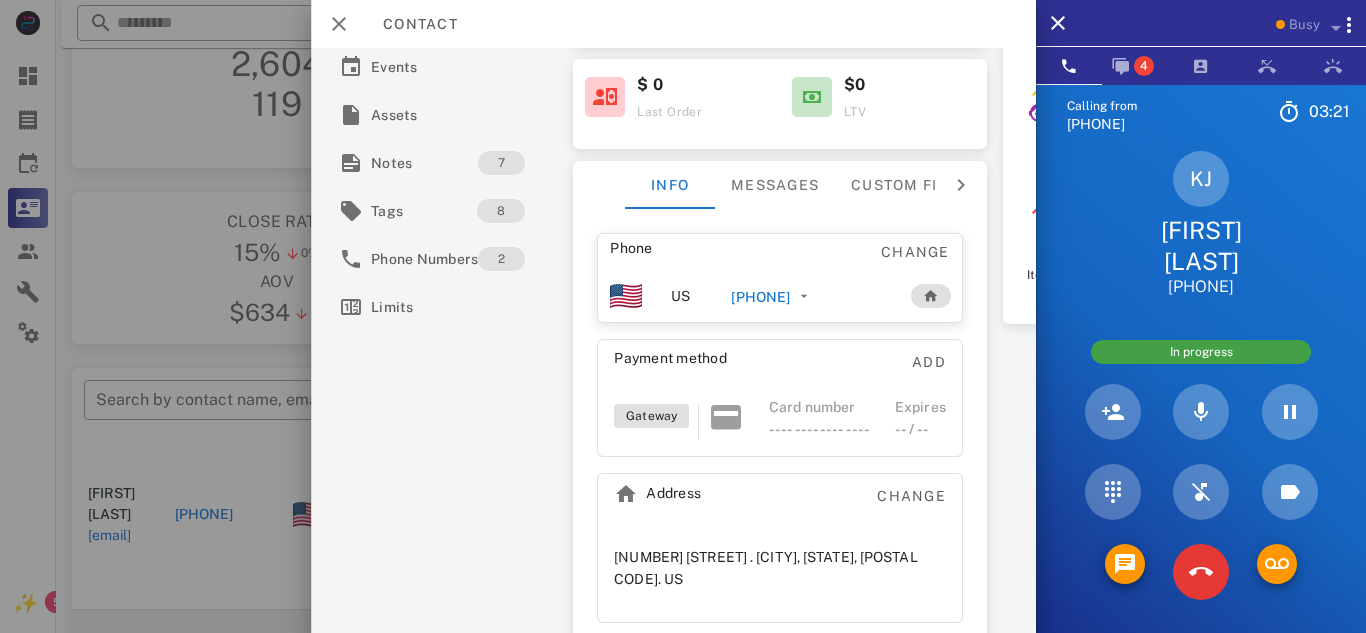 scroll, scrollTop: 315, scrollLeft: 0, axis: vertical 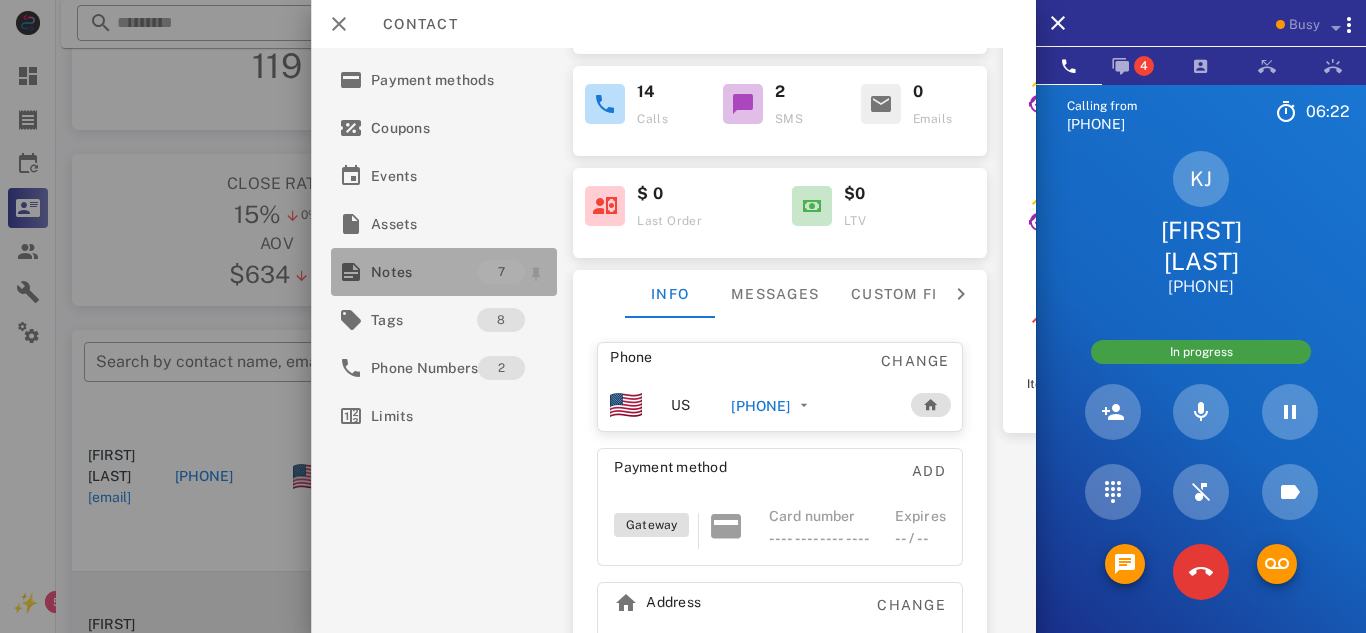 click on "Notes" at bounding box center (424, 272) 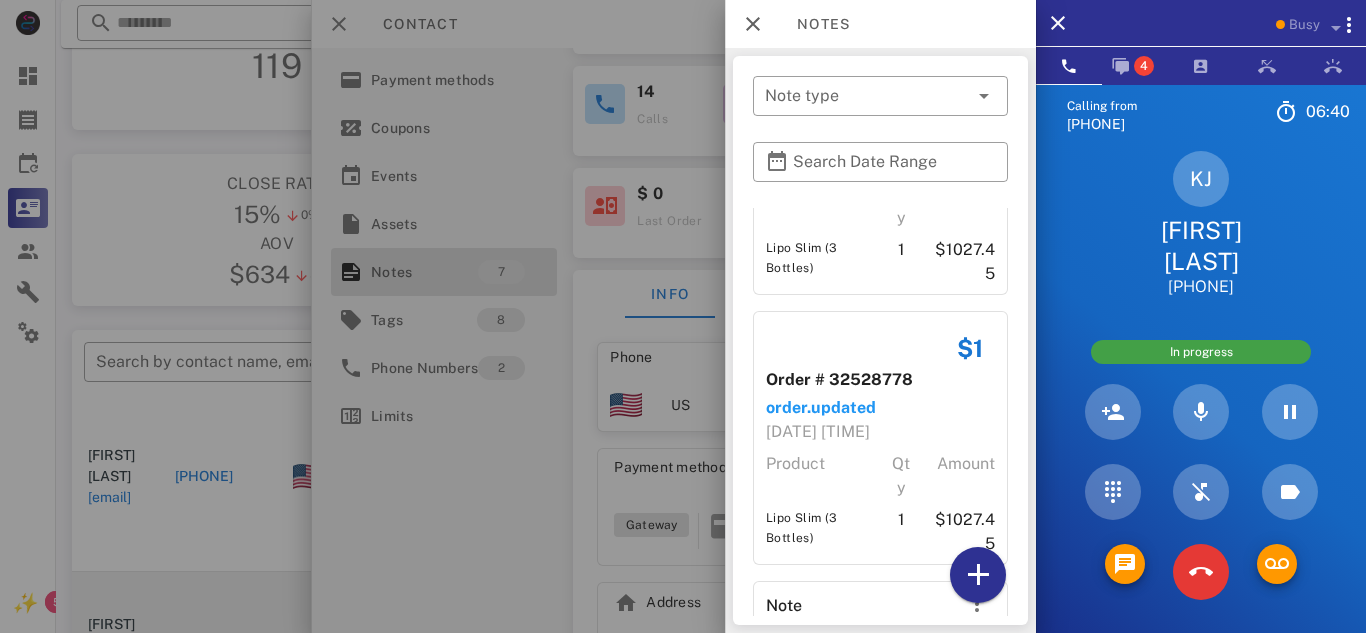 scroll, scrollTop: 171, scrollLeft: 0, axis: vertical 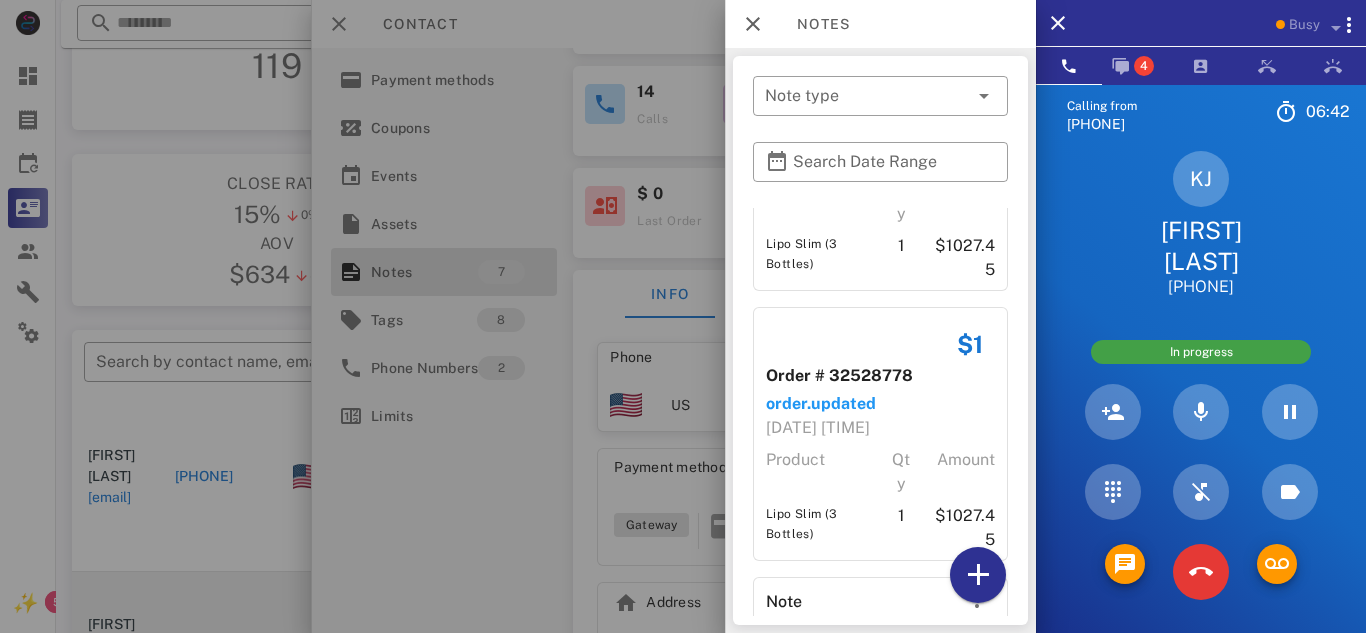 click at bounding box center (683, 316) 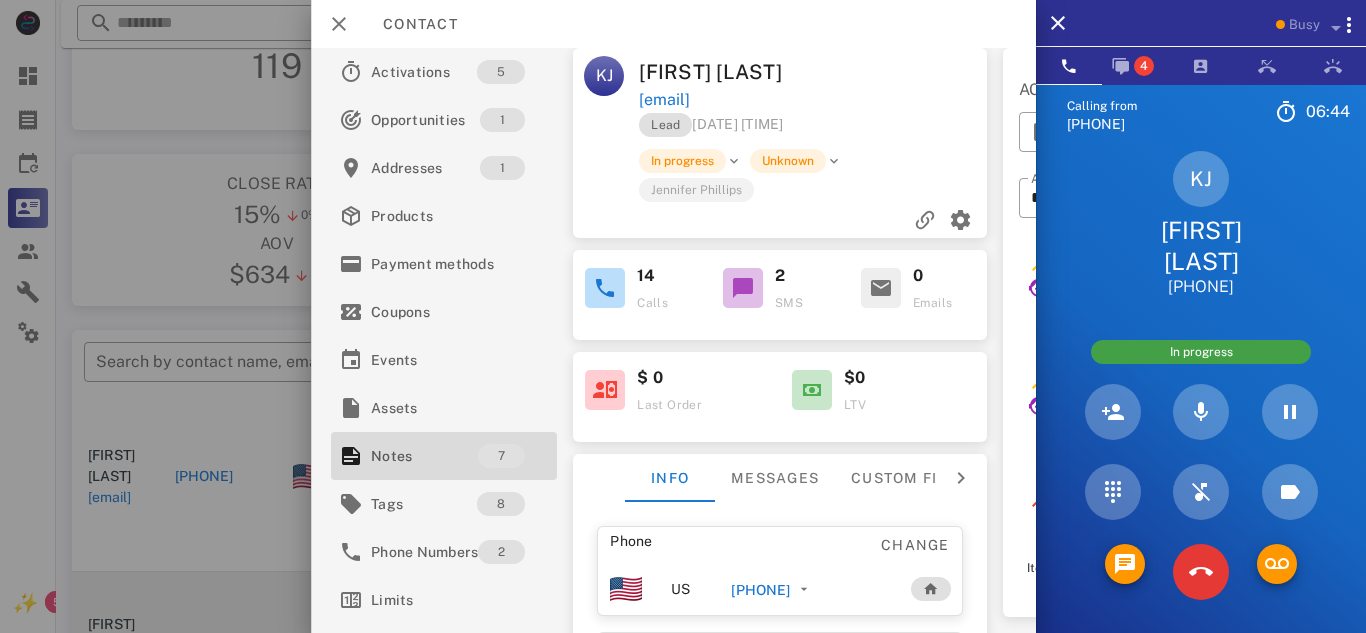 scroll, scrollTop: 0, scrollLeft: 0, axis: both 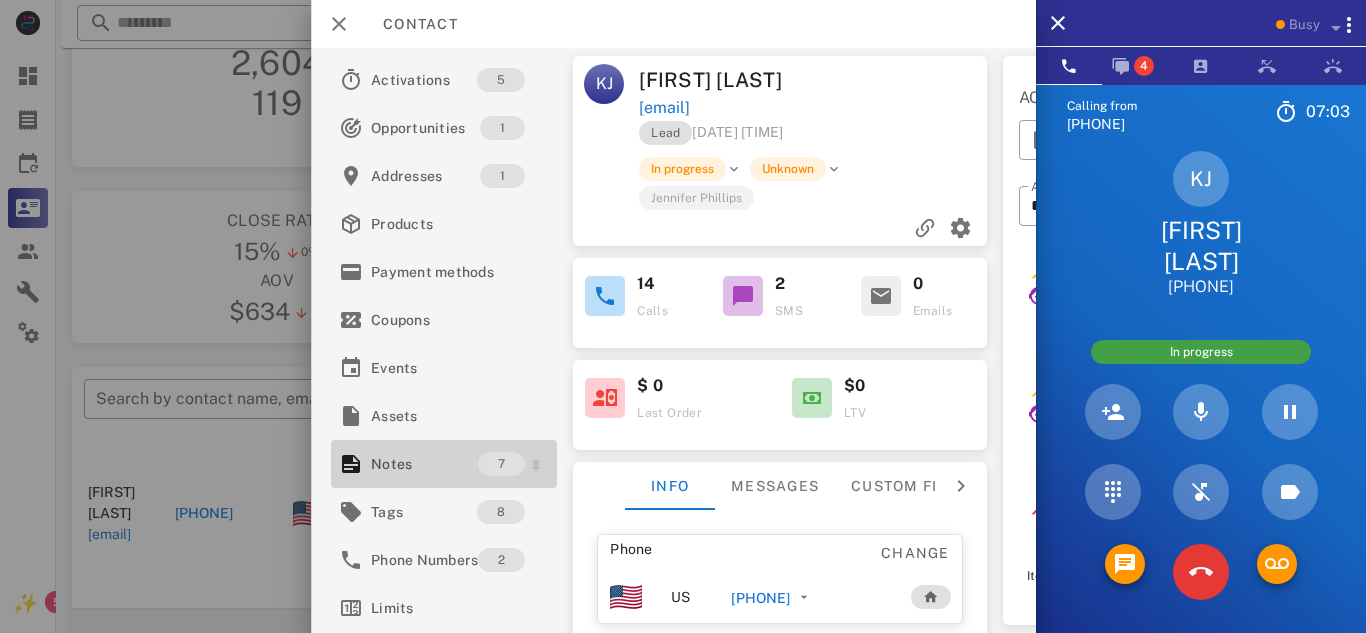 click on "Notes" at bounding box center [424, 464] 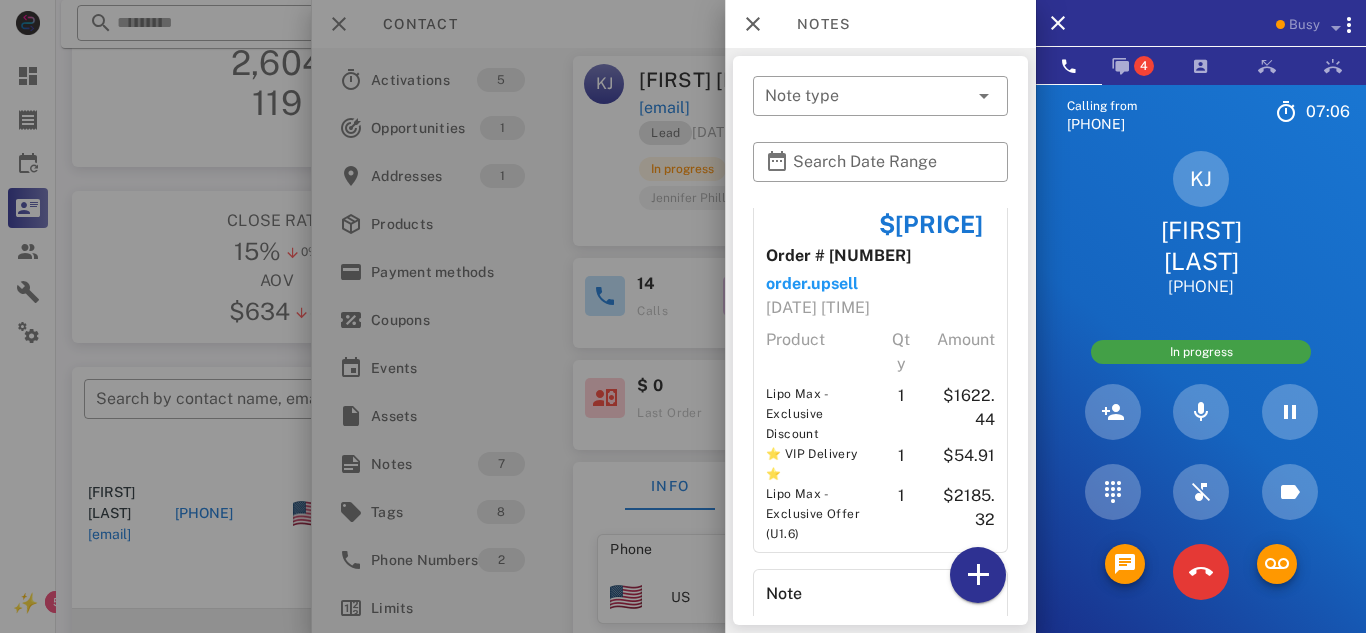 scroll, scrollTop: 1490, scrollLeft: 0, axis: vertical 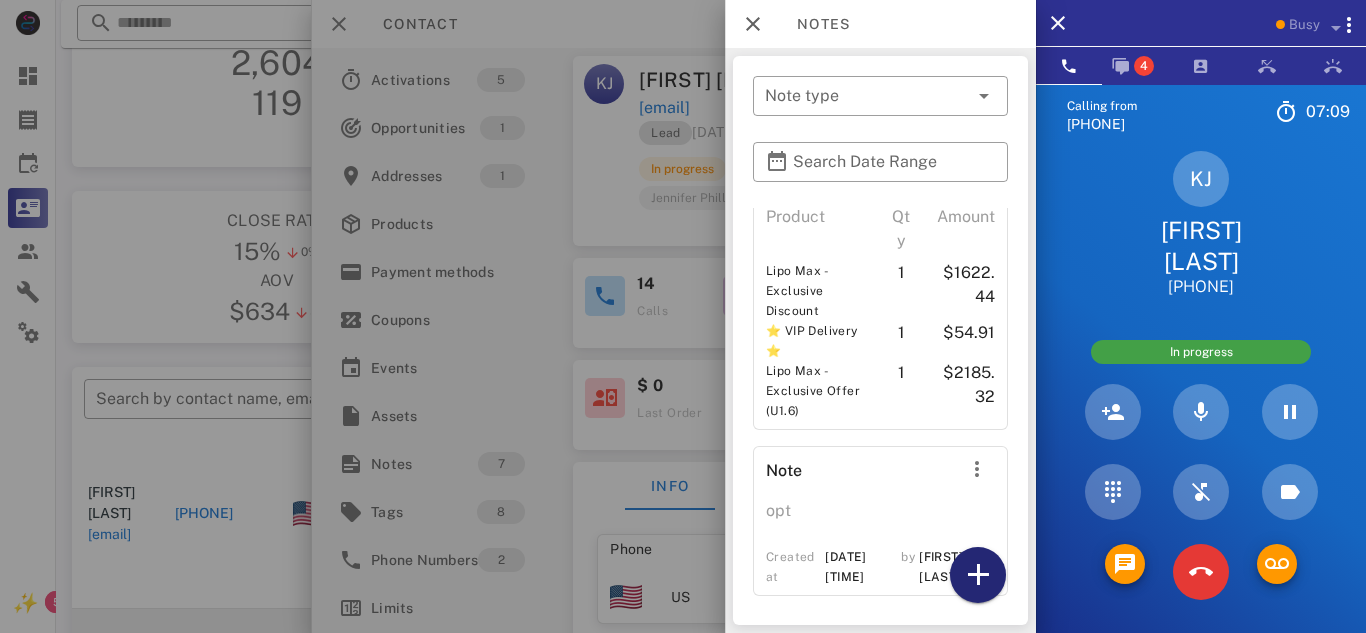 click at bounding box center [978, 575] 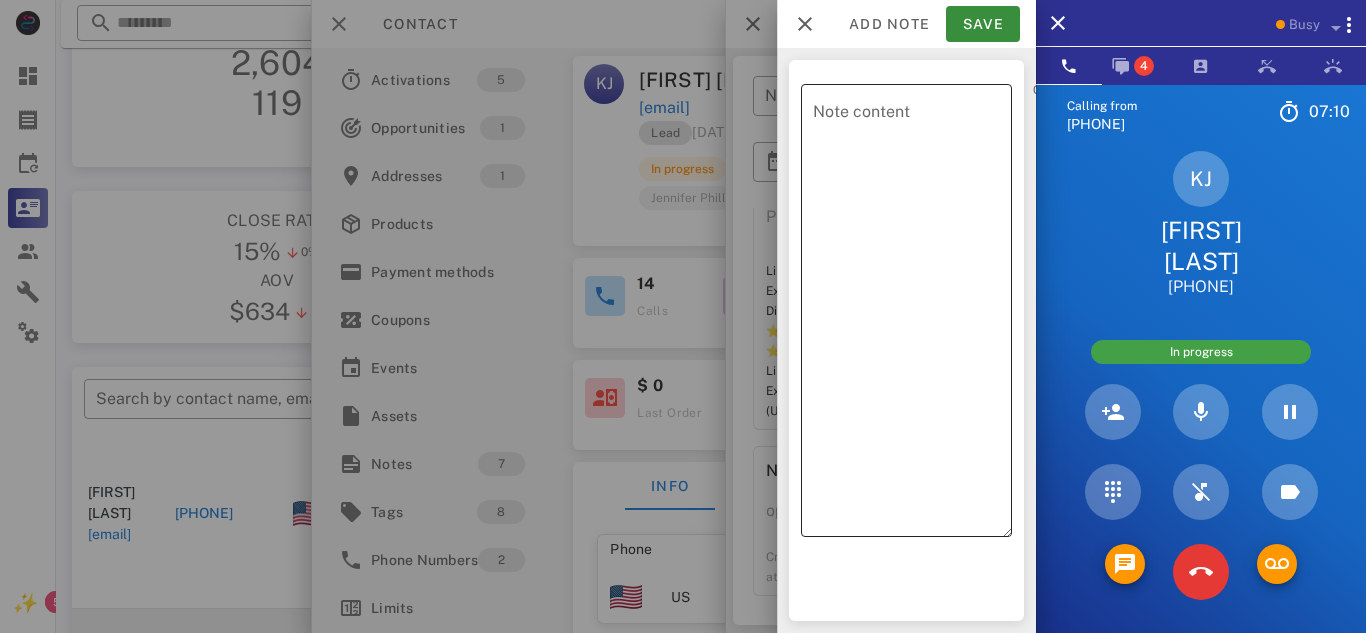 click on "Note content" at bounding box center (912, 315) 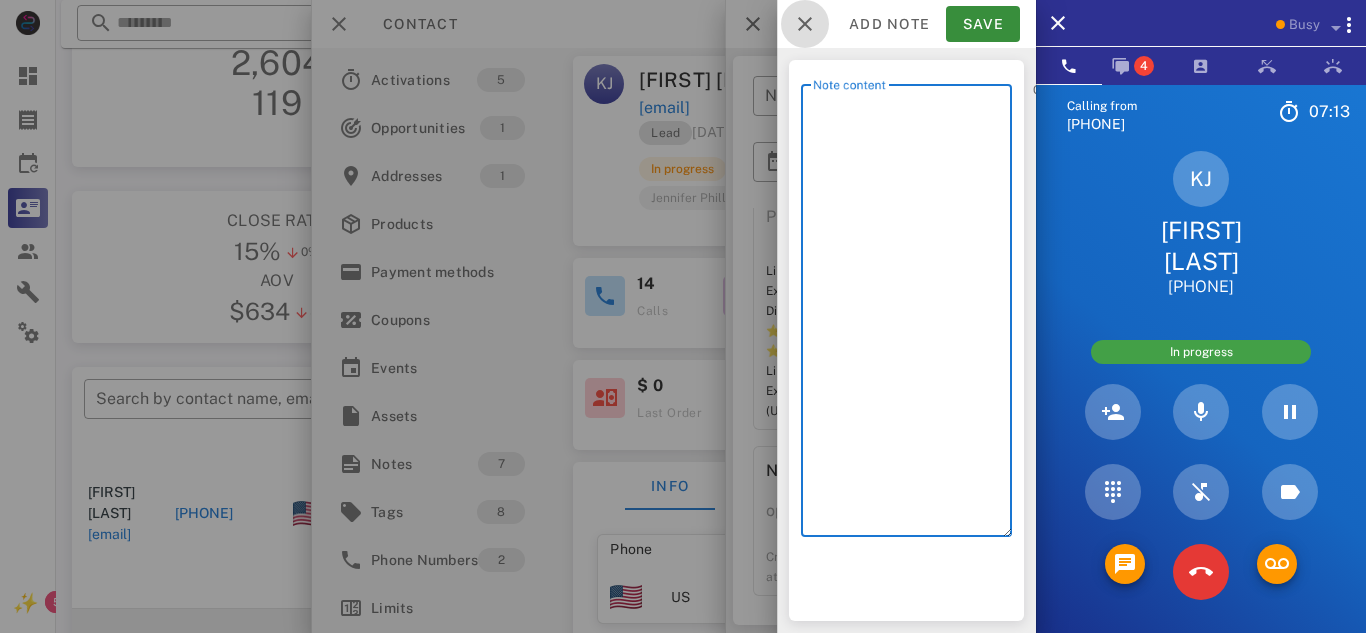 click at bounding box center (805, 24) 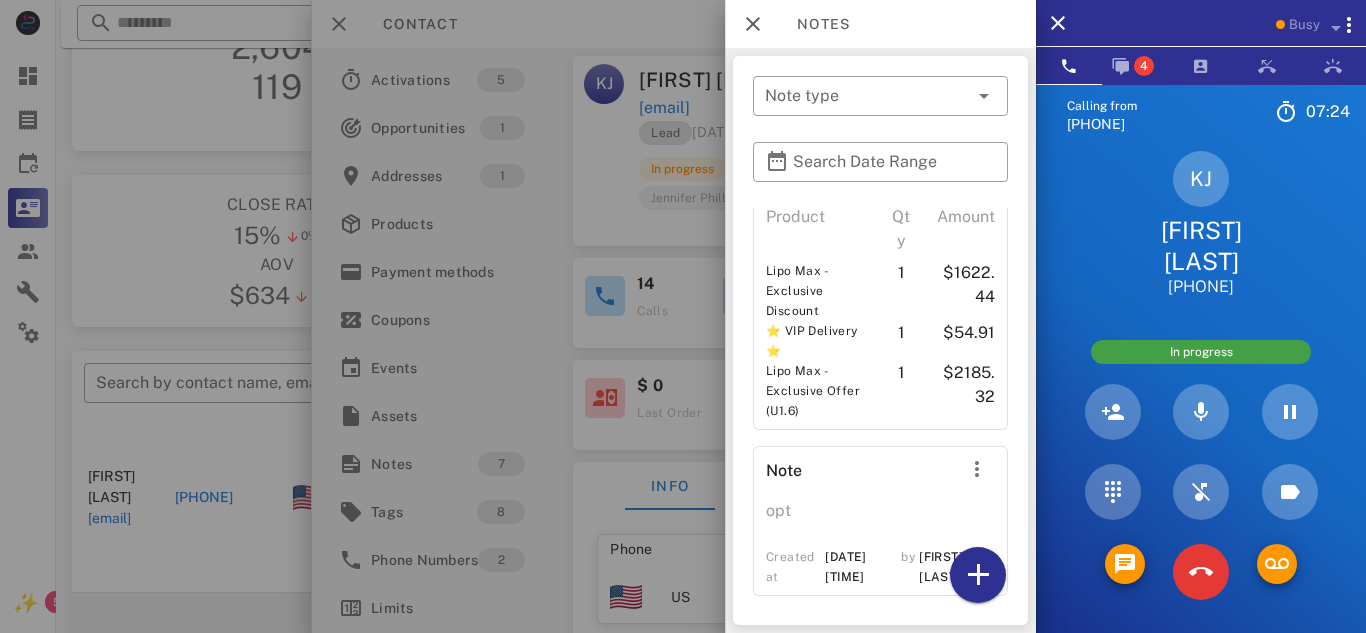 scroll, scrollTop: 81, scrollLeft: 0, axis: vertical 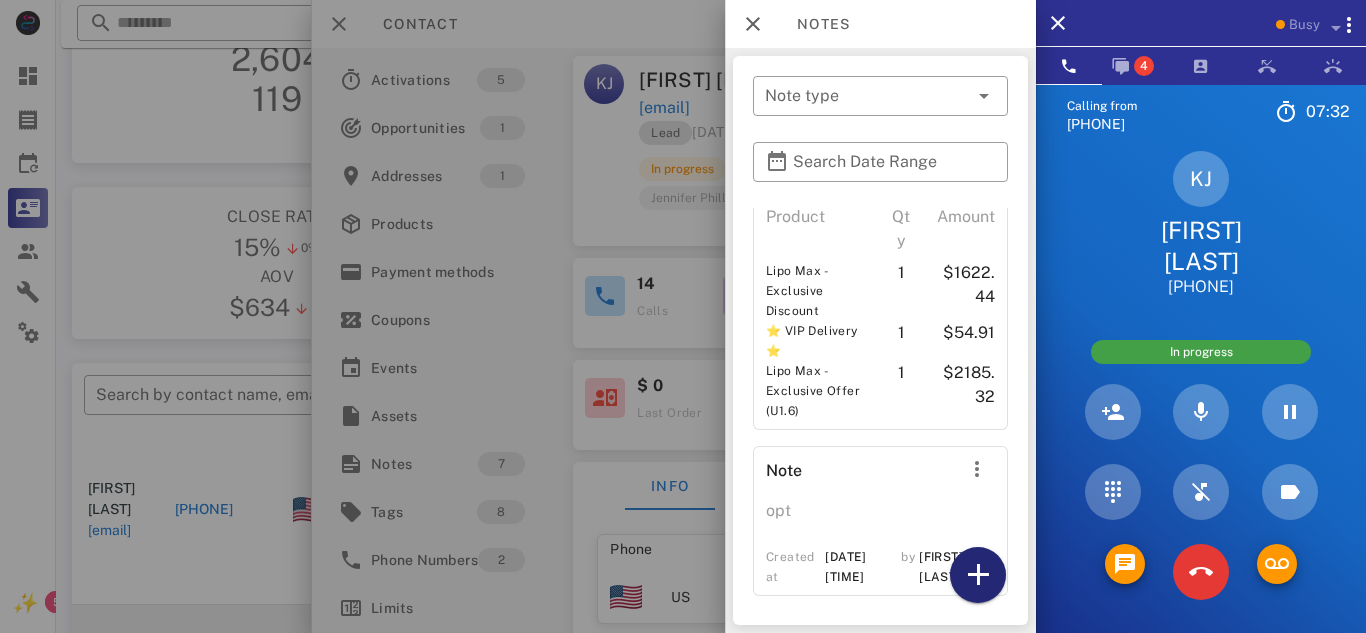click at bounding box center (978, 575) 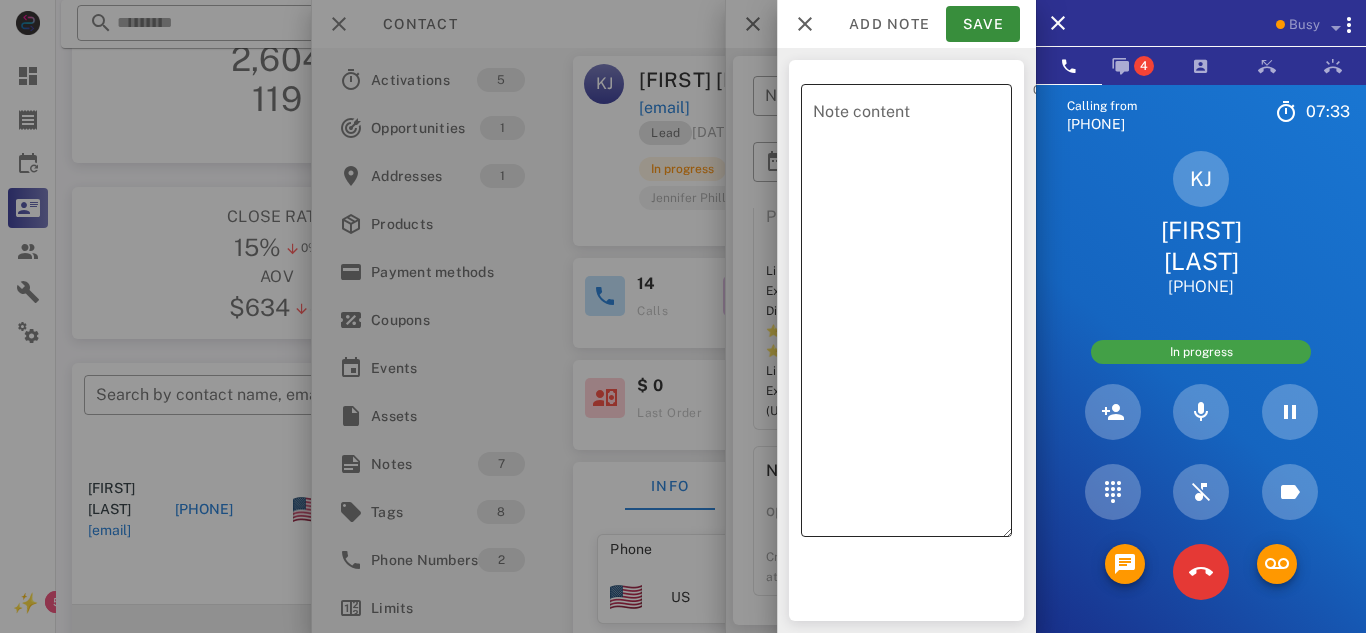 click on "Note content" at bounding box center (912, 315) 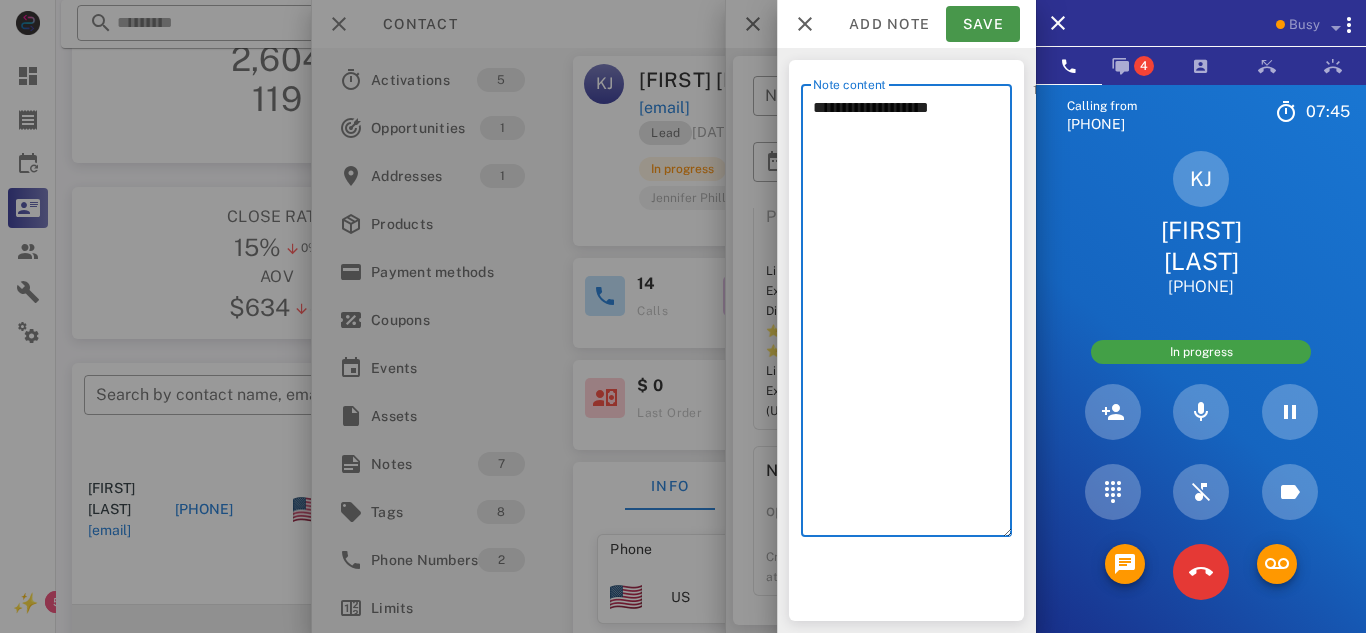 type on "**********" 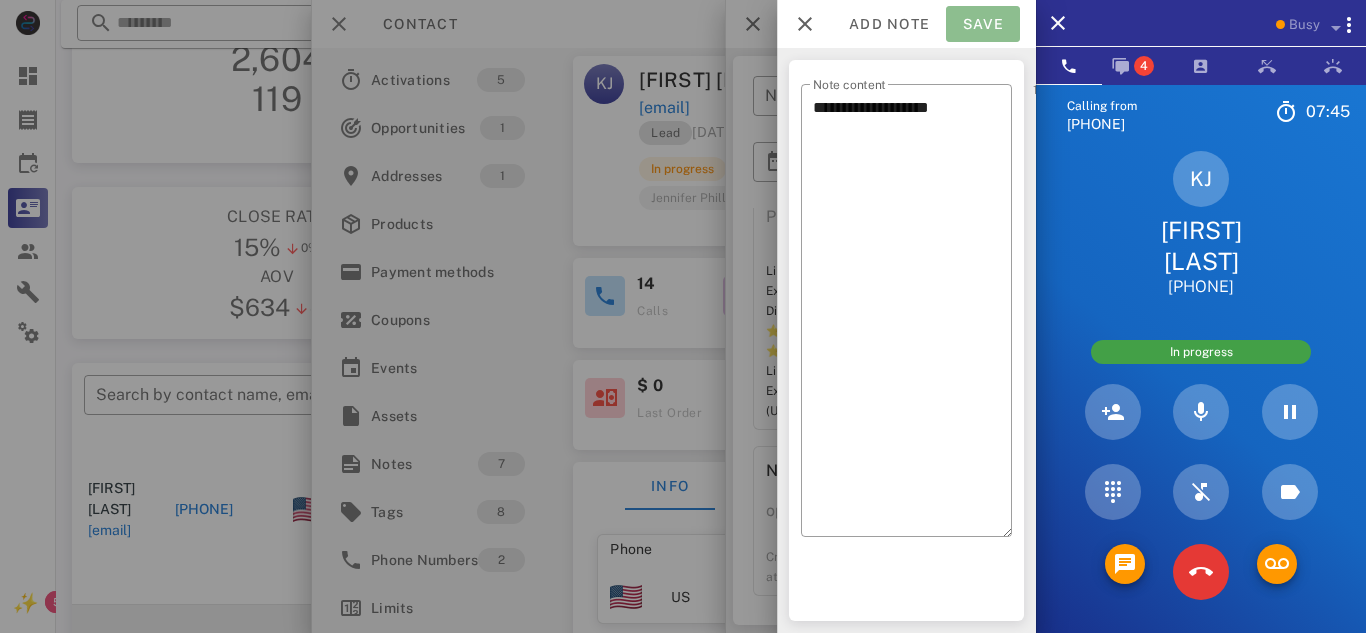 click on "Save" at bounding box center [983, 24] 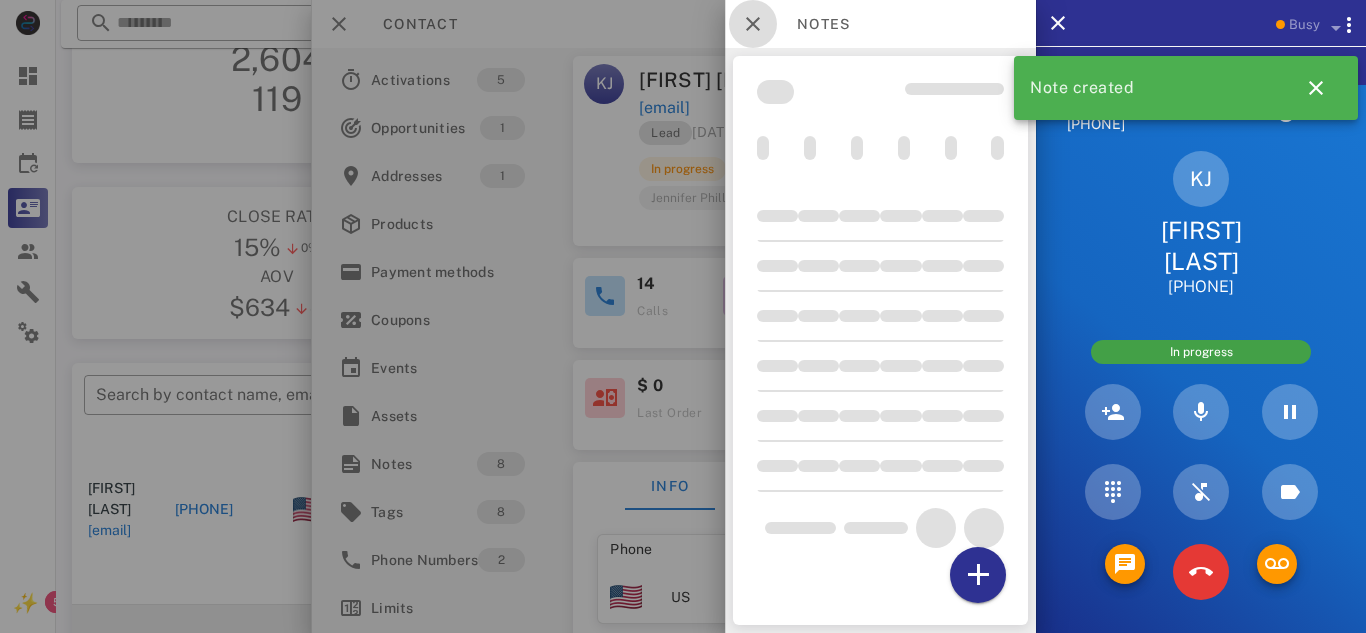 click at bounding box center [753, 24] 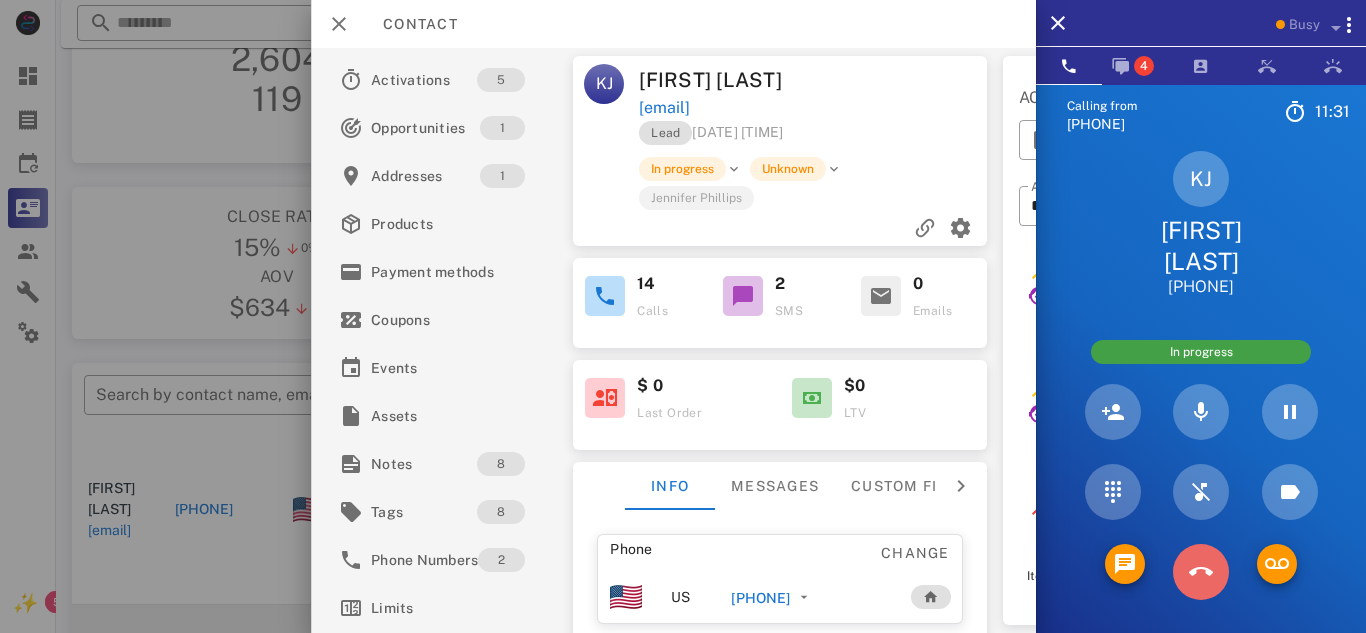click at bounding box center (1201, 572) 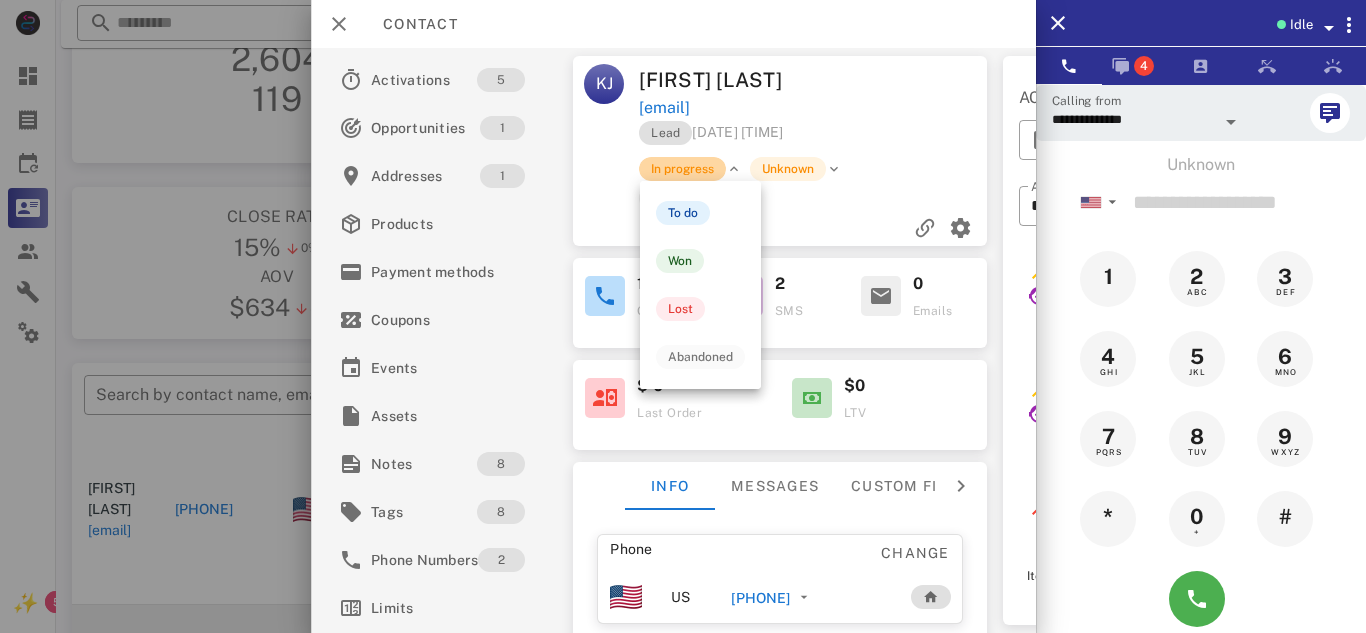 click on "In progress" at bounding box center [682, 169] 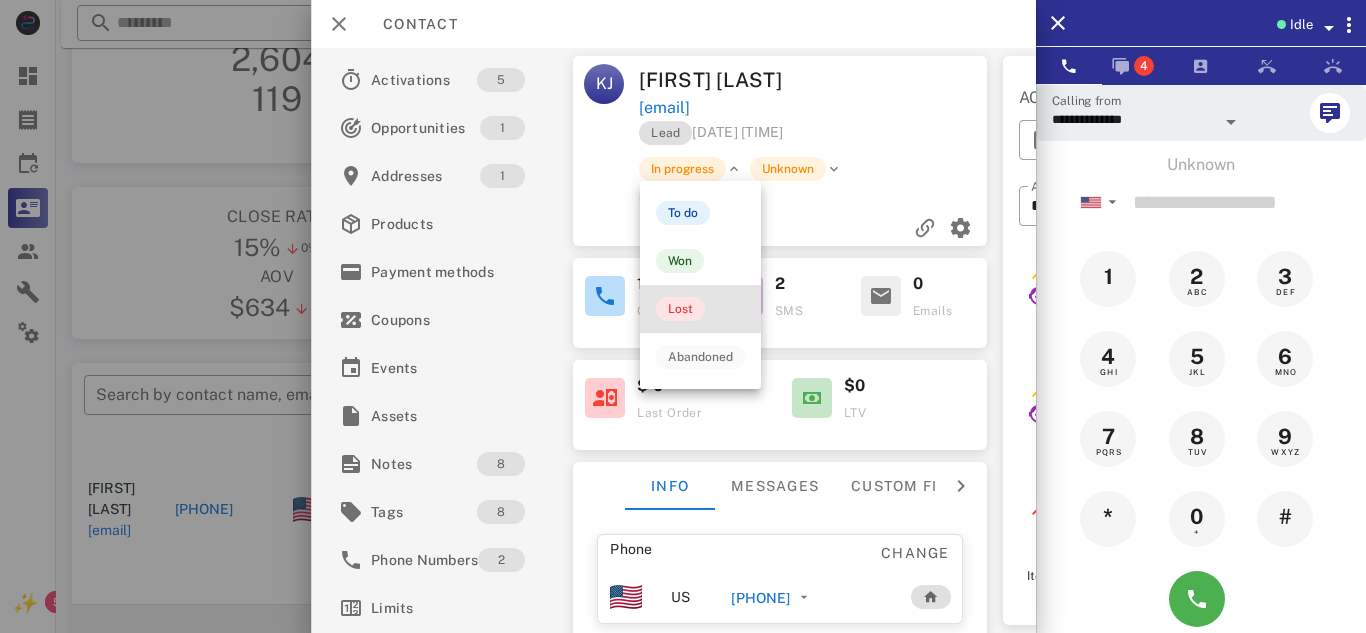 click on "Lost" at bounding box center [680, 309] 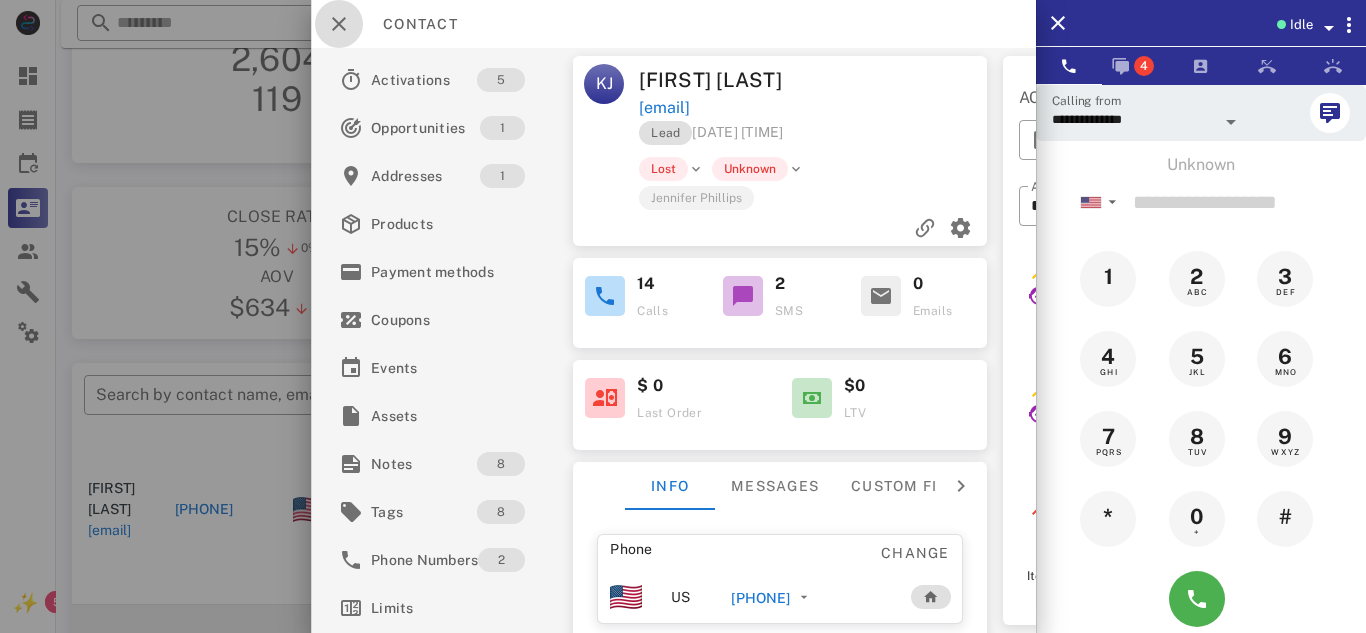 click at bounding box center [339, 24] 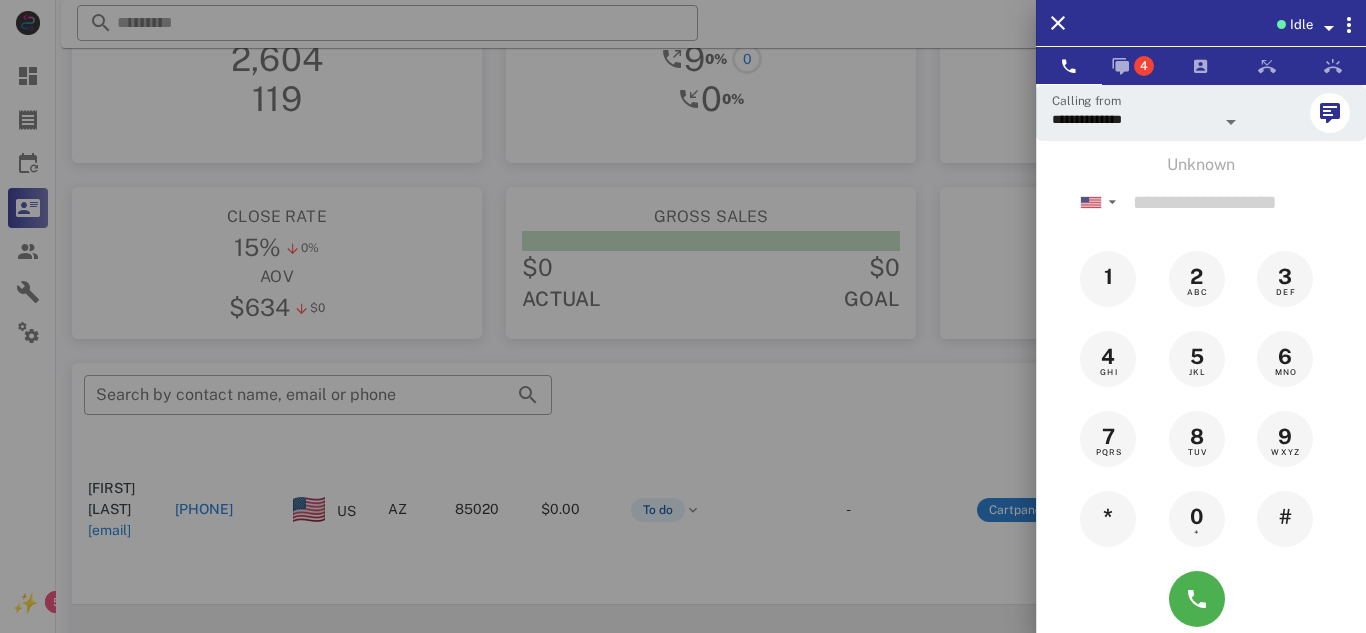 click at bounding box center [683, 316] 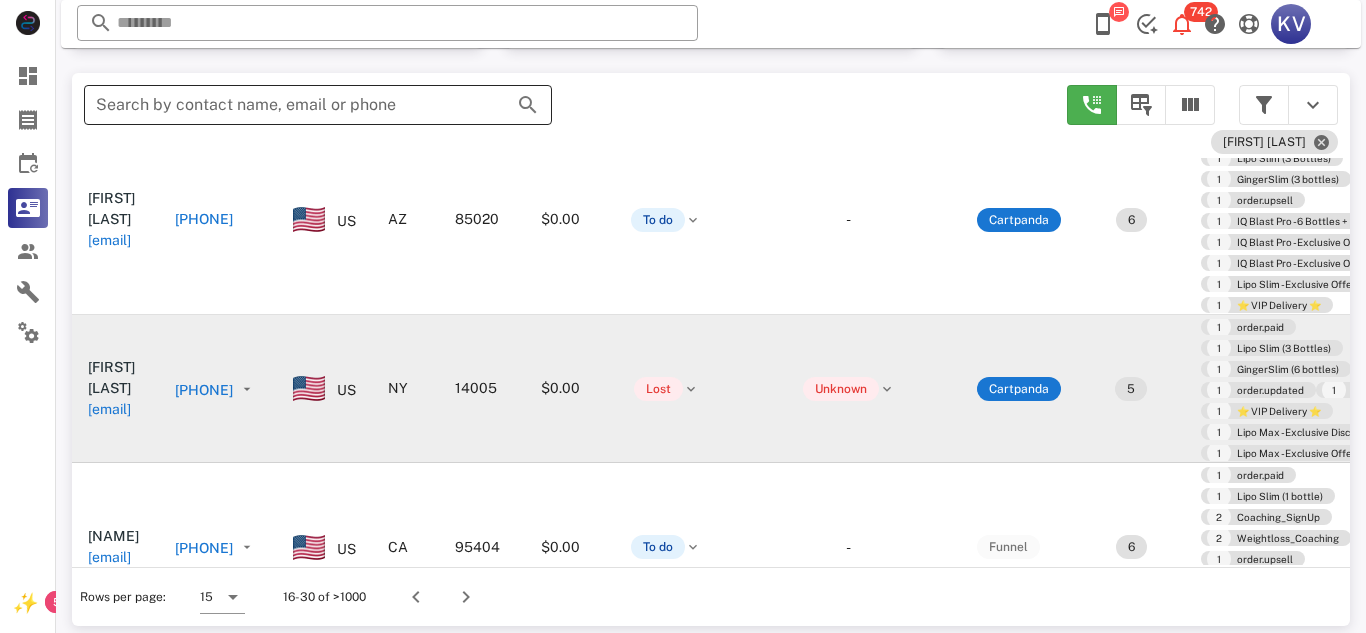 scroll, scrollTop: 380, scrollLeft: 0, axis: vertical 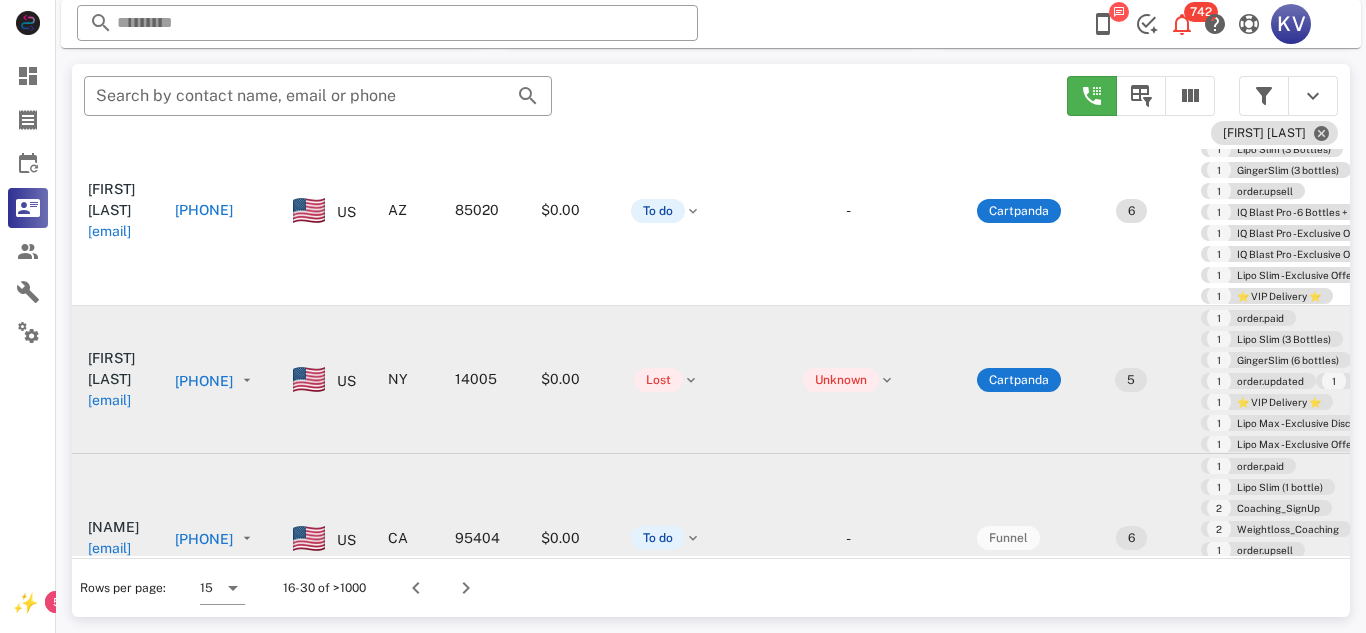 click on "[PHONE]" at bounding box center (204, 539) 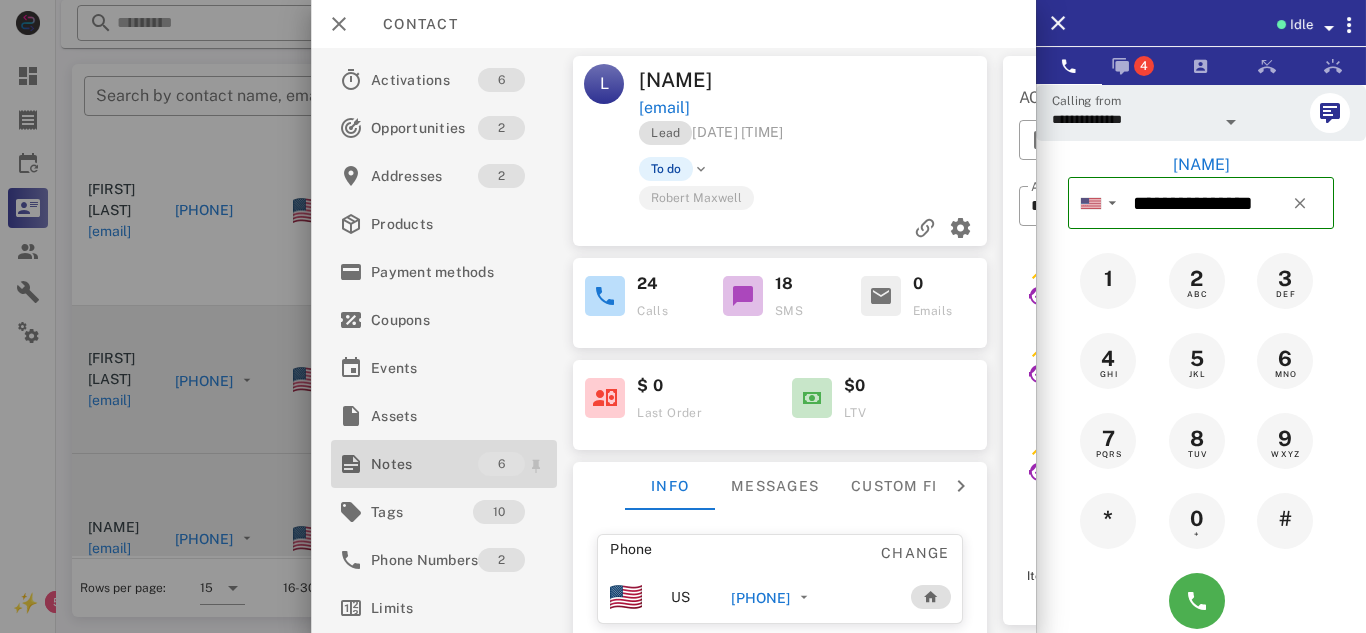 click on "Notes" at bounding box center (424, 464) 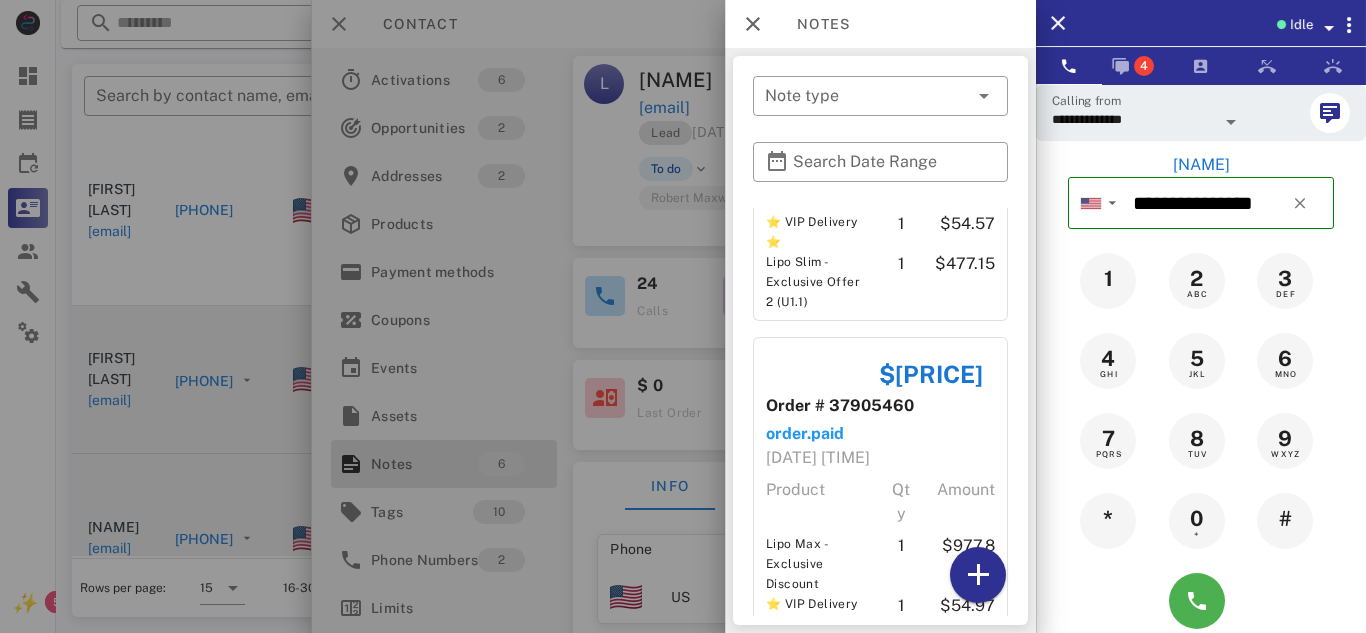 scroll, scrollTop: 1308, scrollLeft: 0, axis: vertical 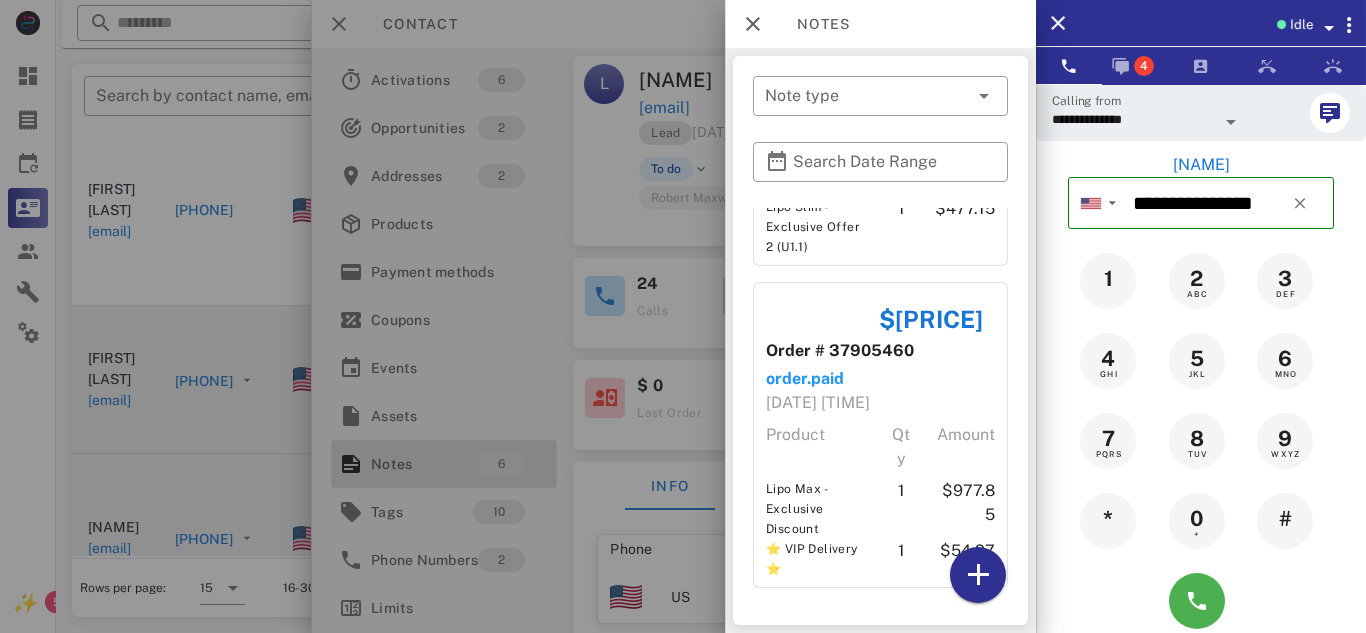 click at bounding box center [683, 316] 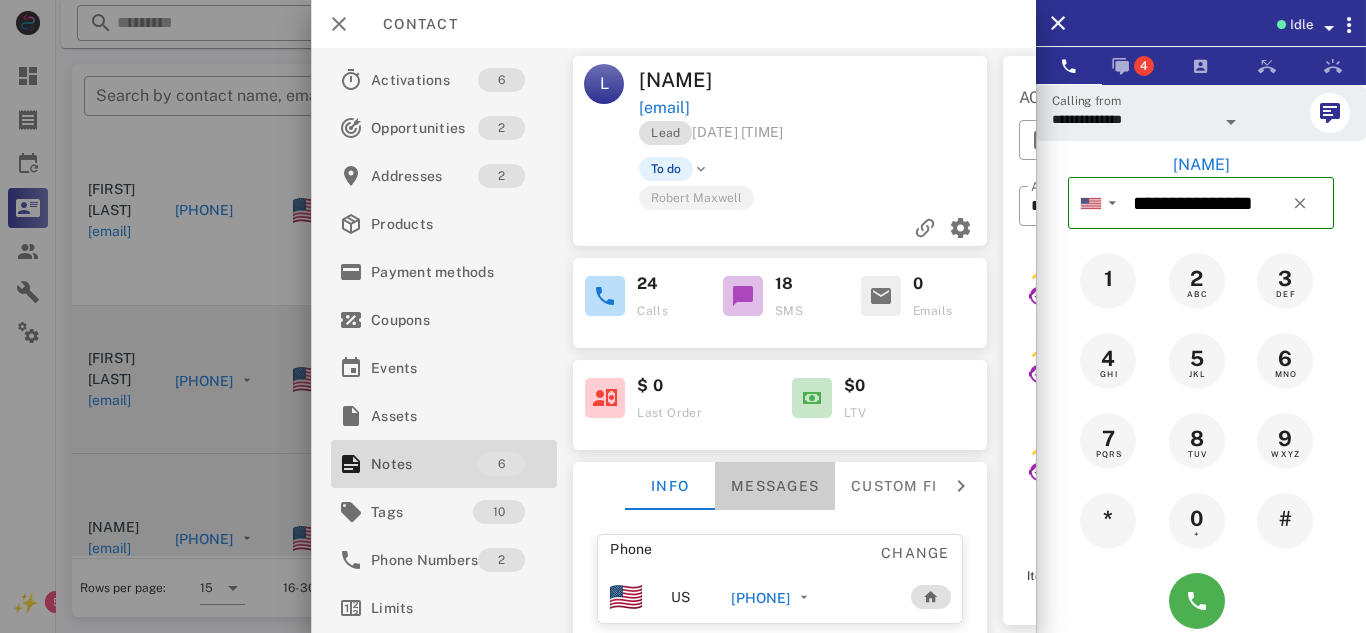 click on "Messages" at bounding box center (775, 486) 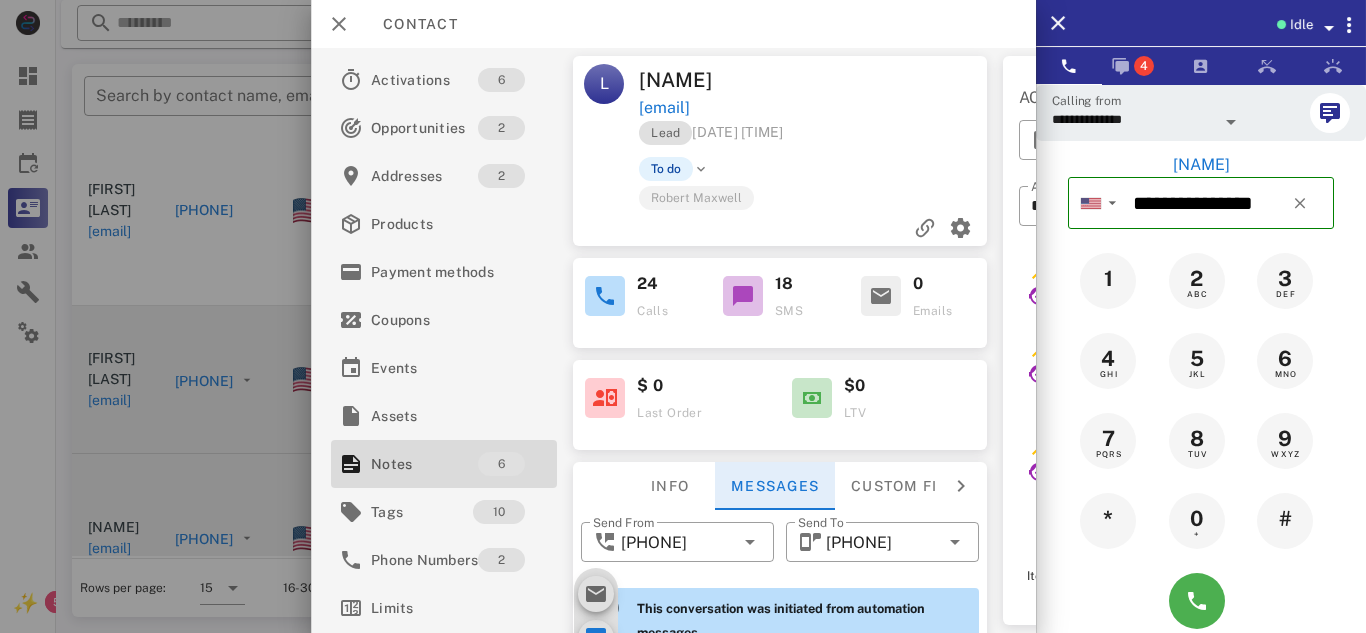 scroll, scrollTop: 3382, scrollLeft: 0, axis: vertical 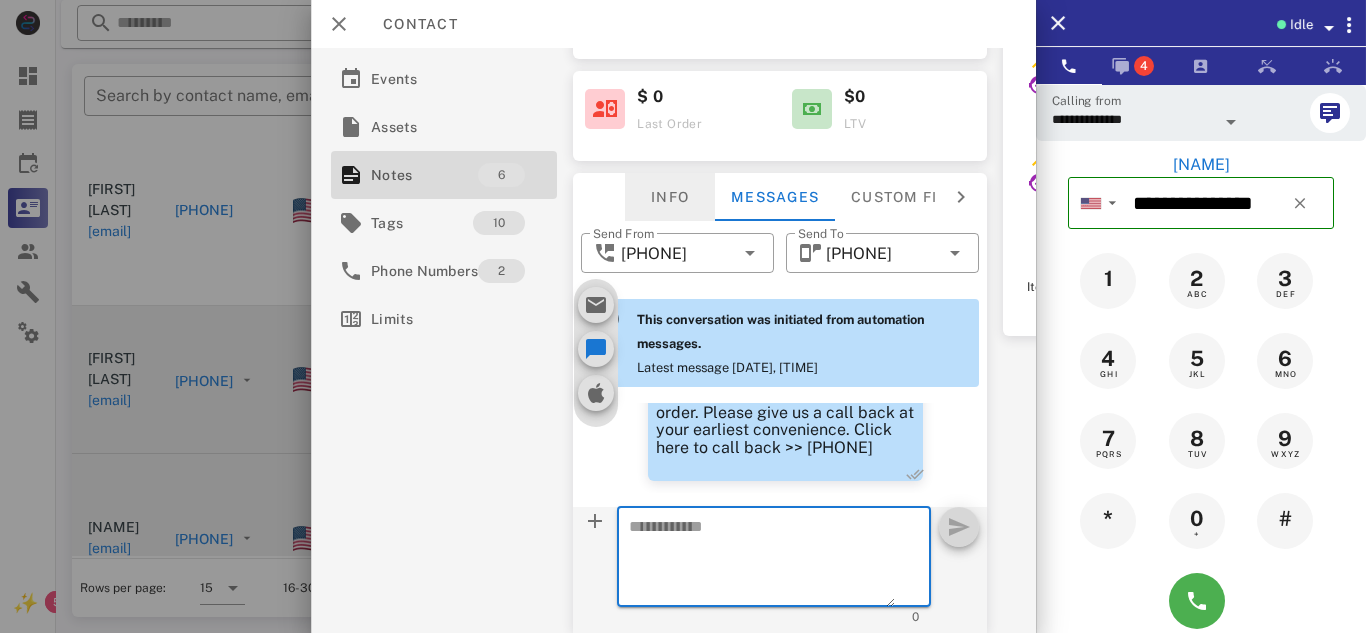 click on "Info" at bounding box center [670, 197] 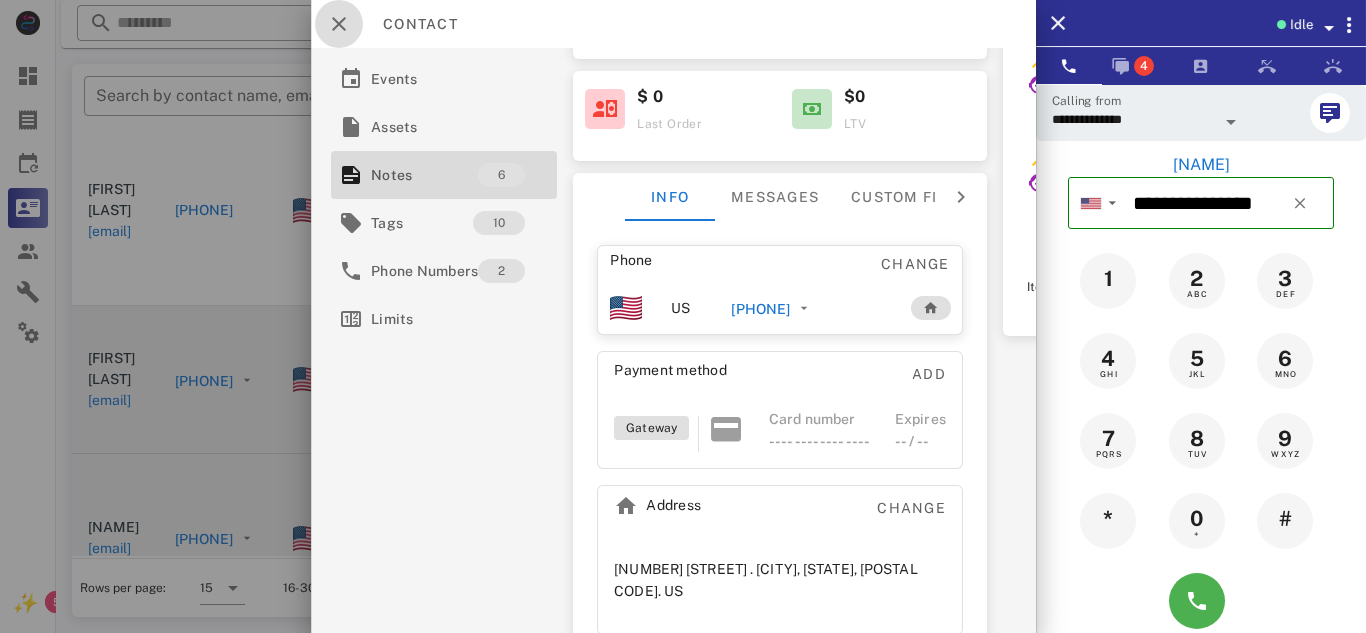 click at bounding box center (339, 24) 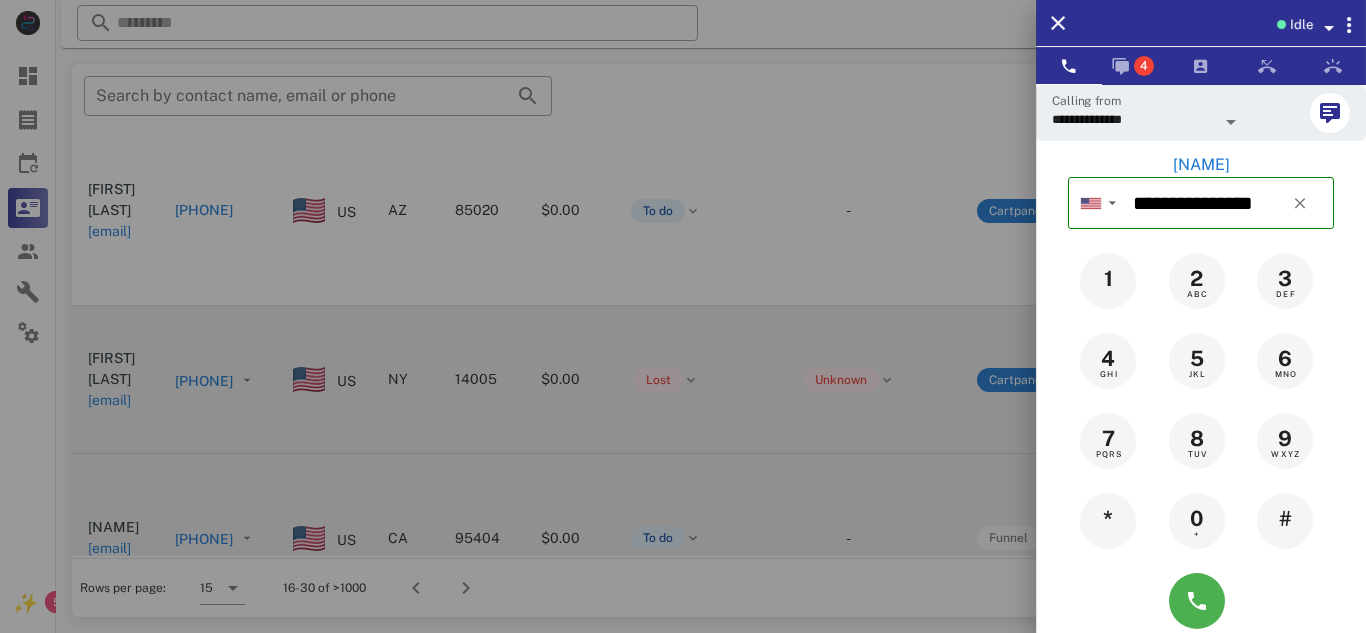 click at bounding box center (683, 316) 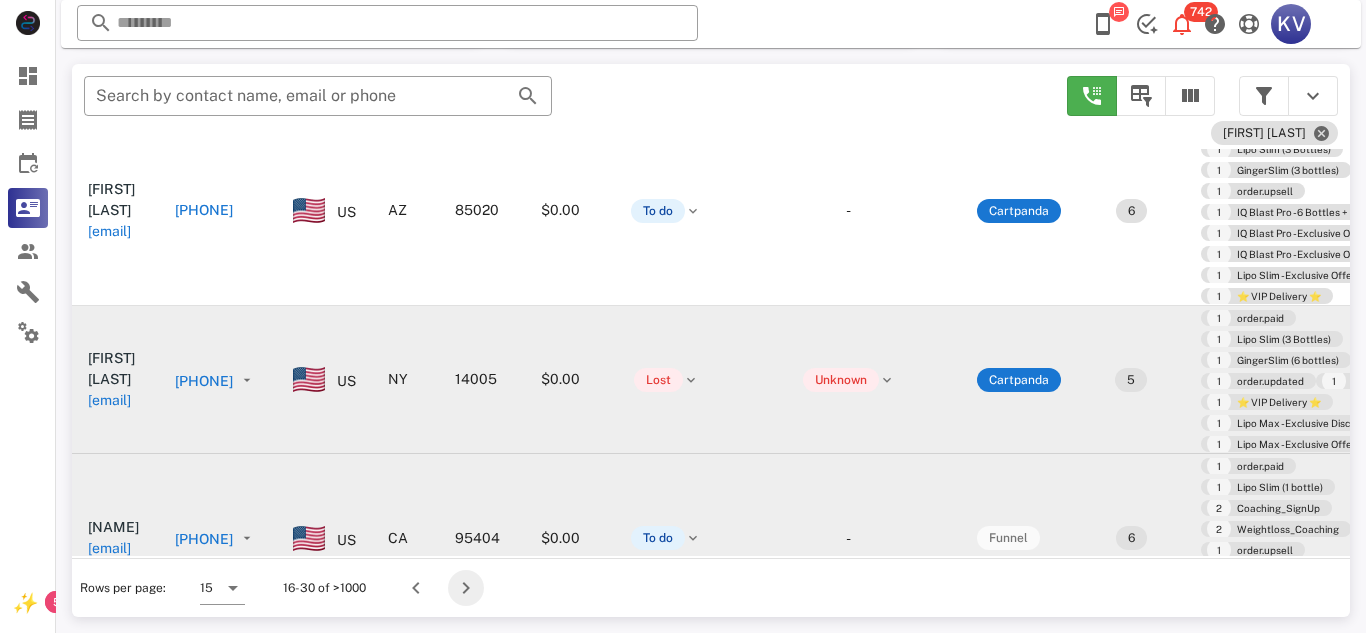 click at bounding box center (466, 588) 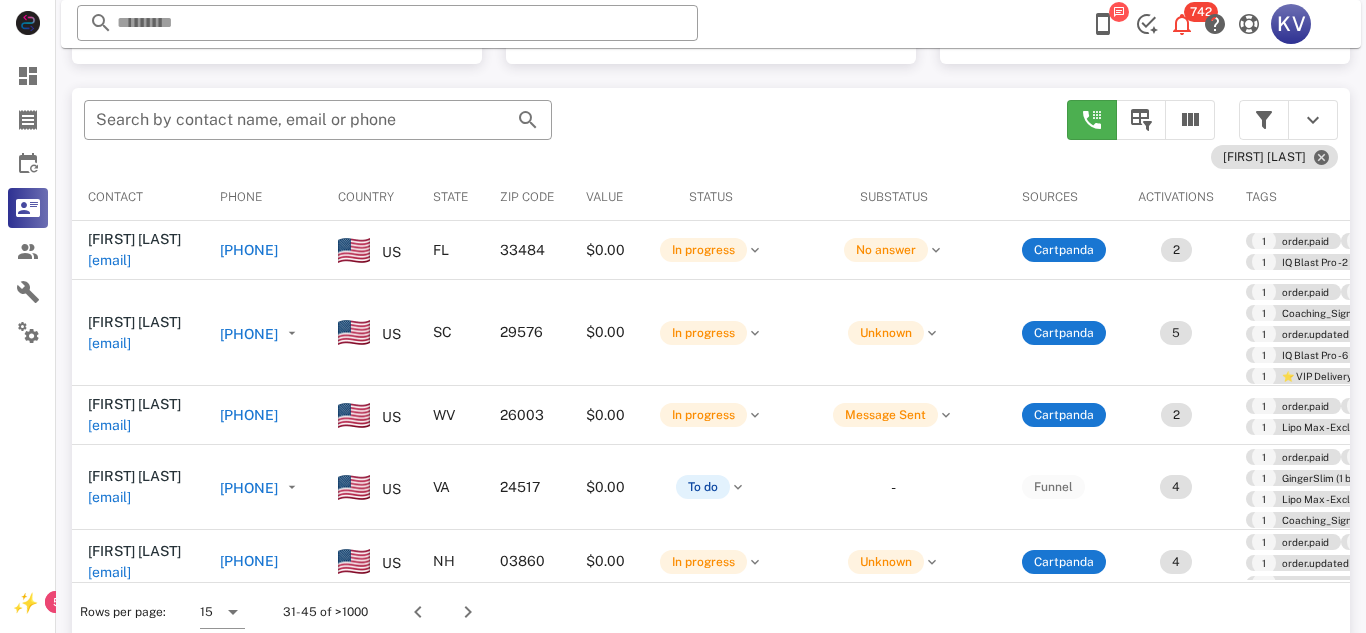 scroll, scrollTop: 380, scrollLeft: 0, axis: vertical 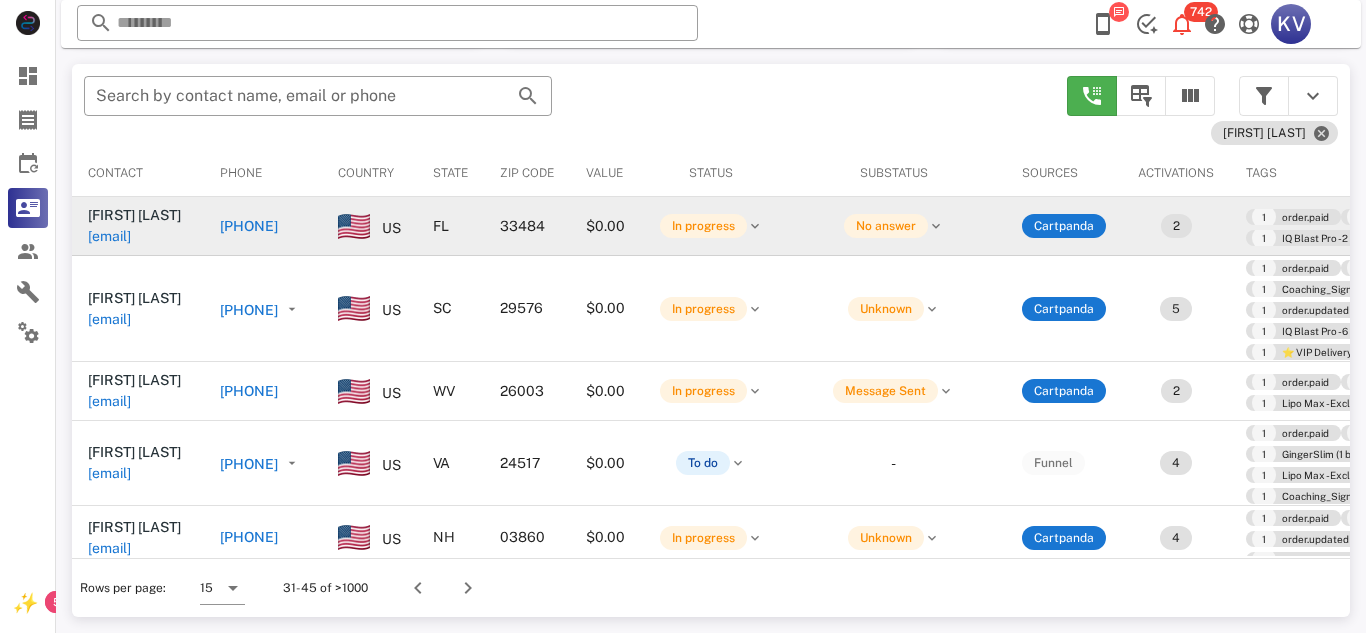 click on "[PHONE]" at bounding box center (249, 226) 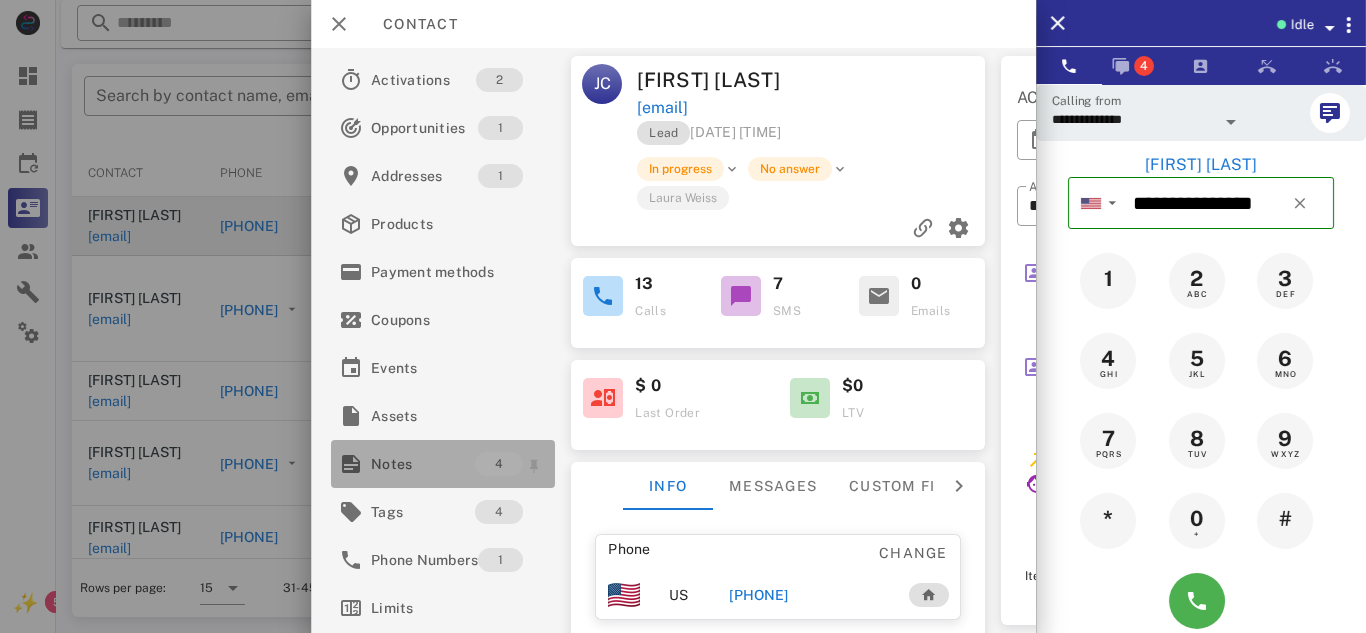 click on "Notes" at bounding box center [423, 464] 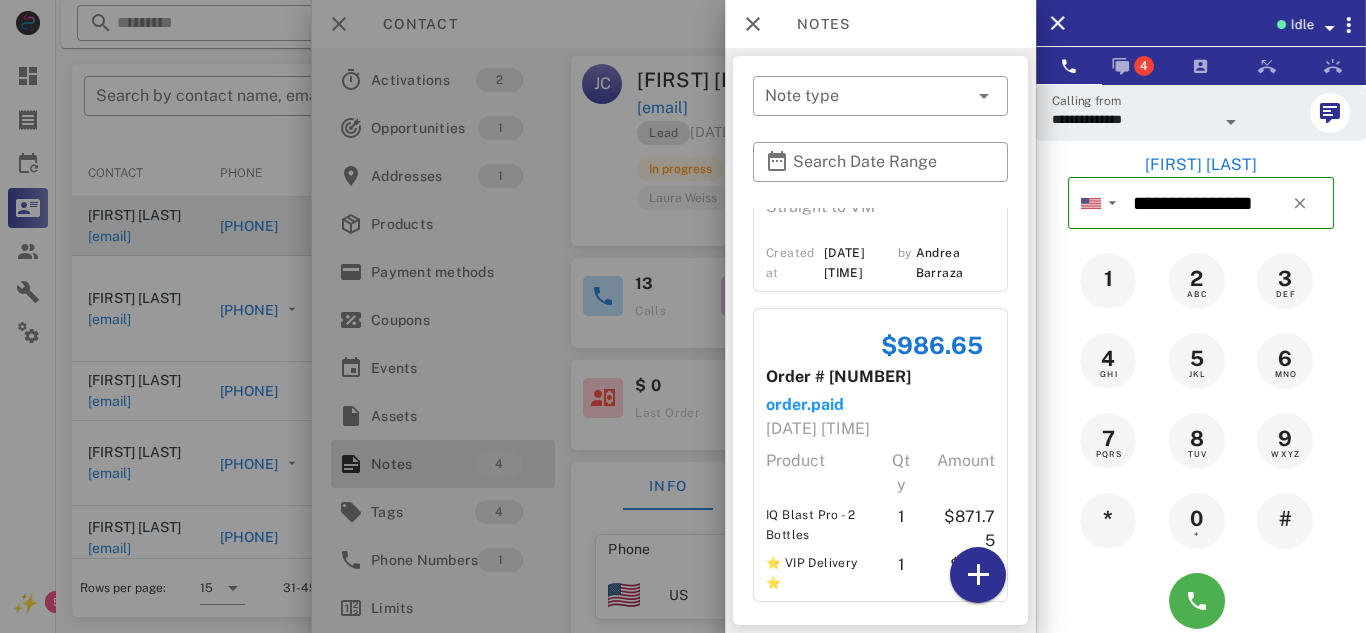 scroll, scrollTop: 508, scrollLeft: 0, axis: vertical 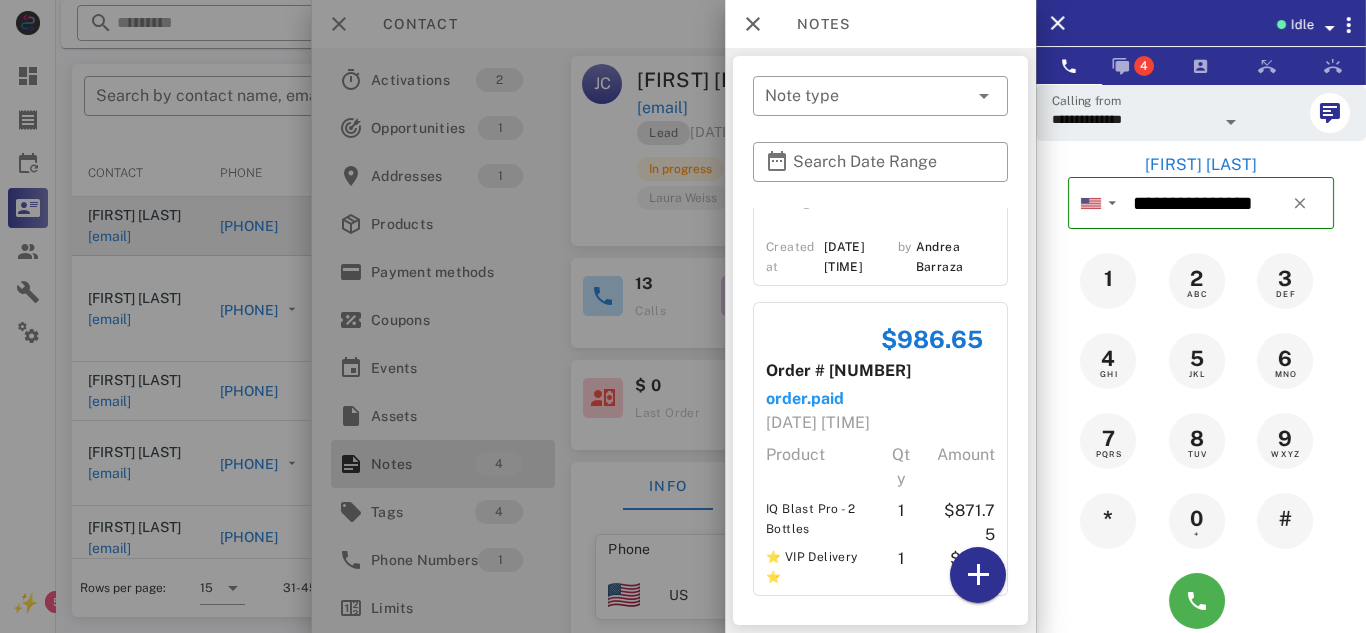 click at bounding box center [683, 316] 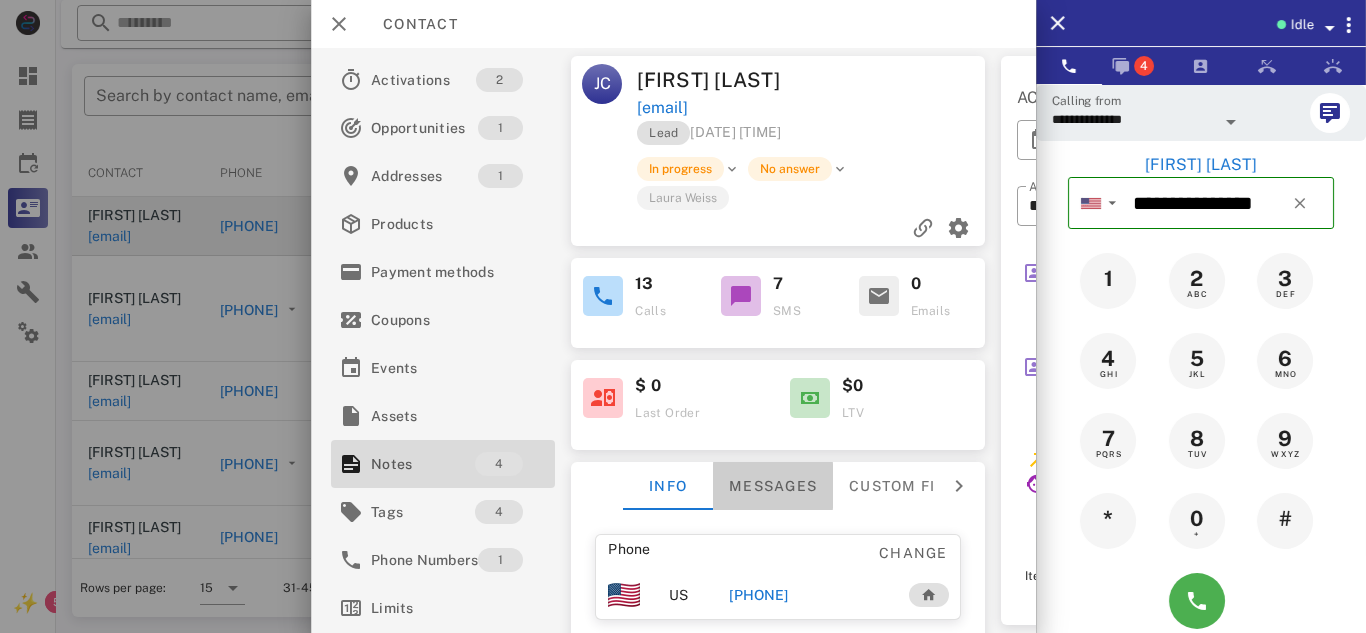 click on "Messages" at bounding box center (773, 486) 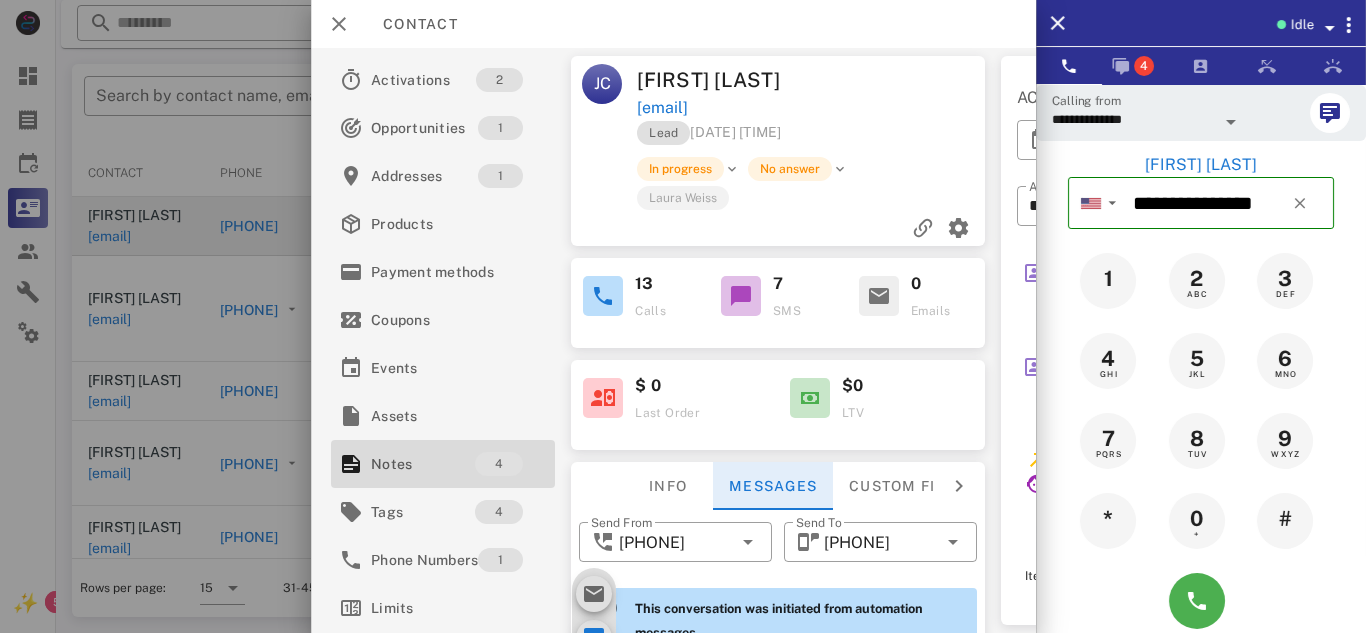 scroll, scrollTop: 1333, scrollLeft: 0, axis: vertical 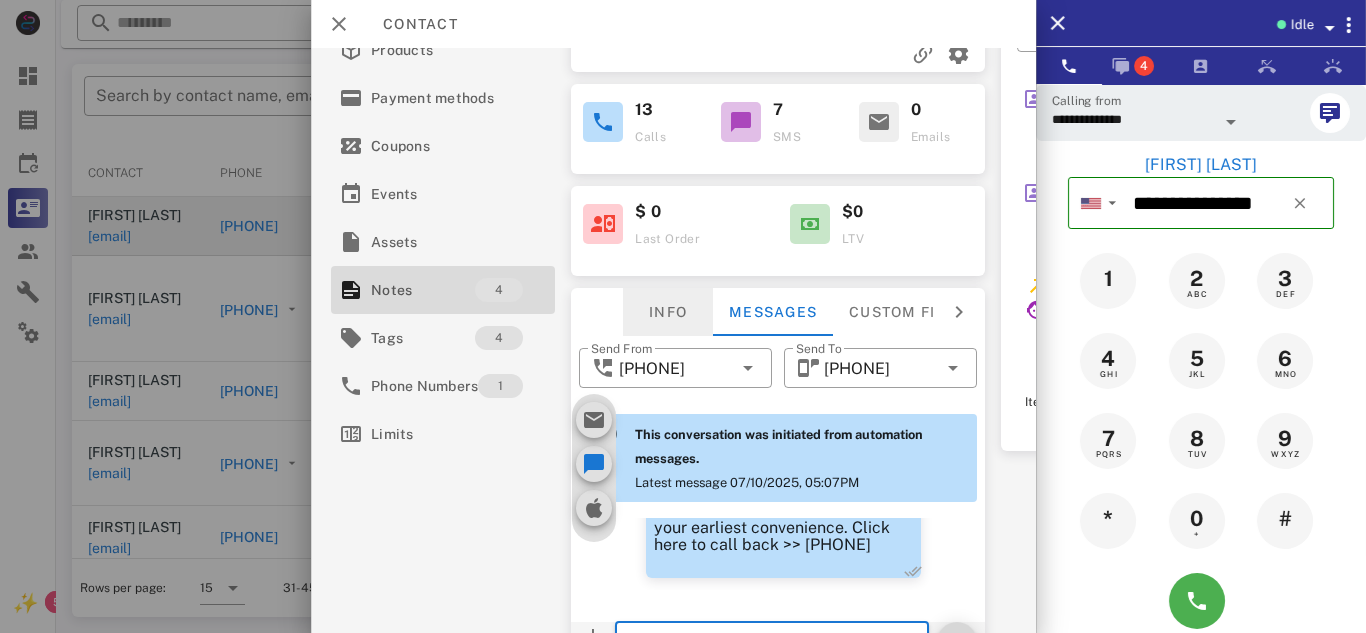 click on "Info" at bounding box center (668, 312) 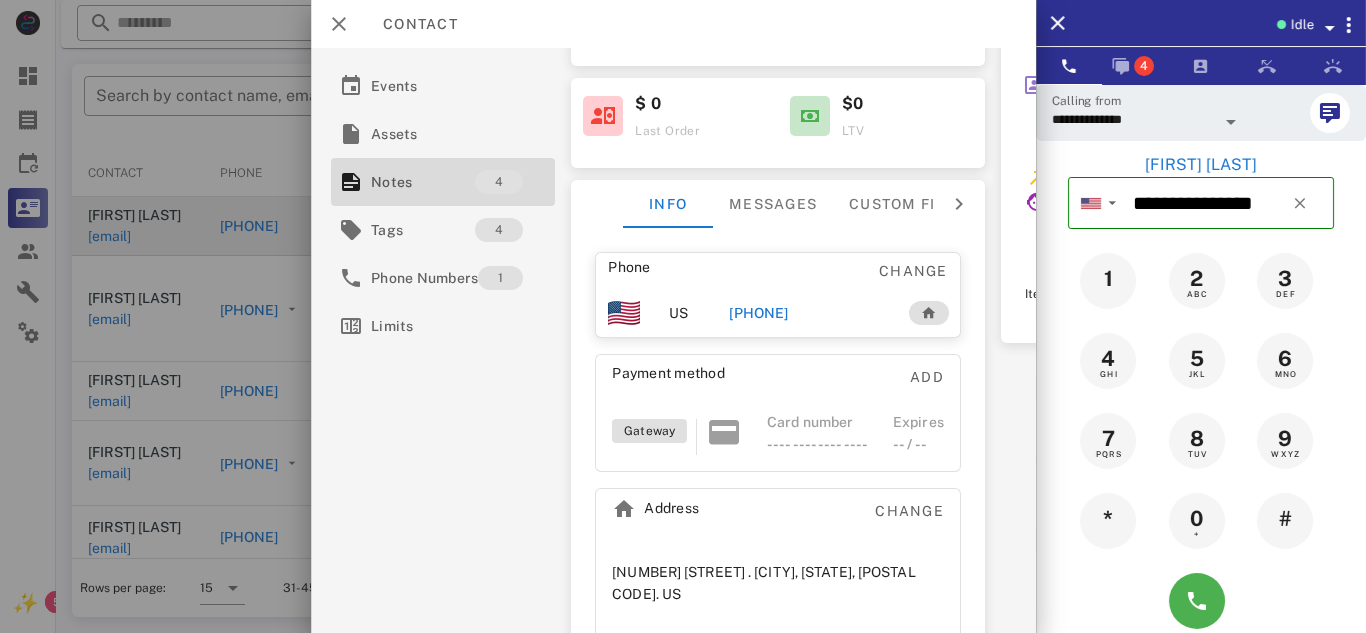 scroll, scrollTop: 289, scrollLeft: 0, axis: vertical 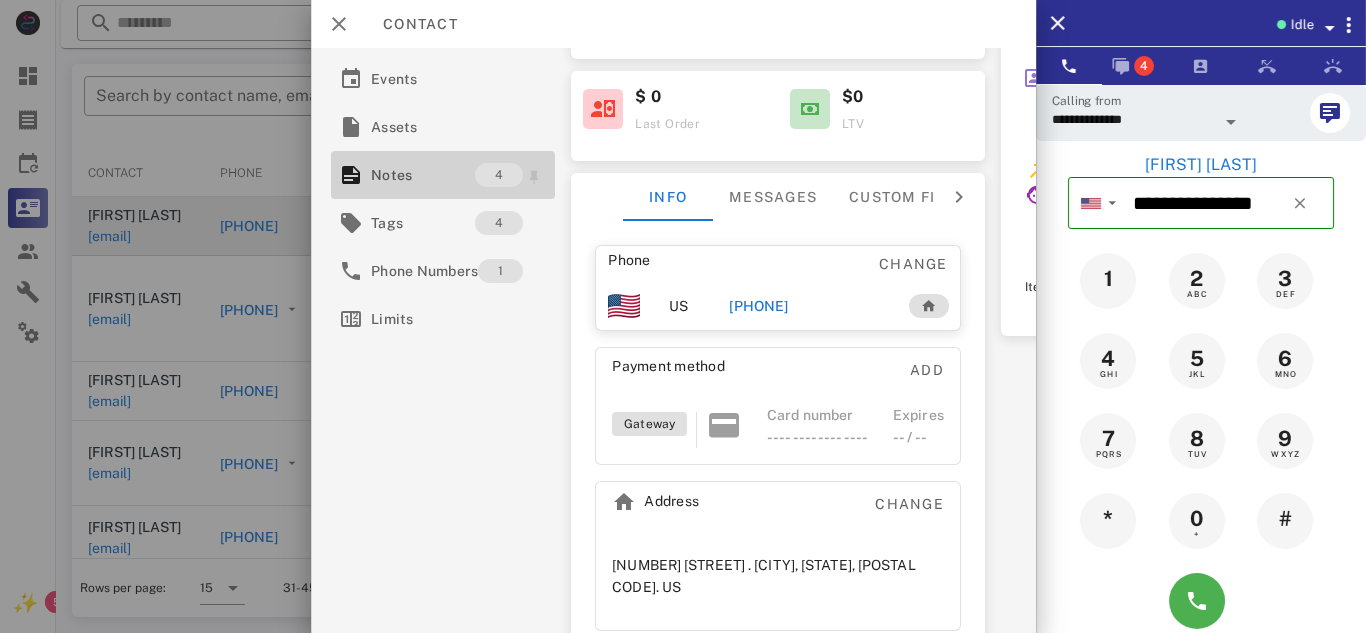 click on "Notes" at bounding box center (423, 175) 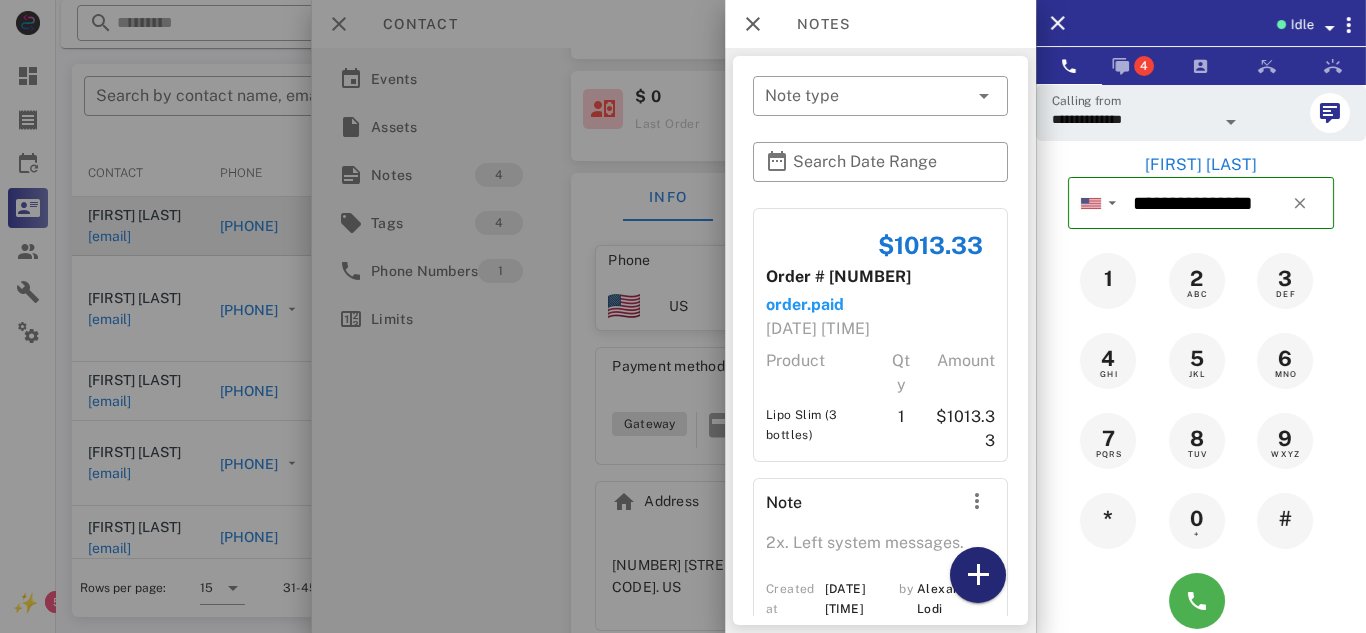 click at bounding box center (978, 575) 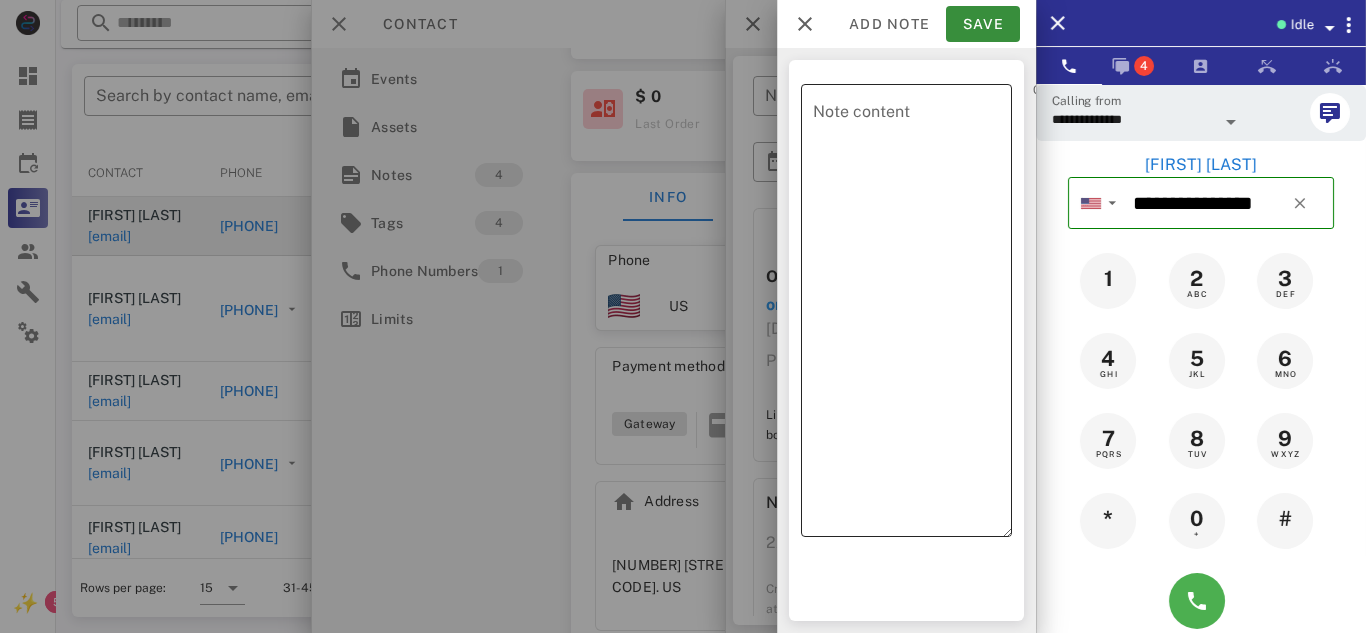 click on "Note content" at bounding box center [912, 315] 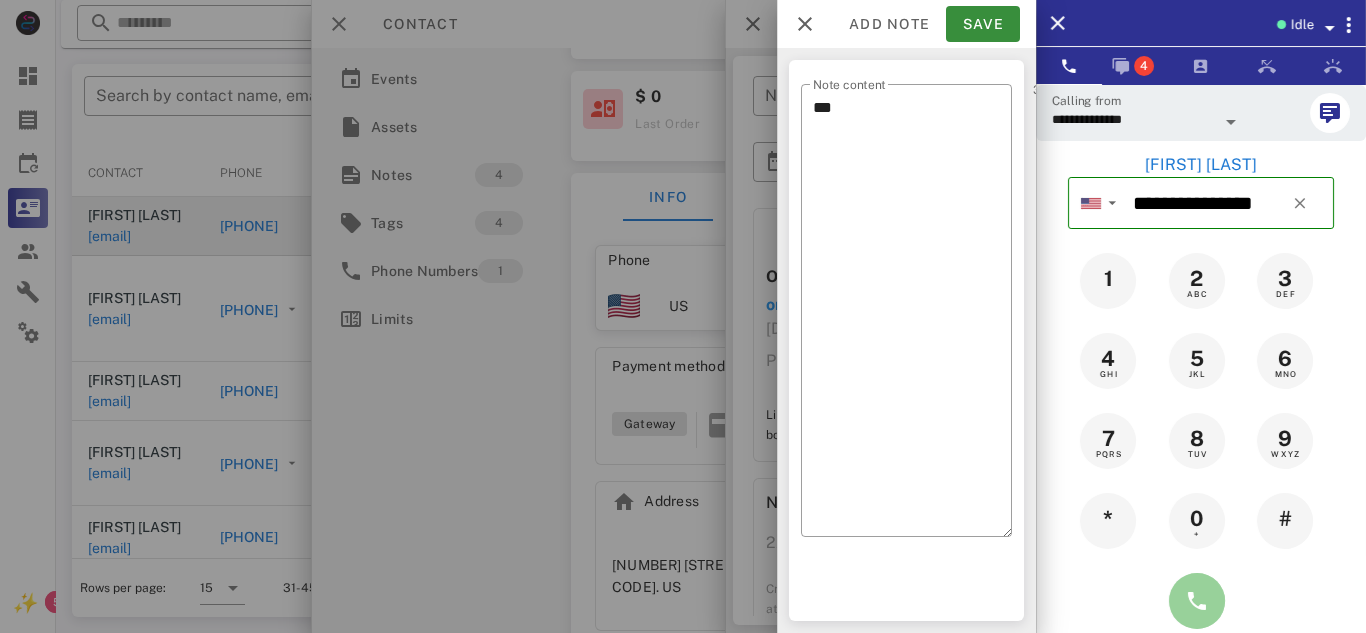 click at bounding box center (1197, 601) 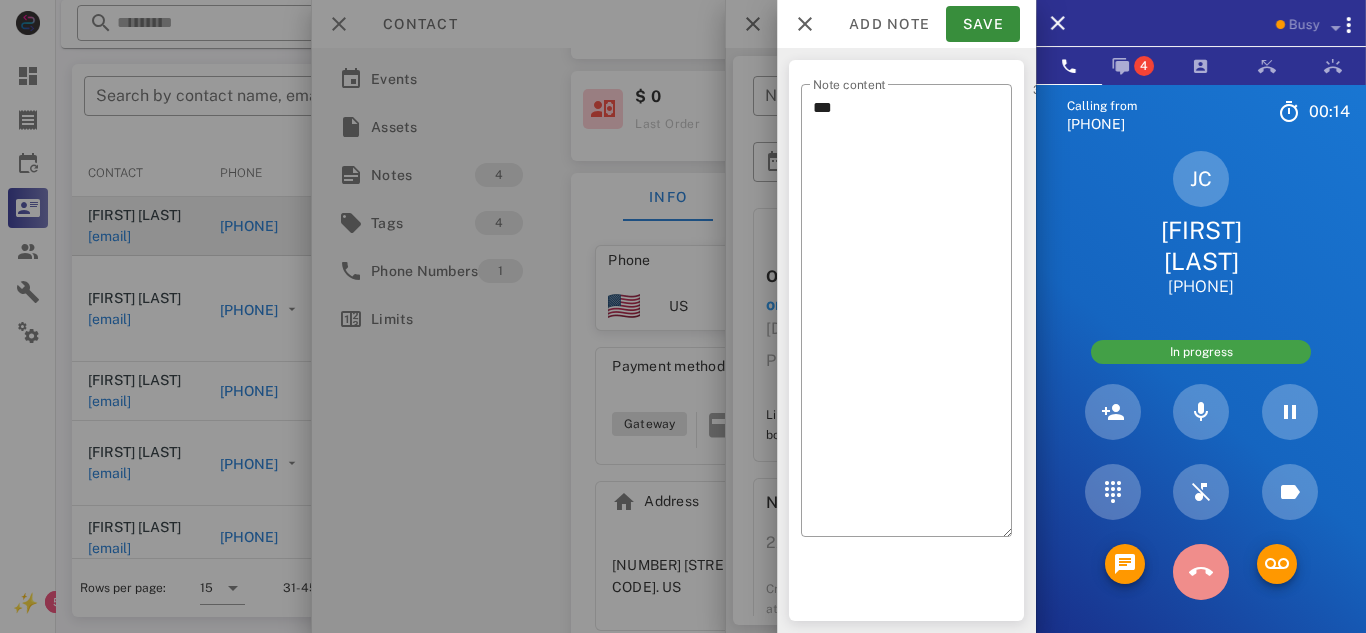 click at bounding box center [1201, 572] 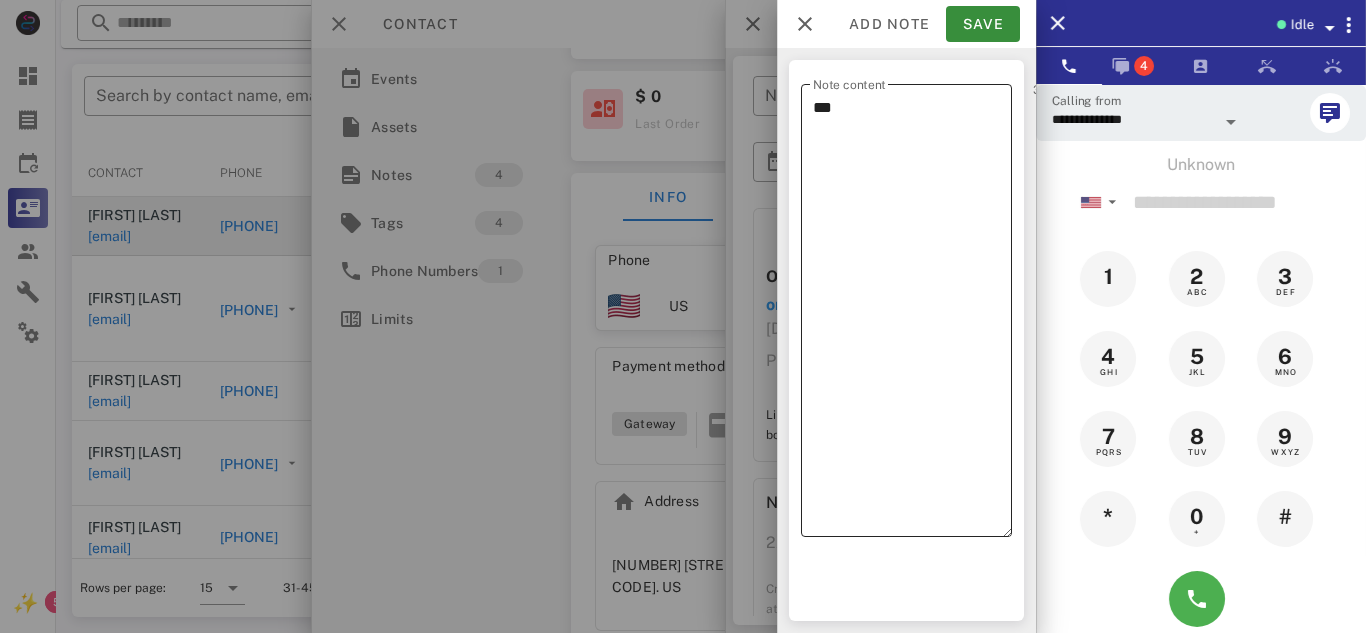click on "***" at bounding box center (912, 315) 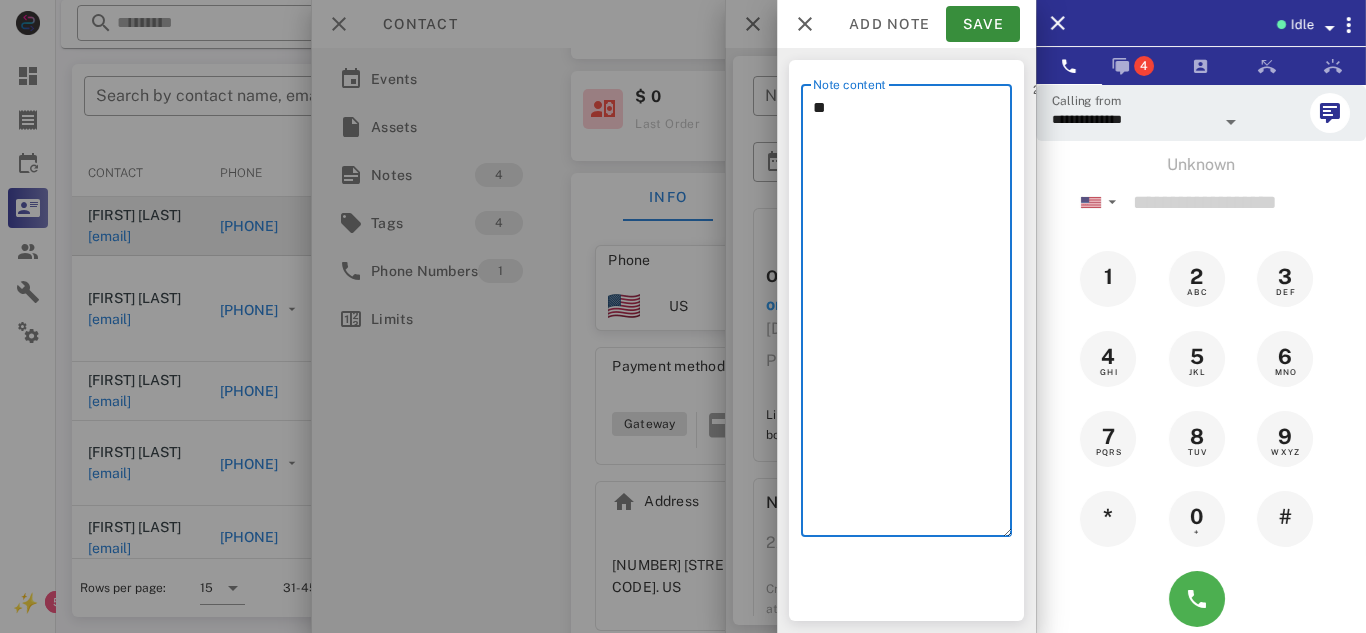 type on "*" 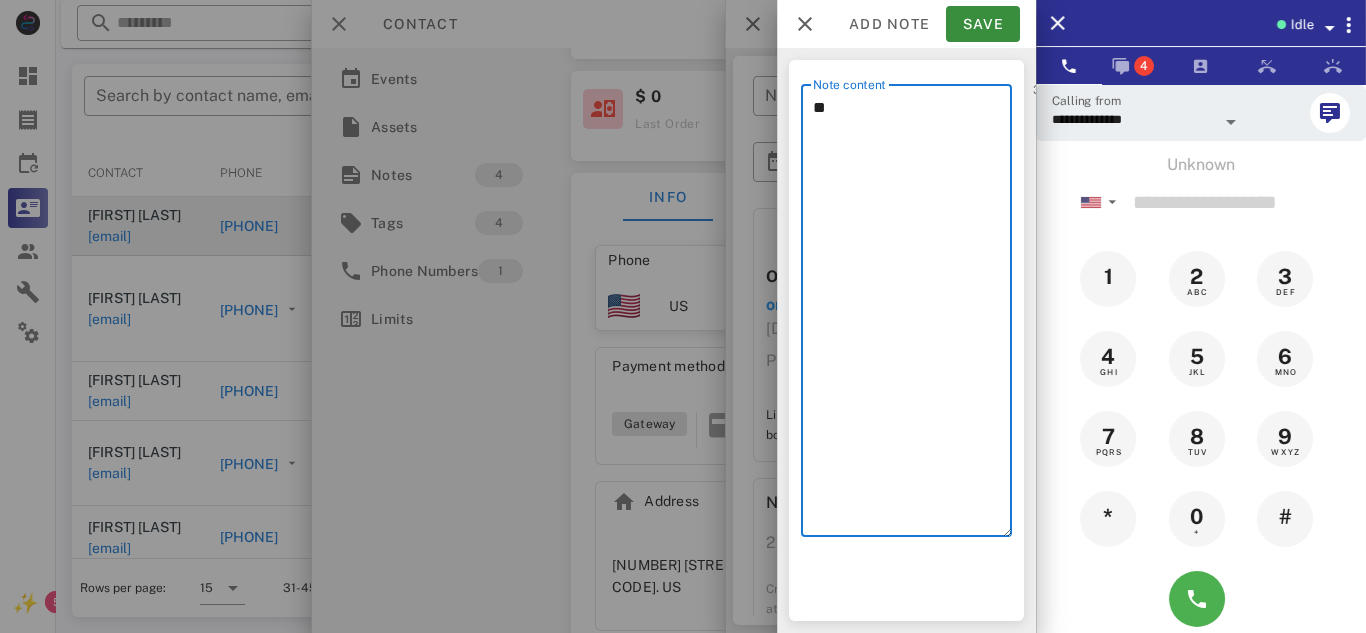 type on "*" 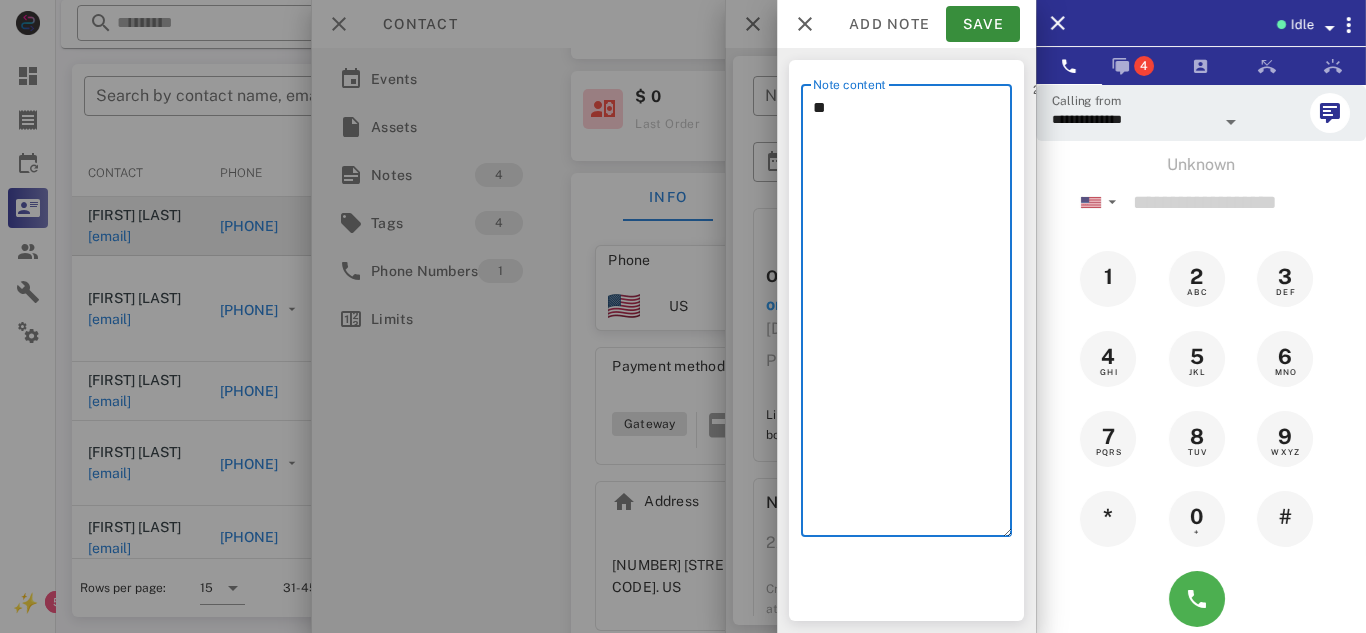 type on "*" 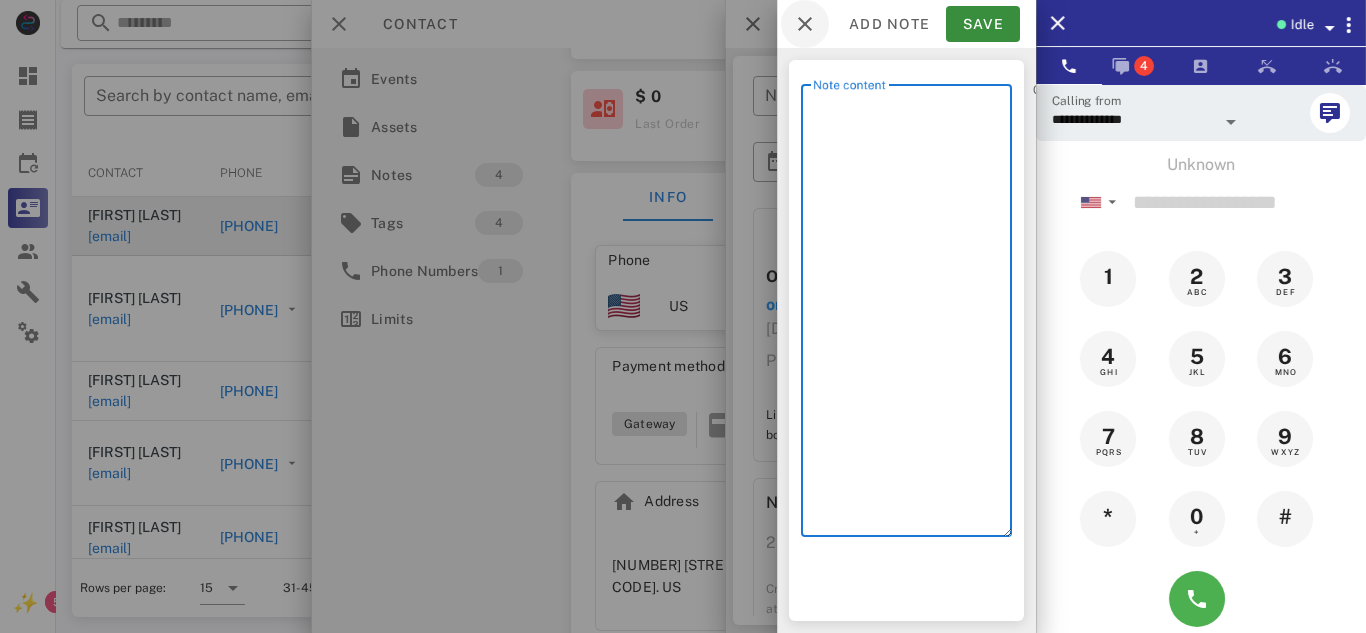 type 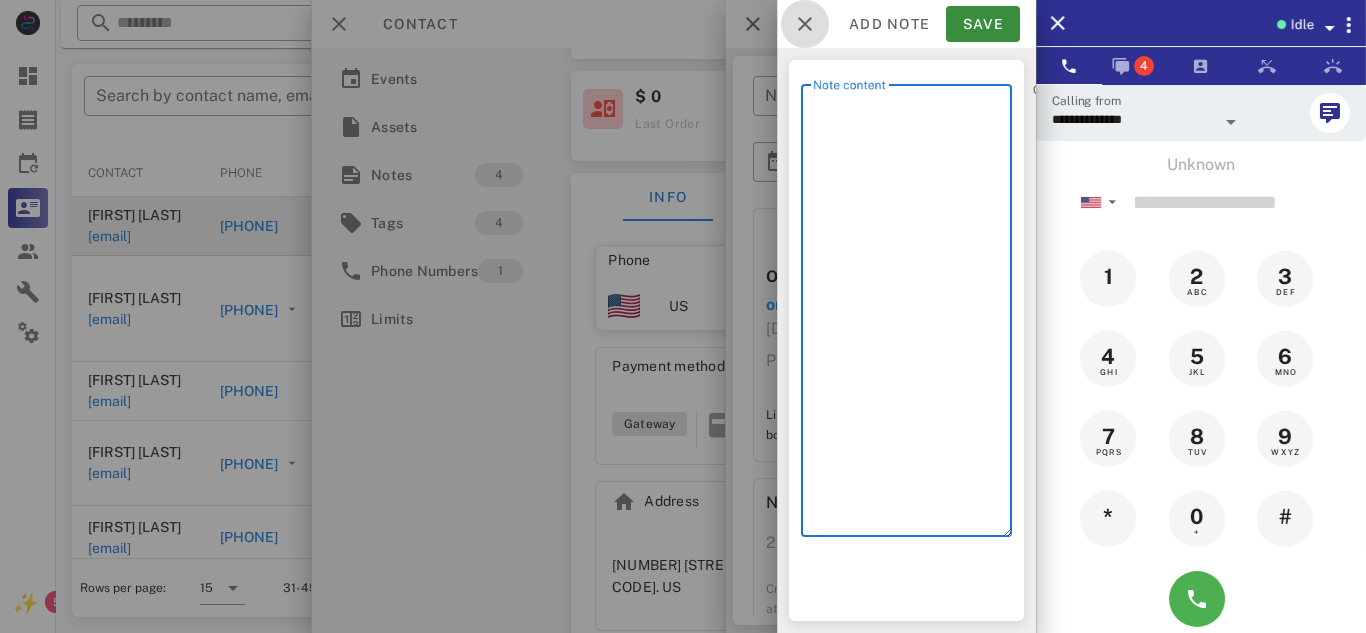 click at bounding box center [805, 24] 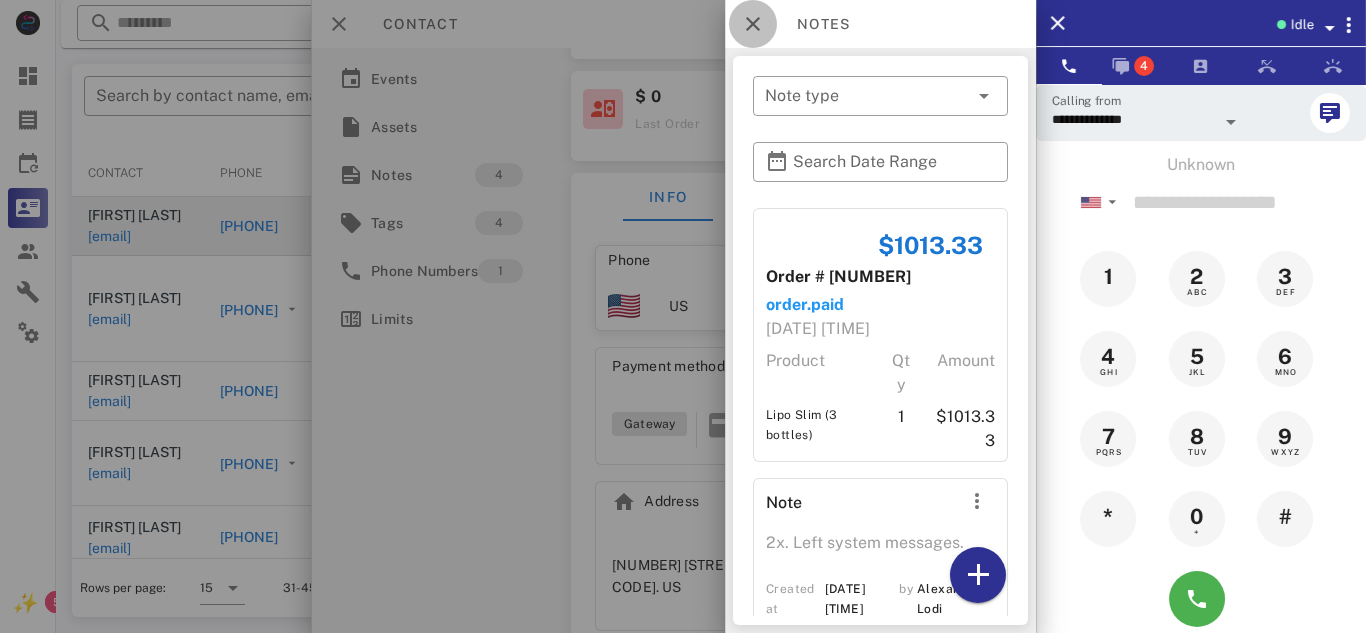 click at bounding box center [753, 24] 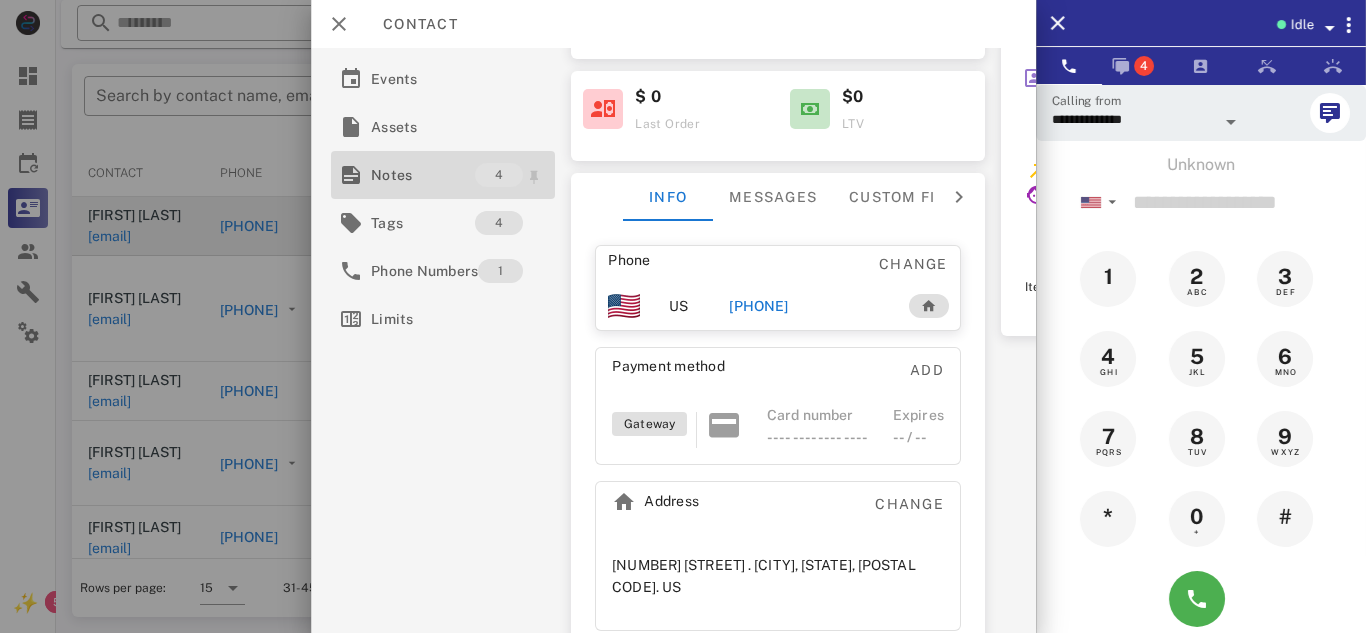 click on "Notes" at bounding box center [423, 175] 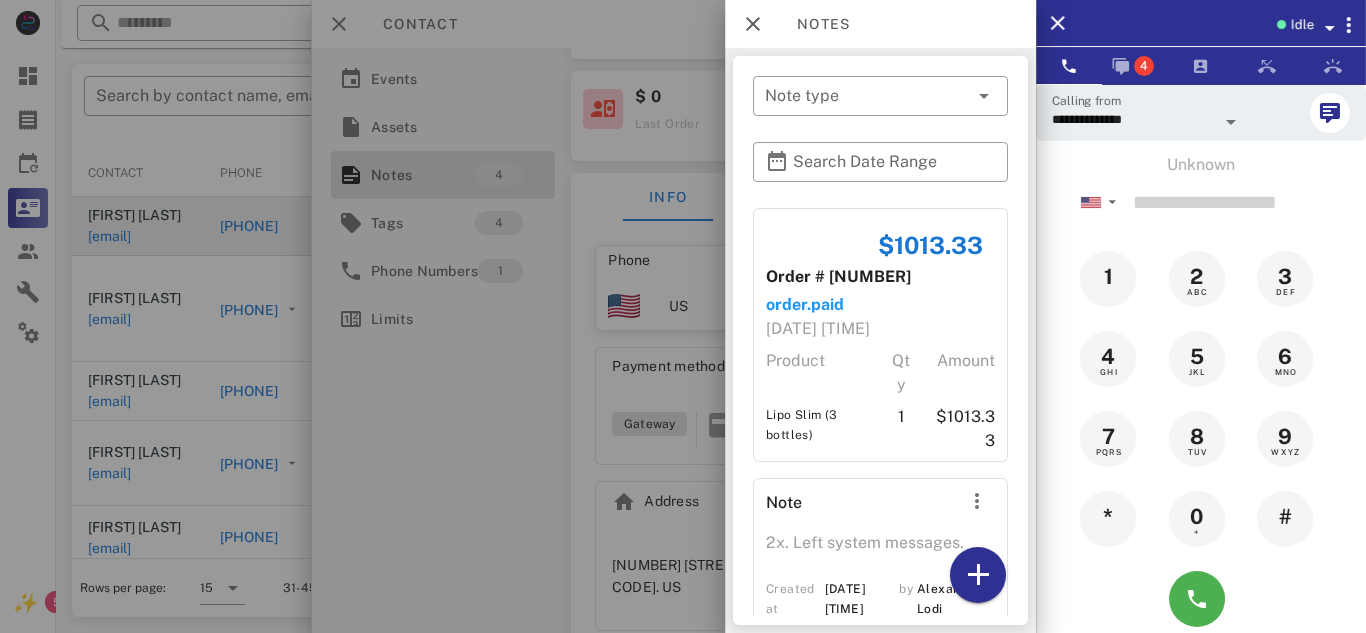 click at bounding box center [683, 316] 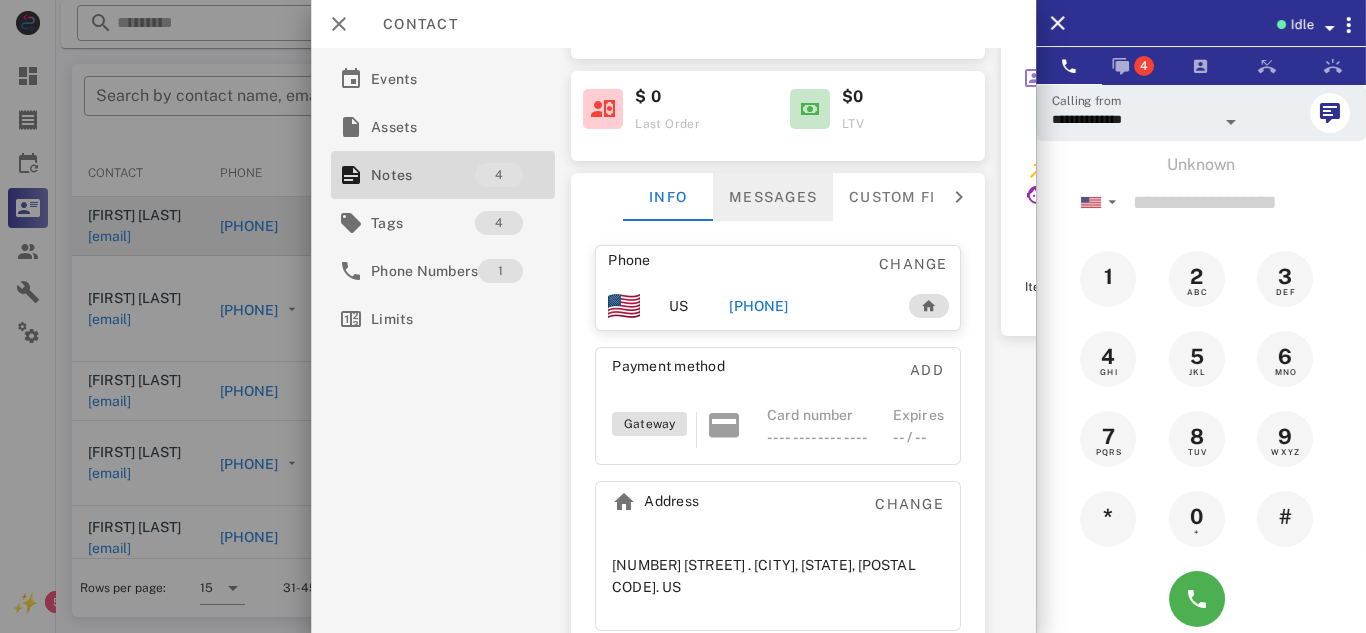 click on "Messages" at bounding box center (773, 197) 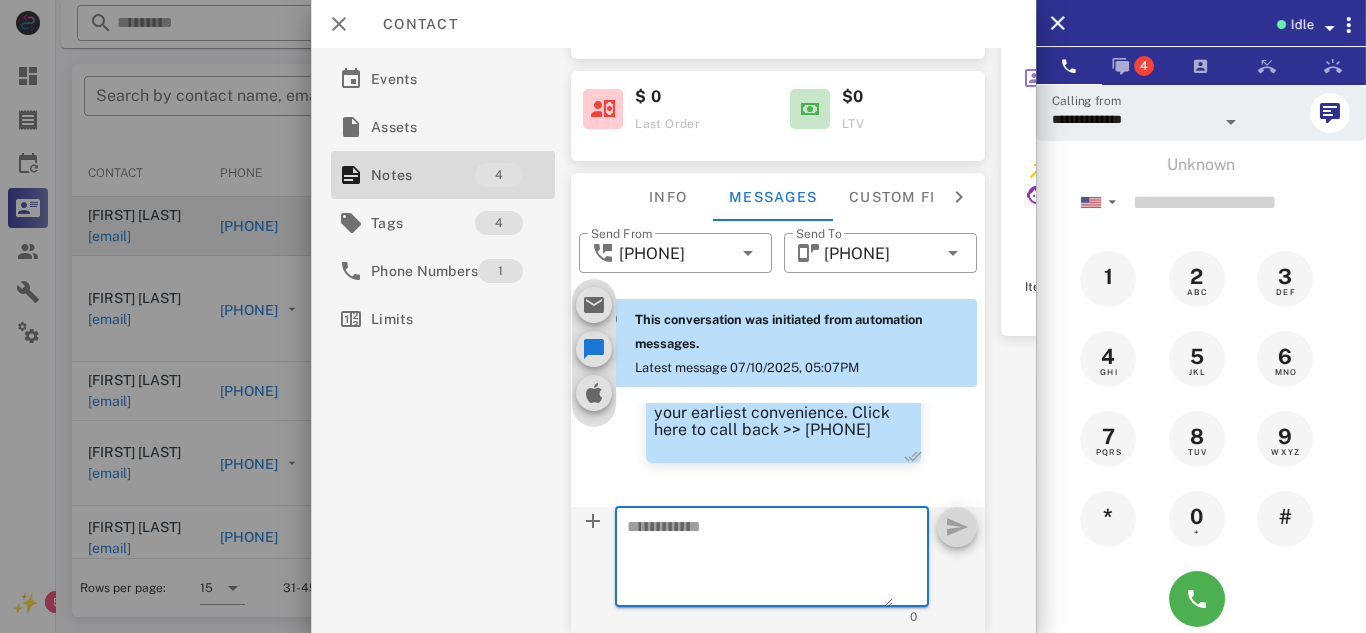 scroll, scrollTop: 289, scrollLeft: 0, axis: vertical 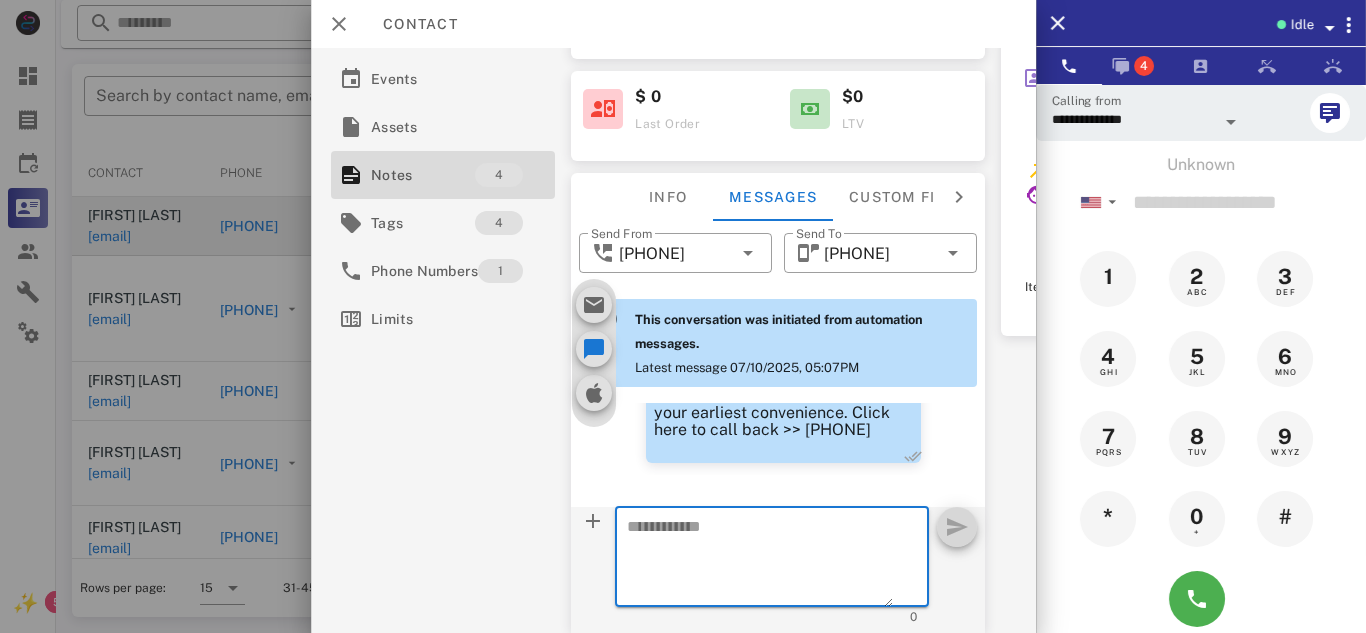 paste on "**********" 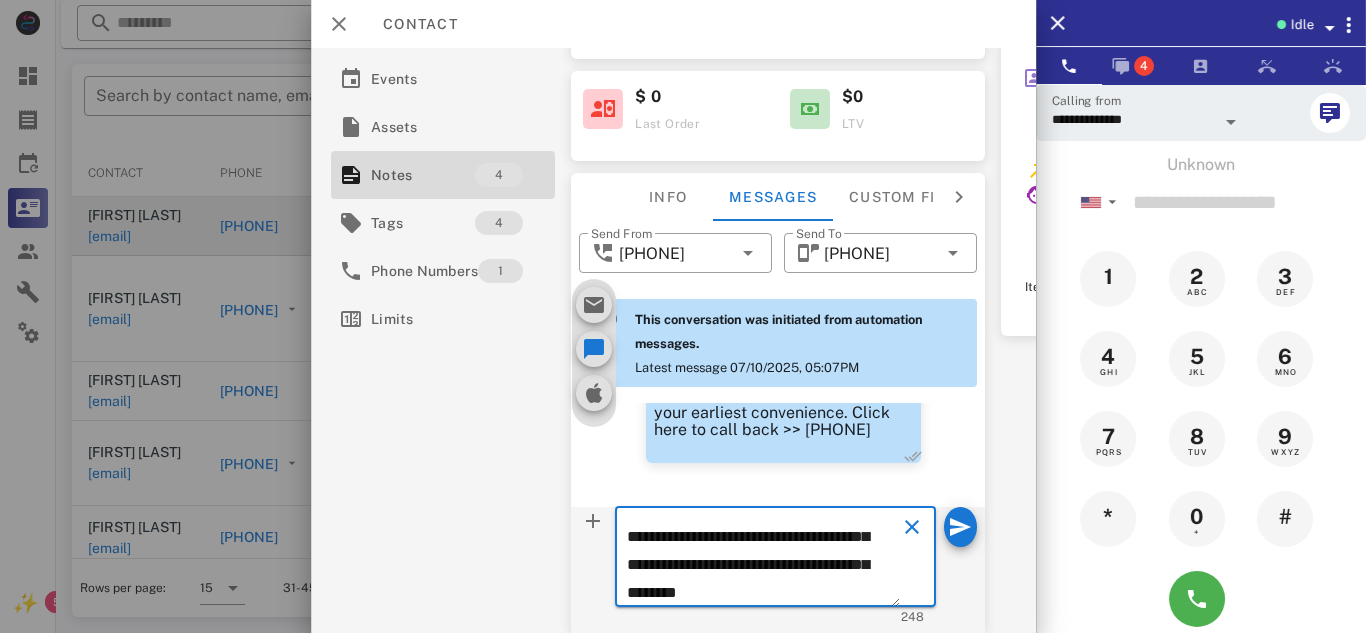 scroll, scrollTop: 158, scrollLeft: 0, axis: vertical 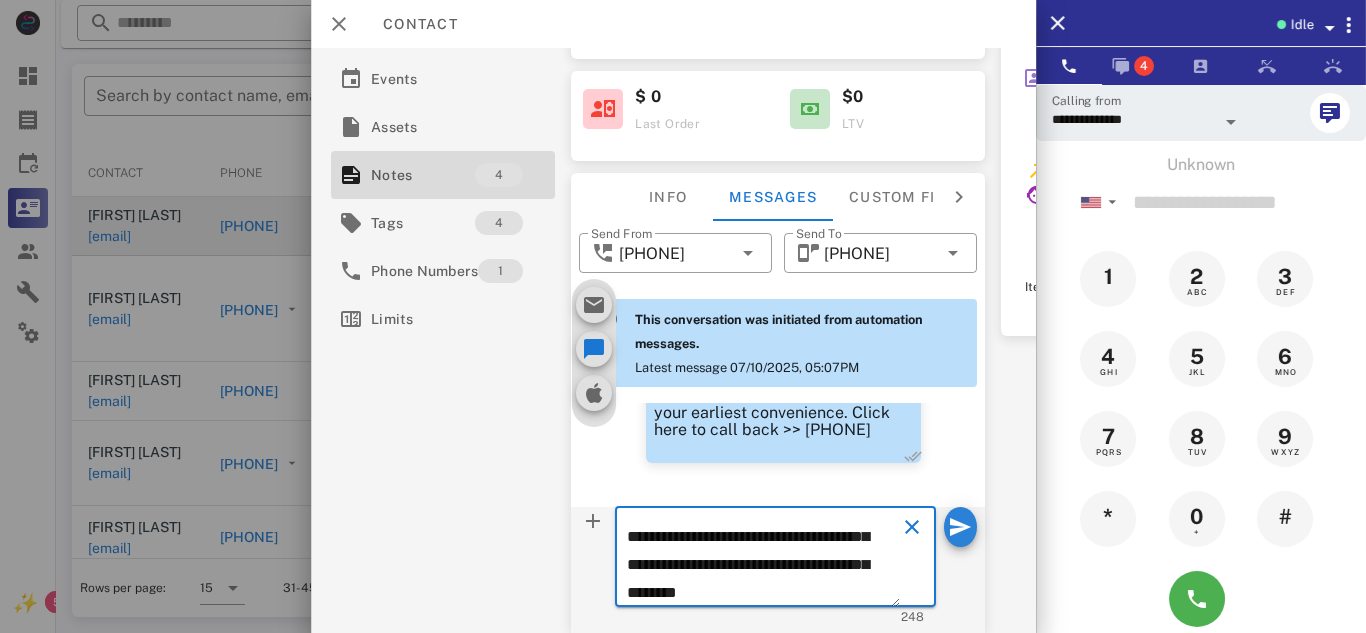 type on "**********" 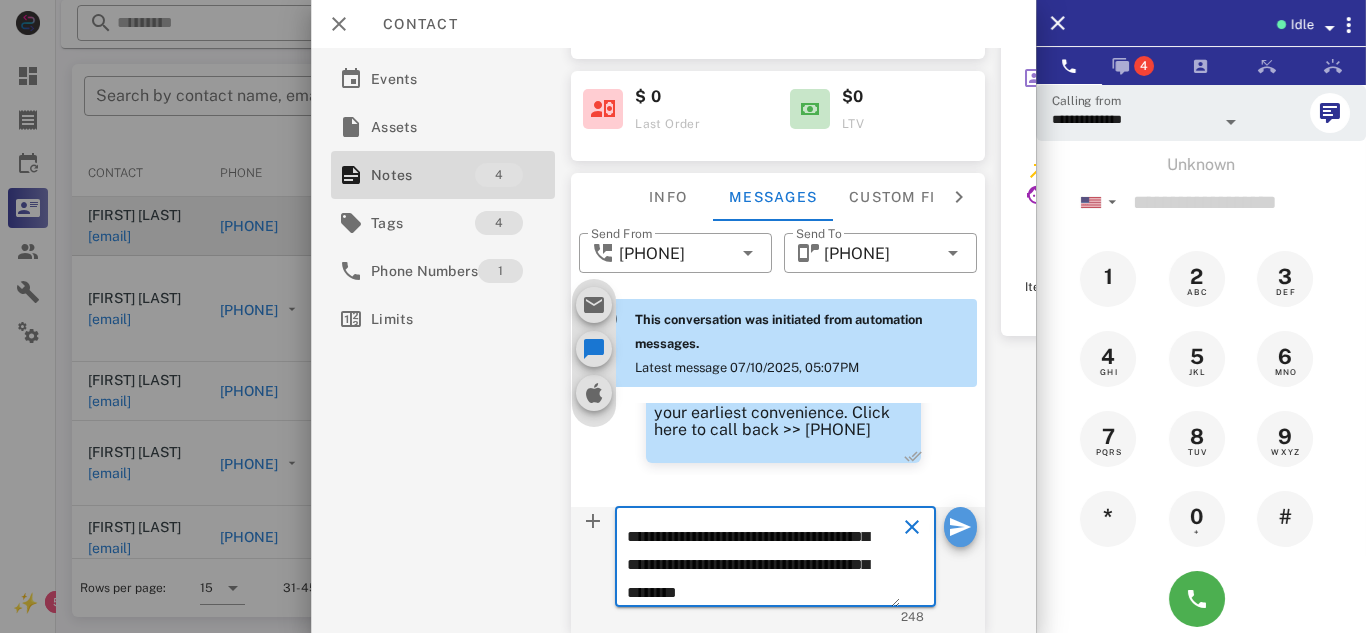 click at bounding box center [960, 527] 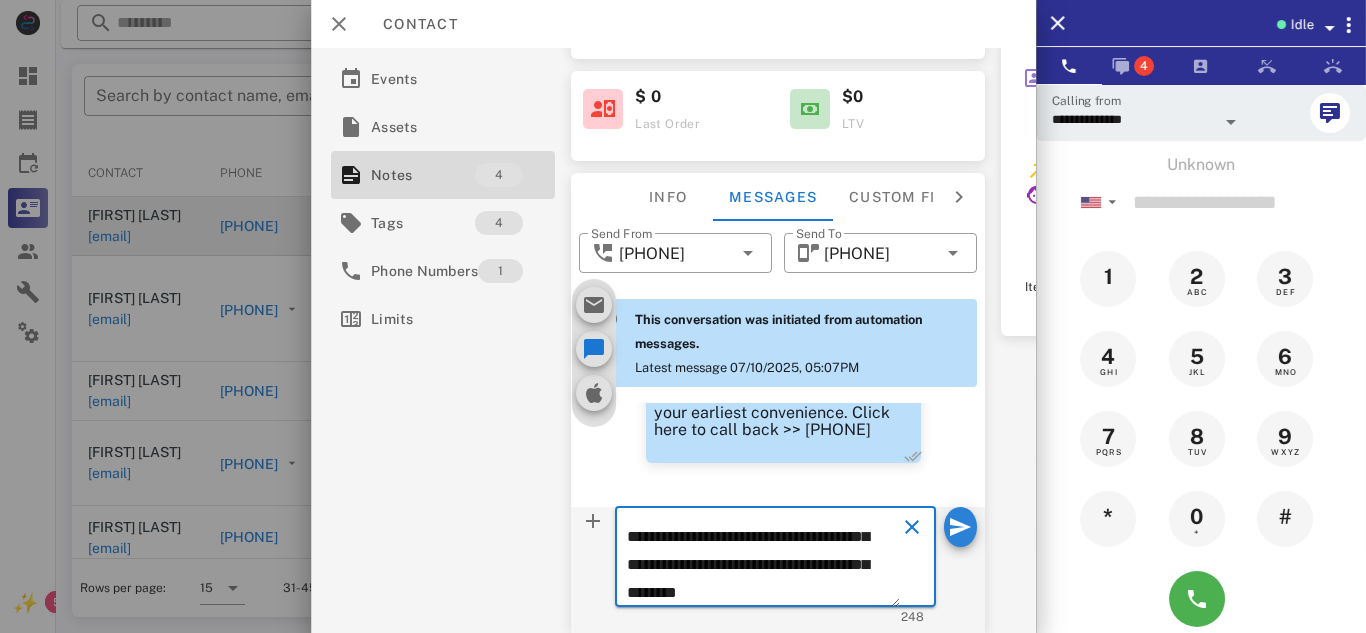 type 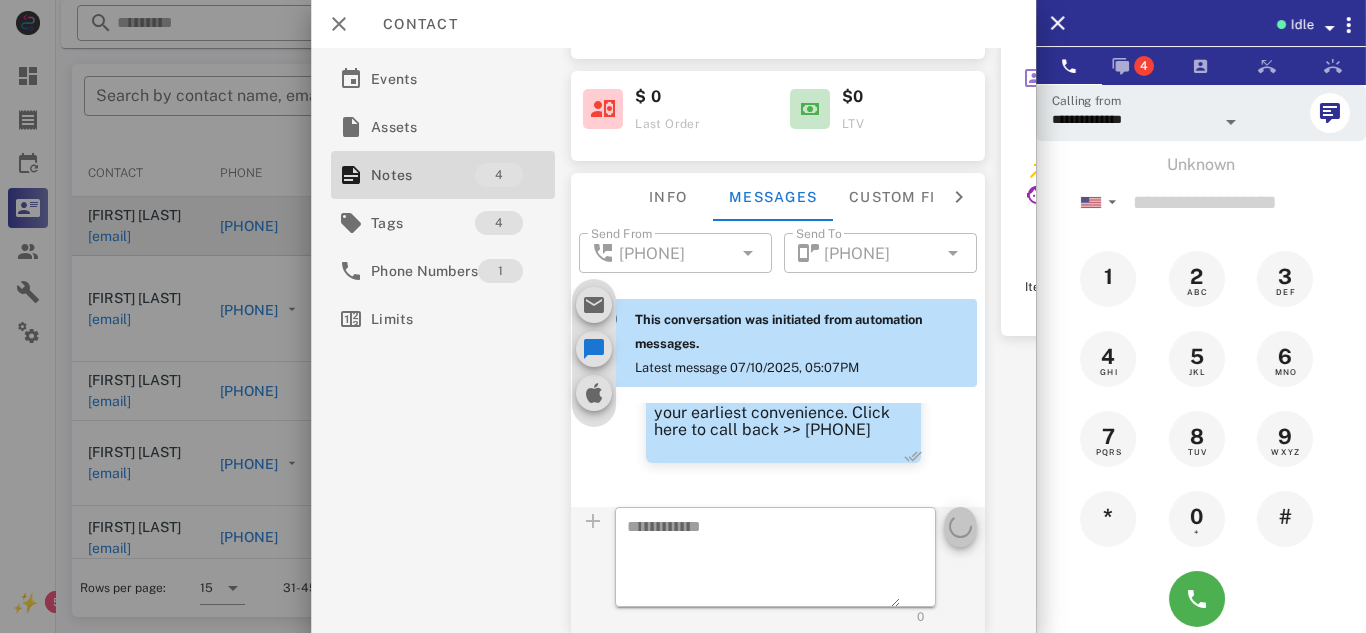 scroll, scrollTop: 0, scrollLeft: 0, axis: both 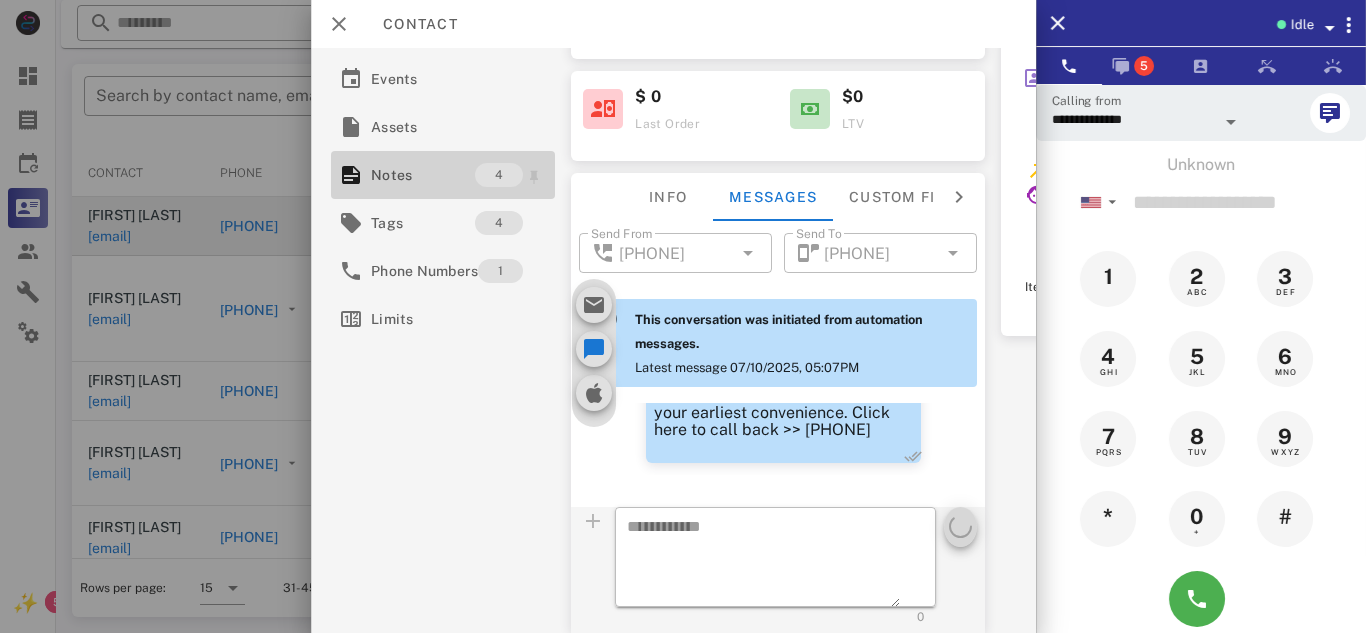 click on "Notes" at bounding box center (423, 175) 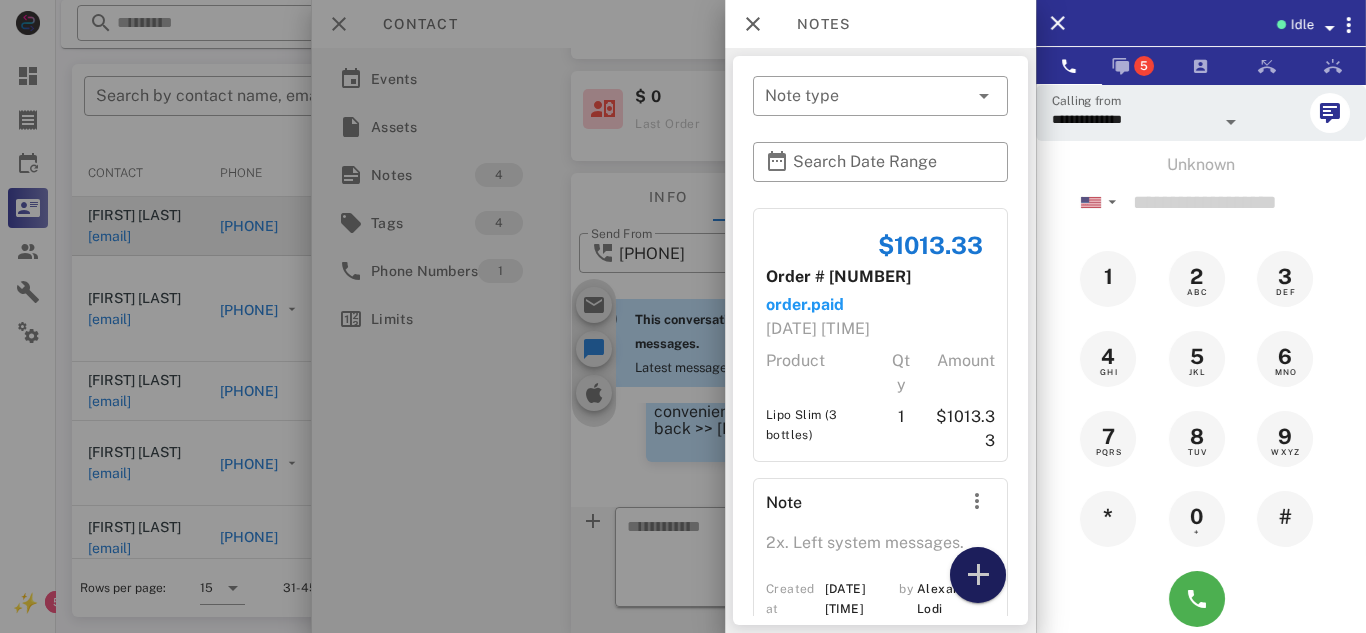 click at bounding box center (978, 575) 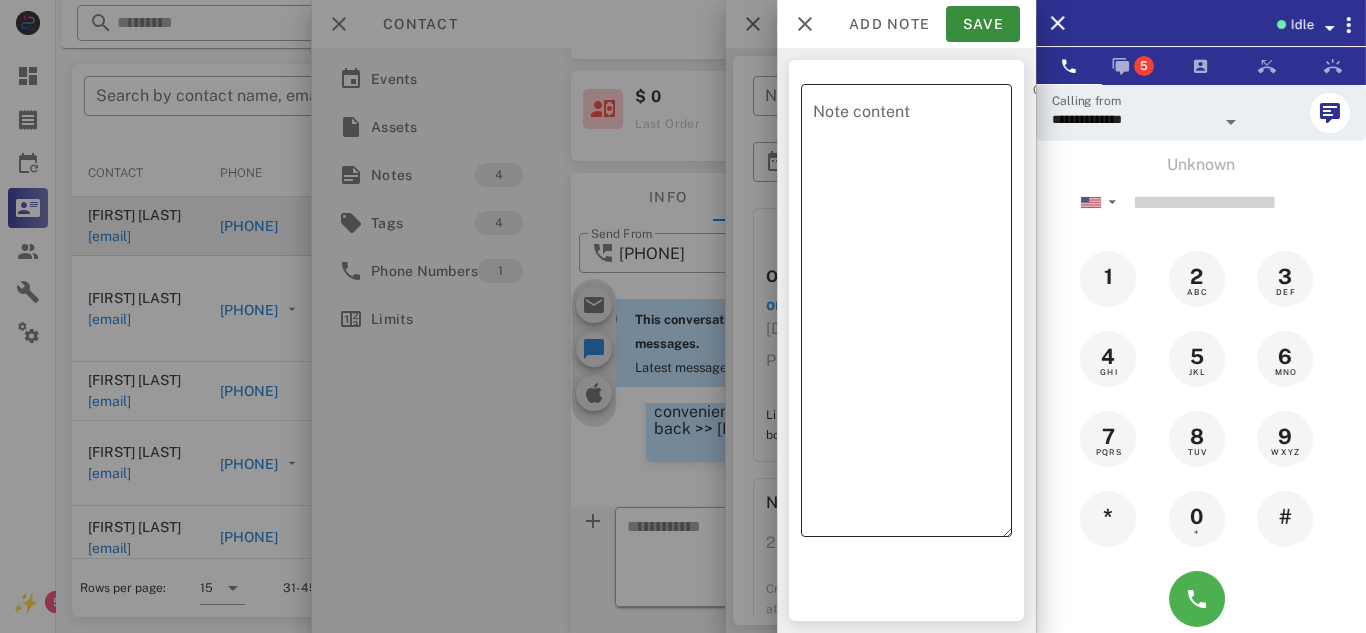 click on "Note content" at bounding box center (912, 315) 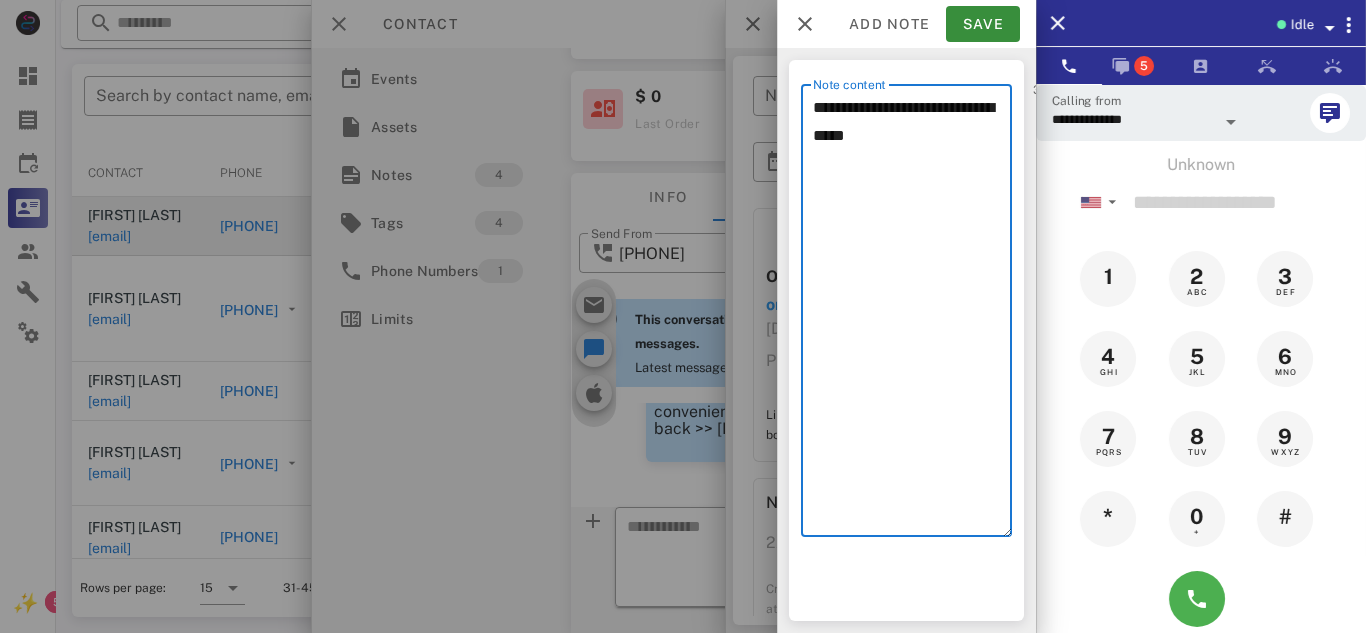 click on "**********" at bounding box center [912, 315] 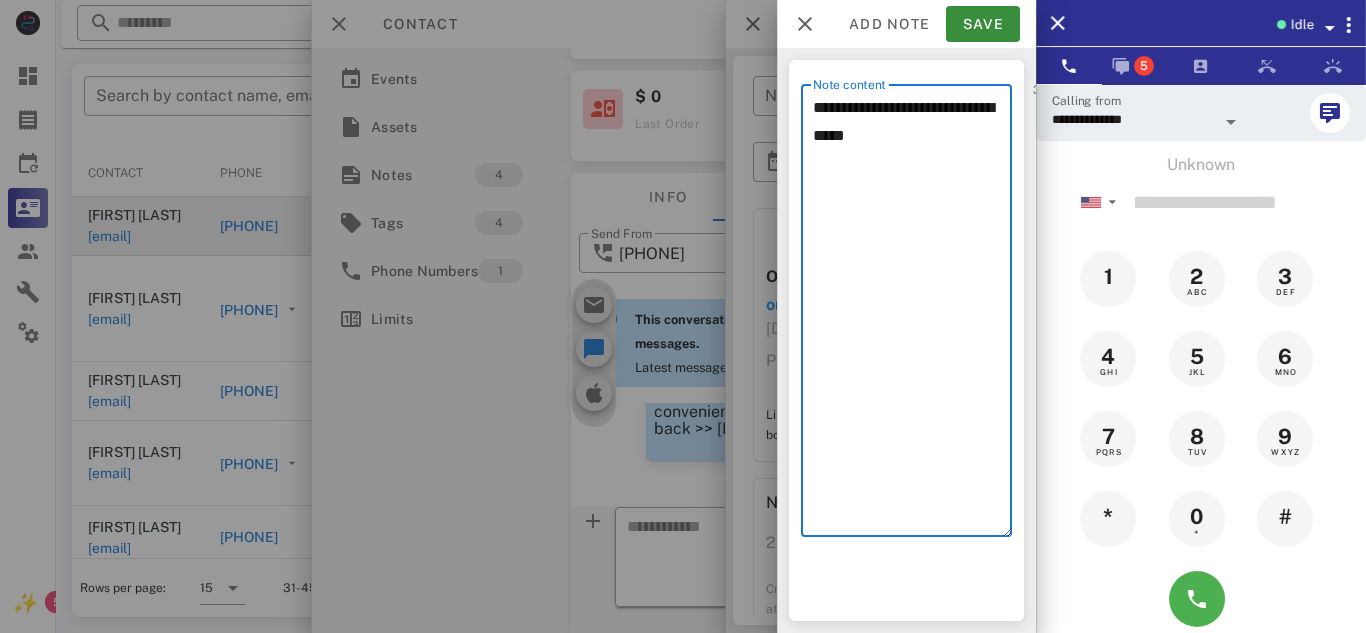 click on "**********" at bounding box center (912, 315) 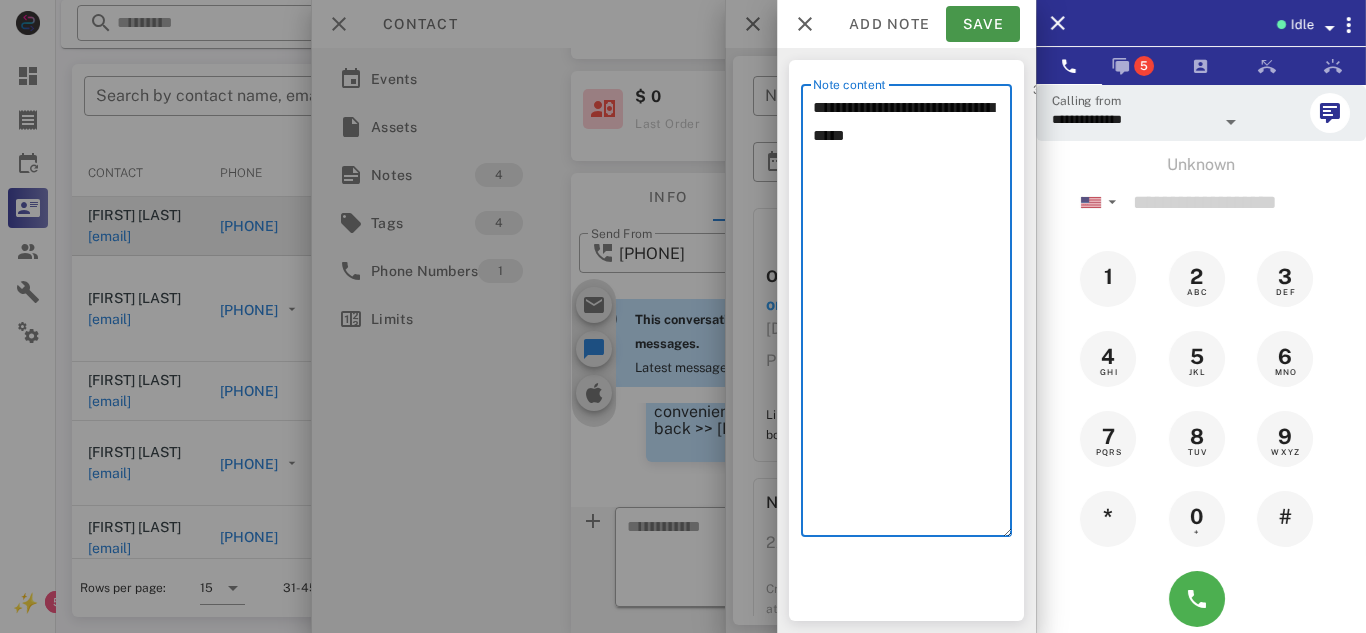 type on "**********" 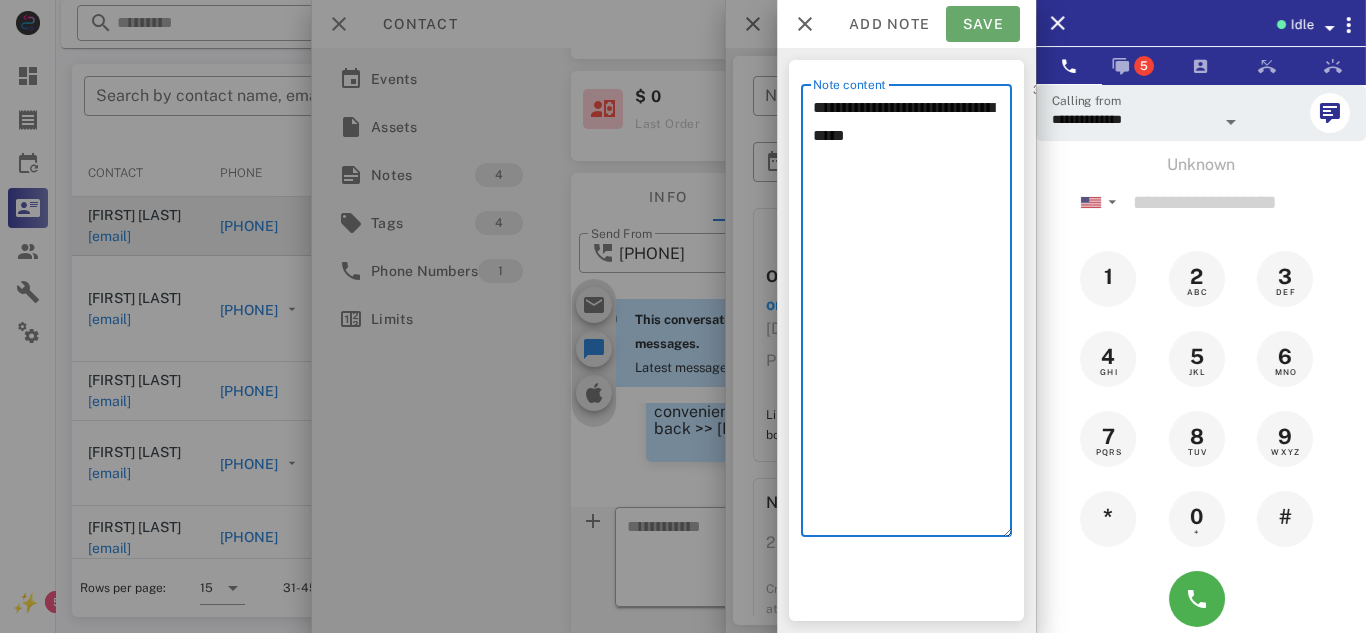 click on "Save" at bounding box center [983, 24] 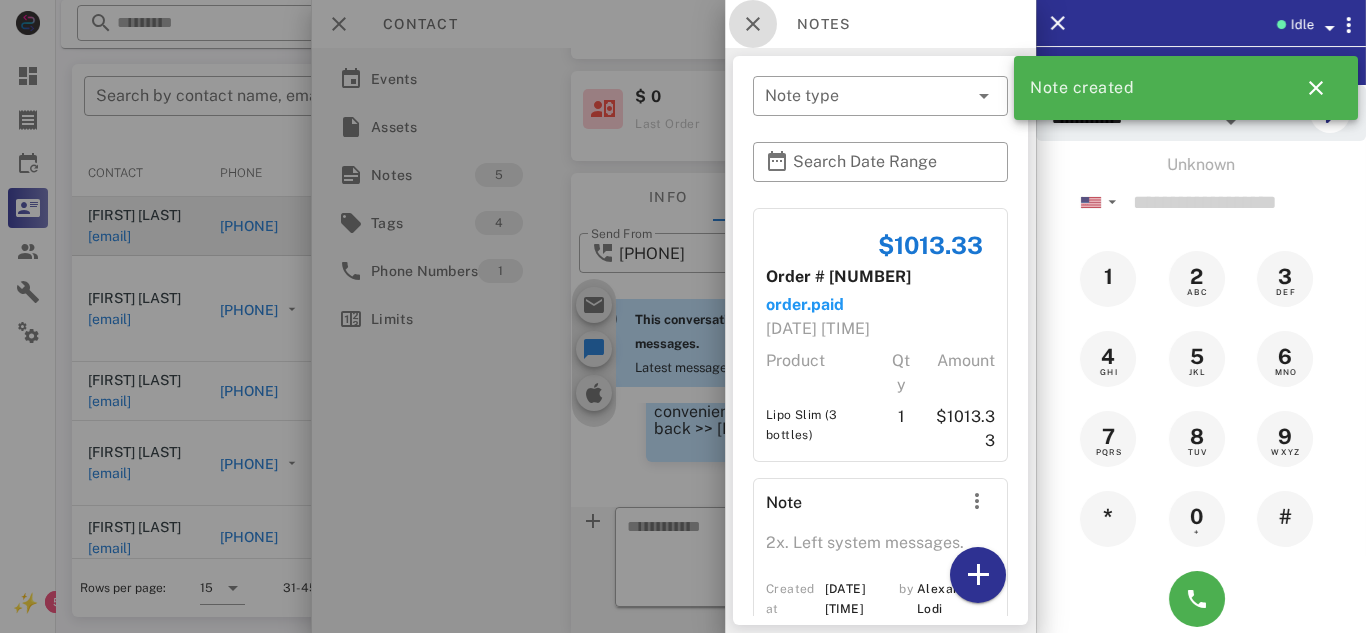 click at bounding box center [753, 24] 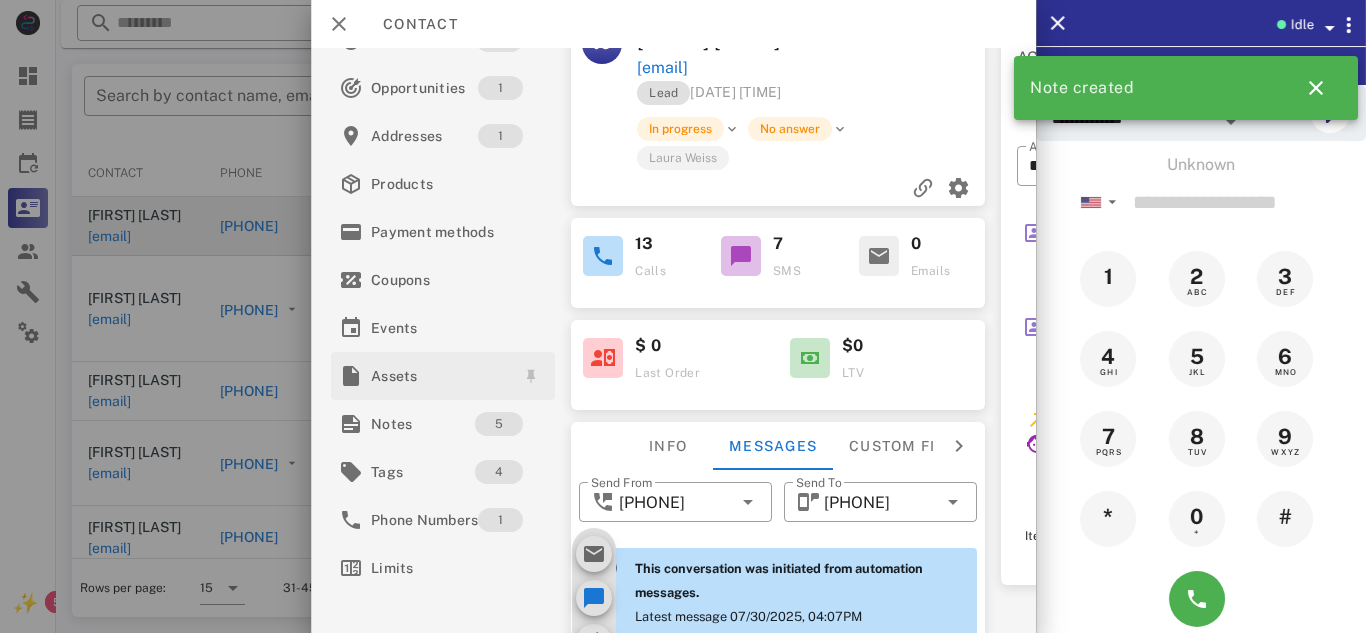 scroll, scrollTop: 0, scrollLeft: 0, axis: both 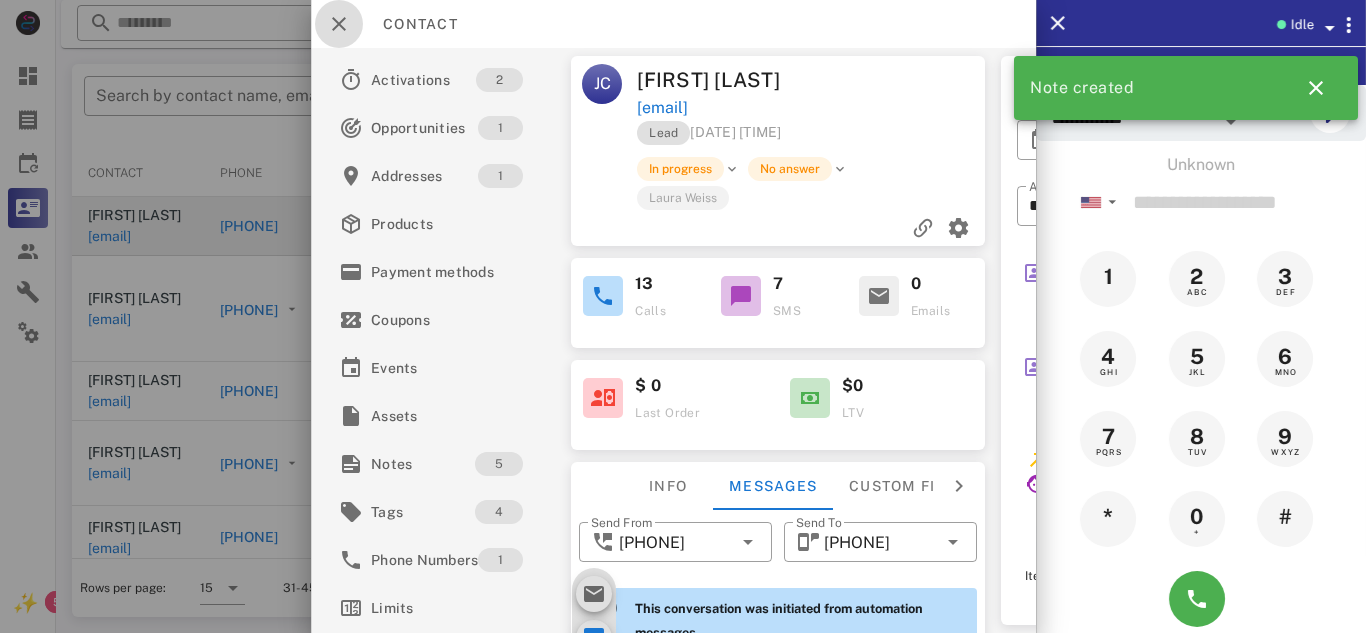 click at bounding box center [339, 24] 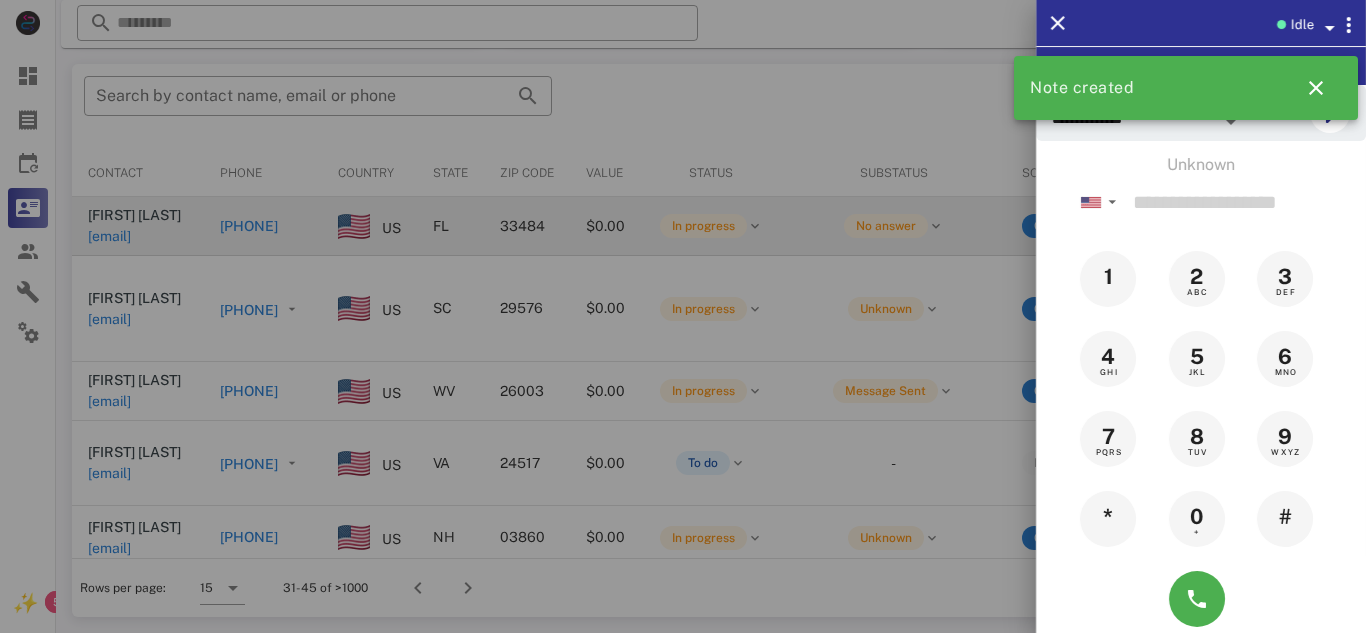 click at bounding box center (683, 316) 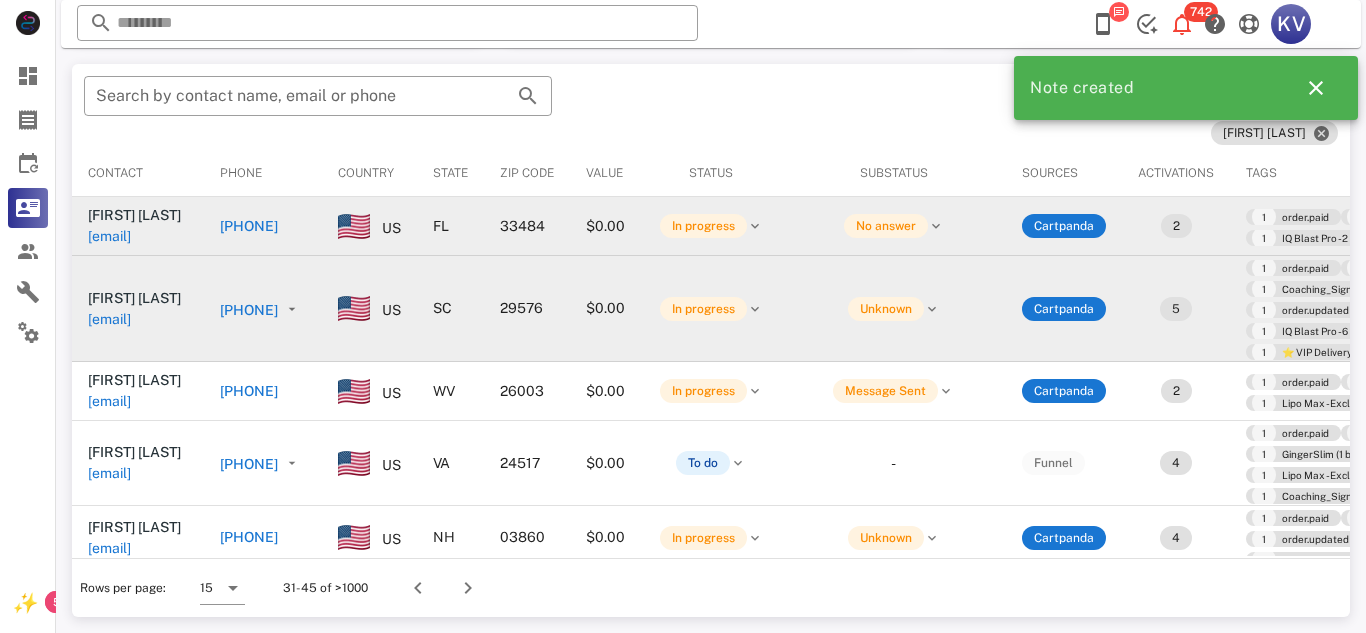 click on "[PHONE]" at bounding box center (249, 310) 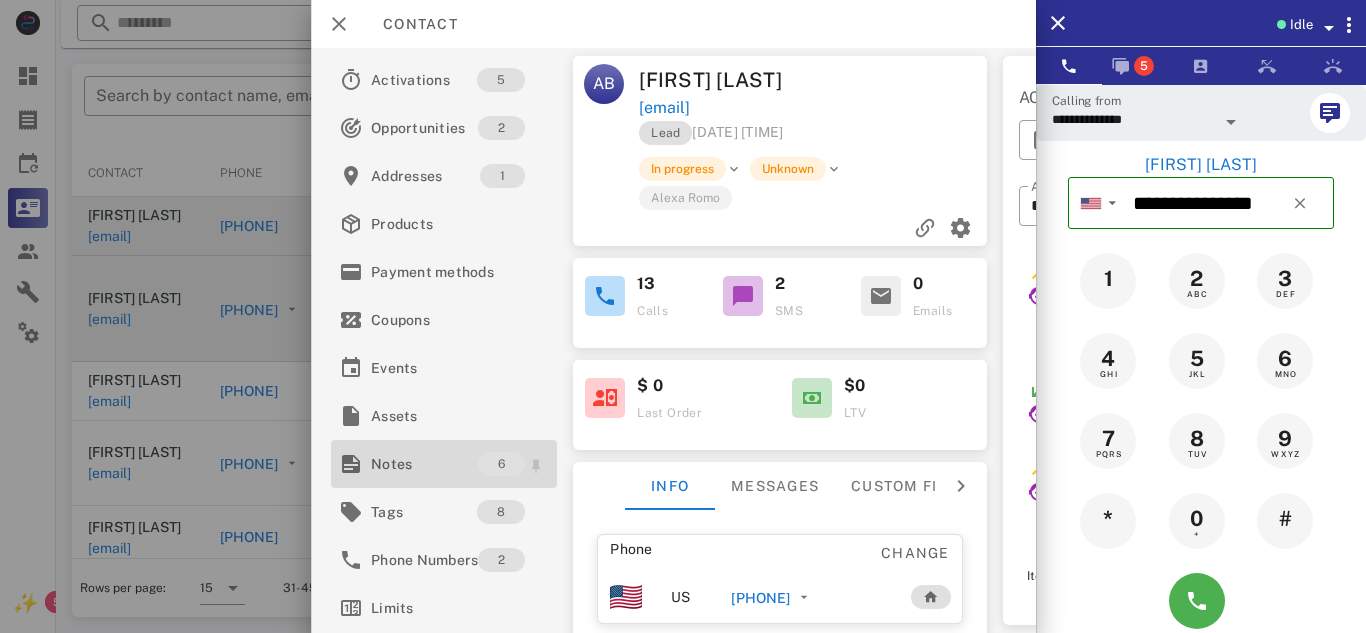 click on "Notes" at bounding box center [424, 464] 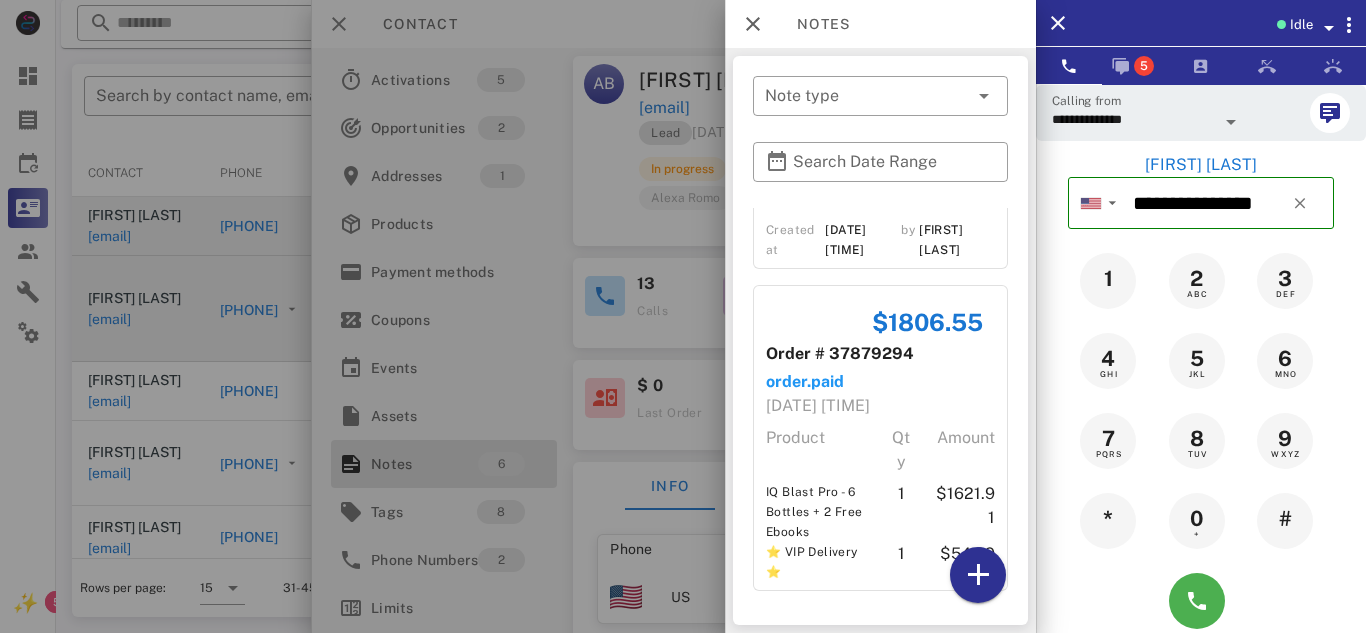 scroll, scrollTop: 1188, scrollLeft: 0, axis: vertical 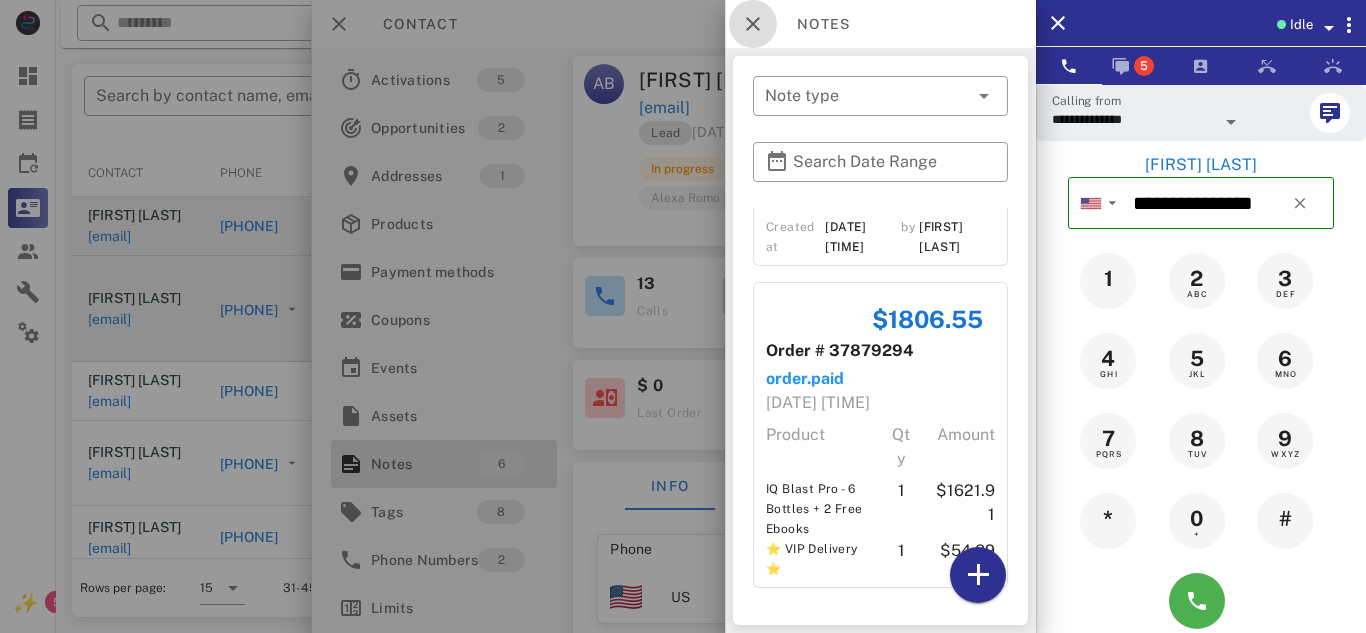 click at bounding box center (753, 24) 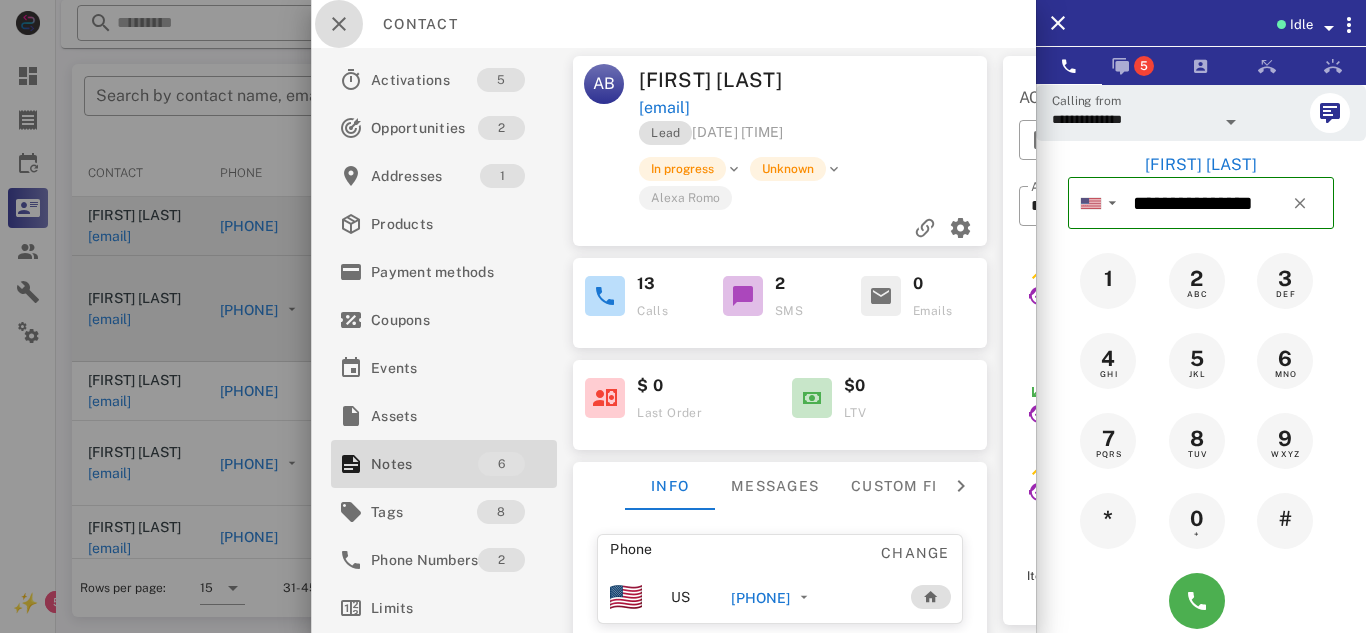 click at bounding box center [339, 24] 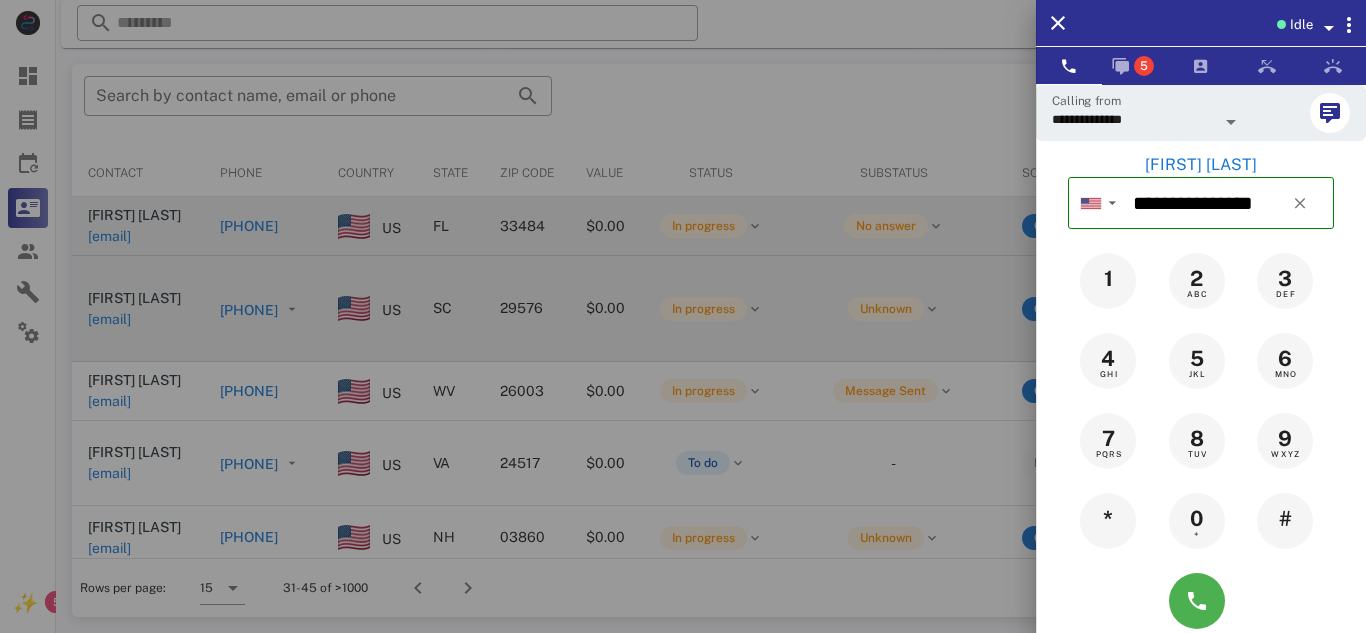 click at bounding box center [683, 316] 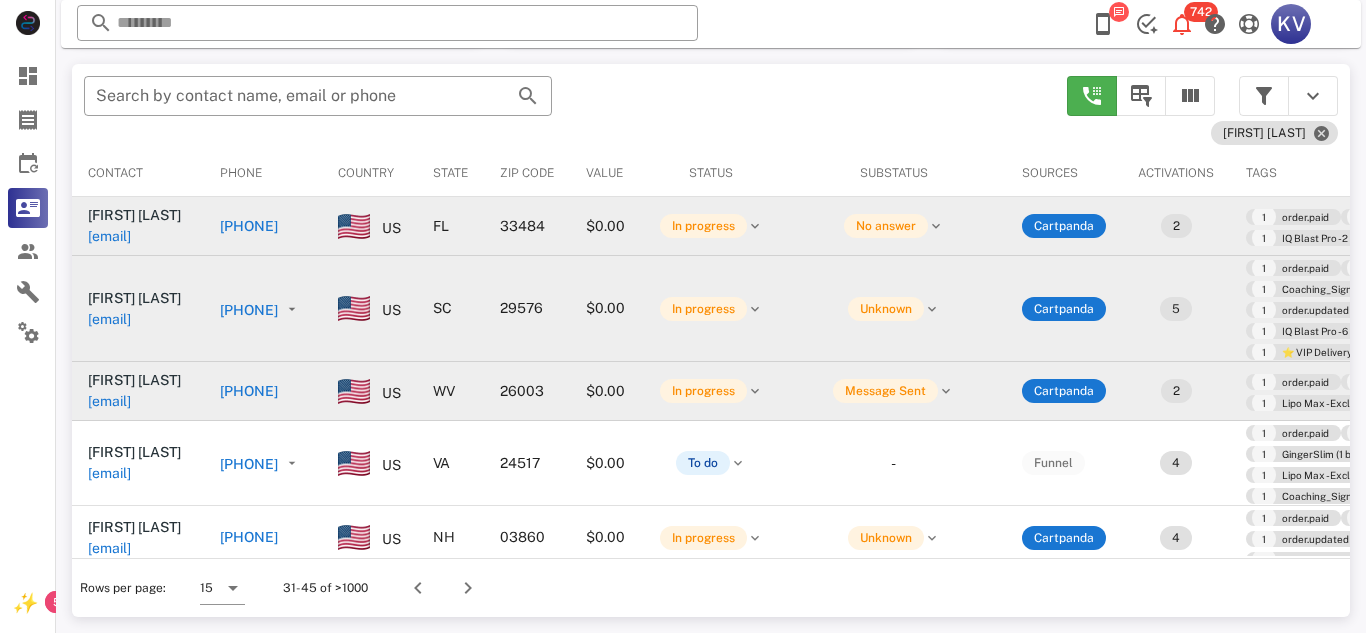 click on "[PHONE]" at bounding box center [249, 391] 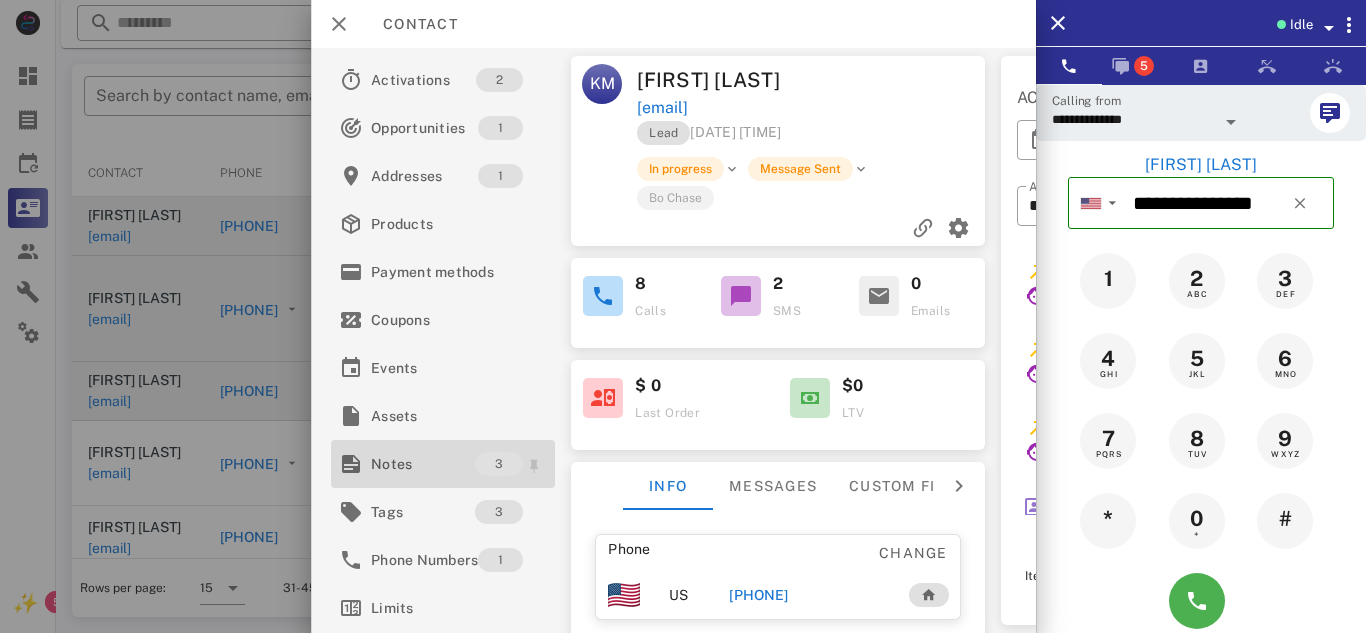 click on "Notes" at bounding box center (423, 464) 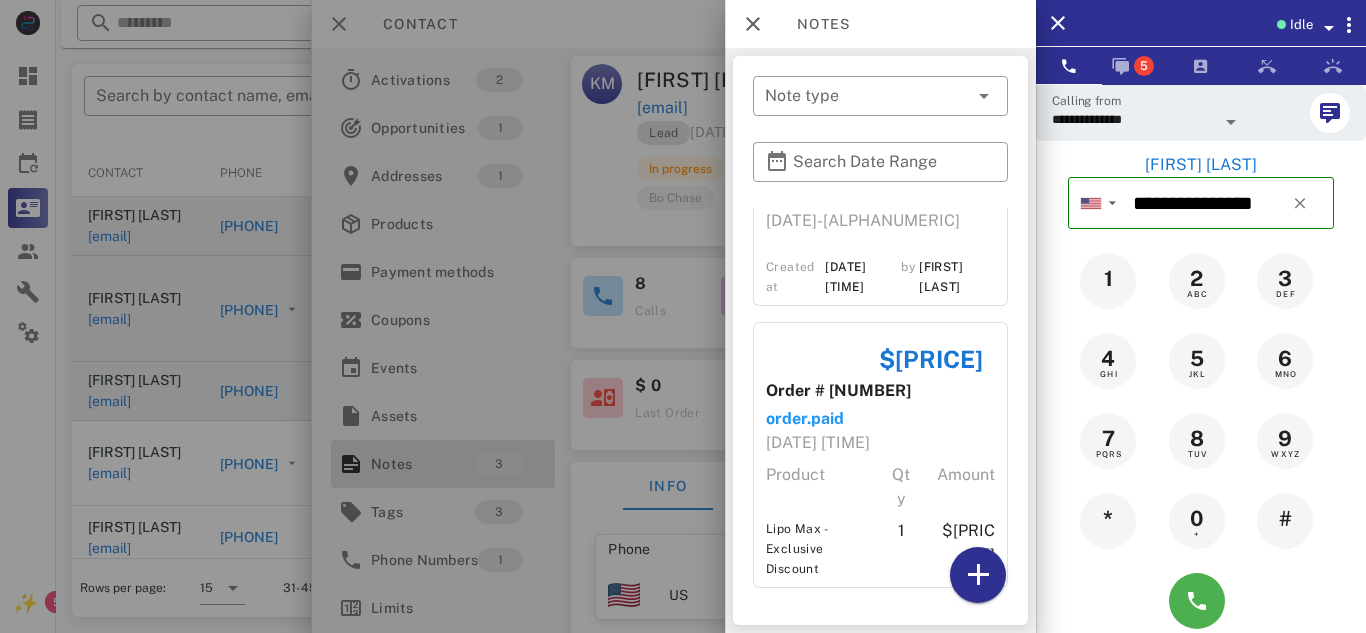scroll, scrollTop: 0, scrollLeft: 0, axis: both 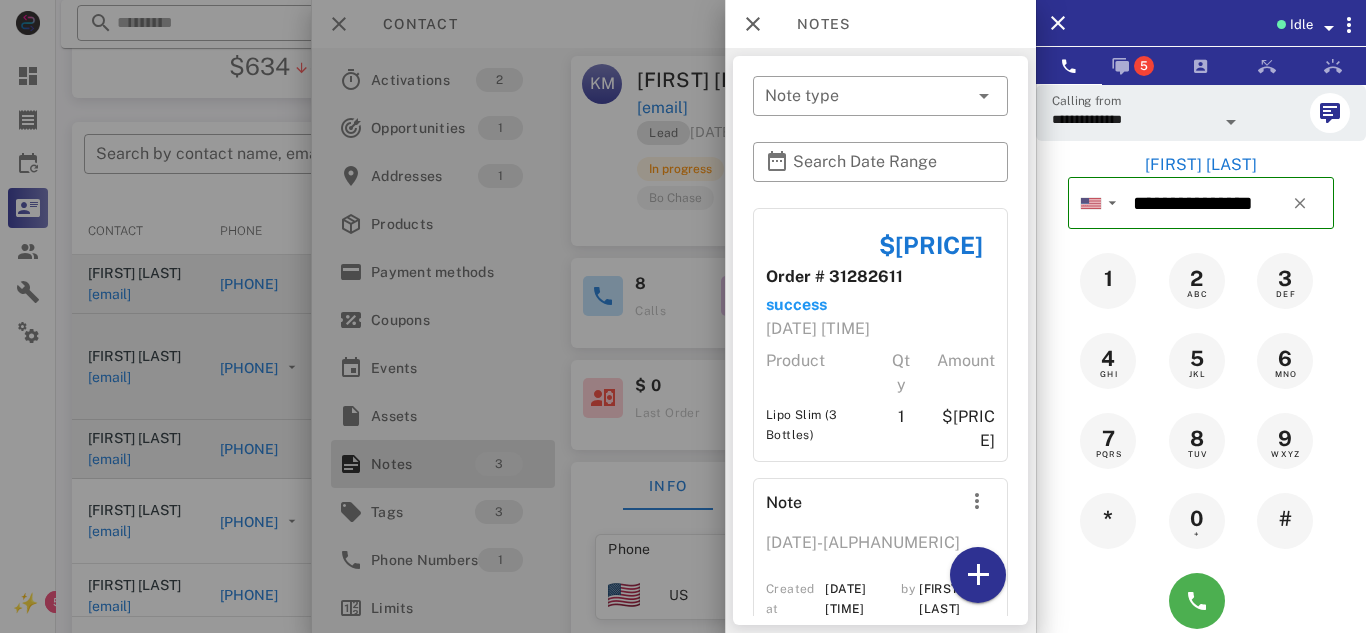 click at bounding box center [683, 316] 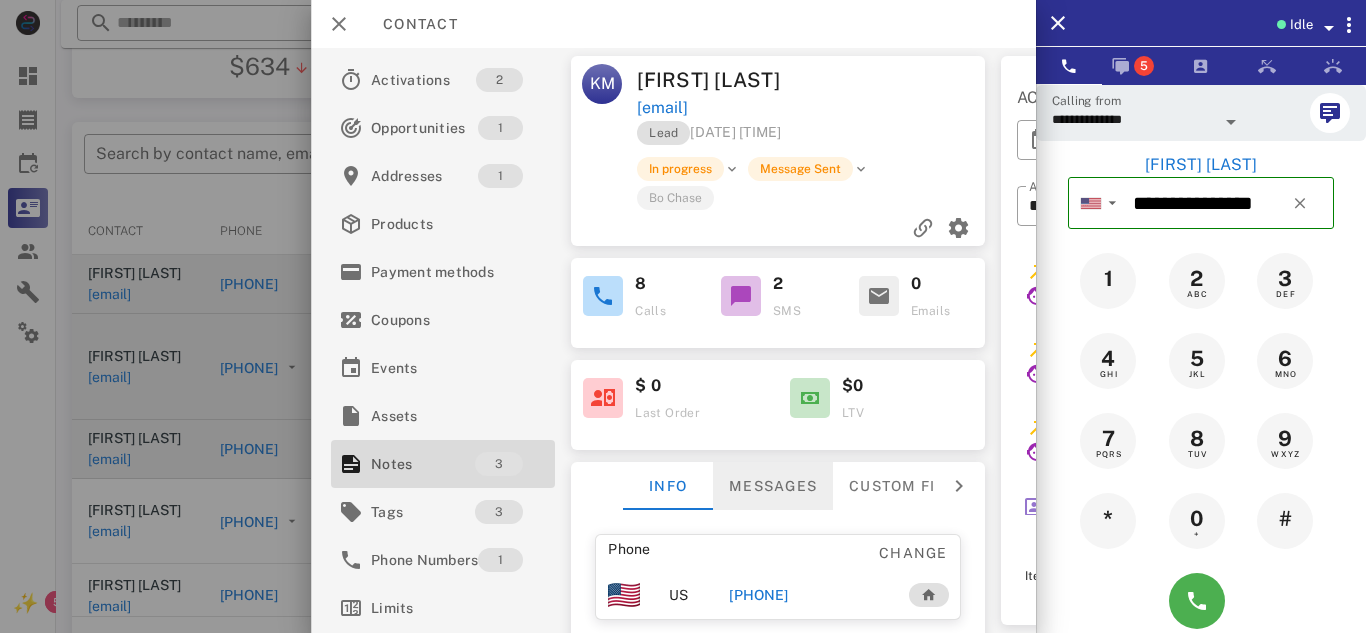 click on "Messages" at bounding box center [773, 486] 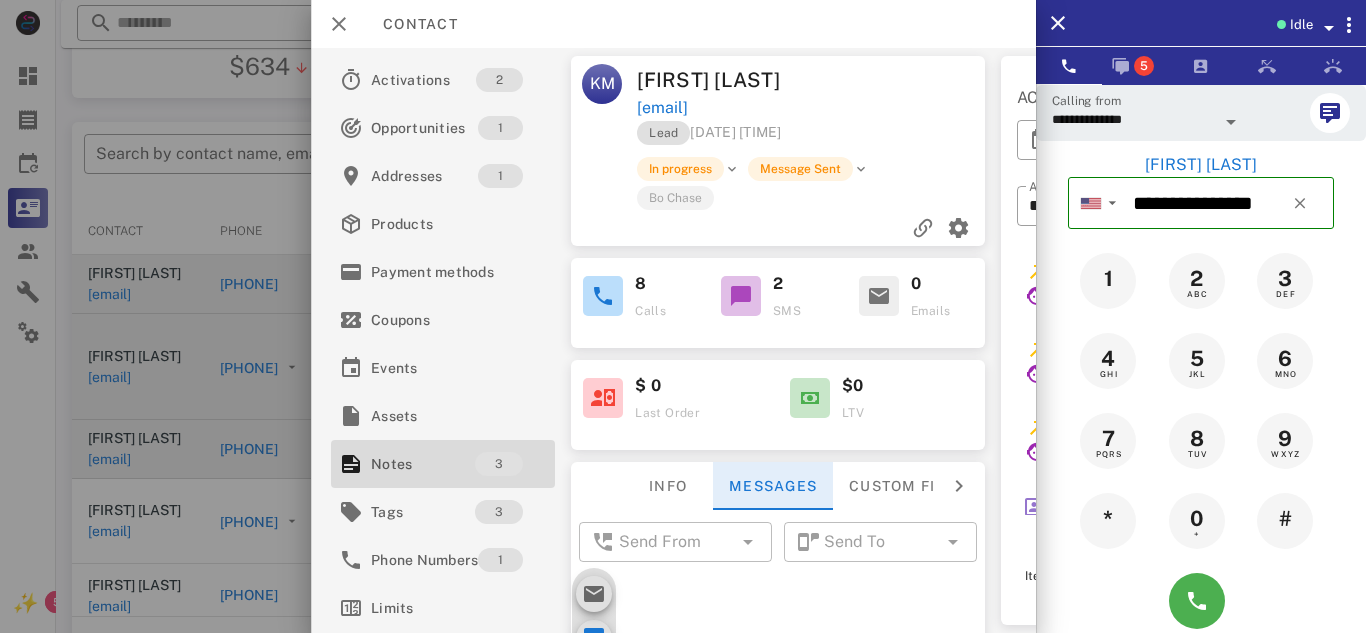 scroll, scrollTop: 391, scrollLeft: 0, axis: vertical 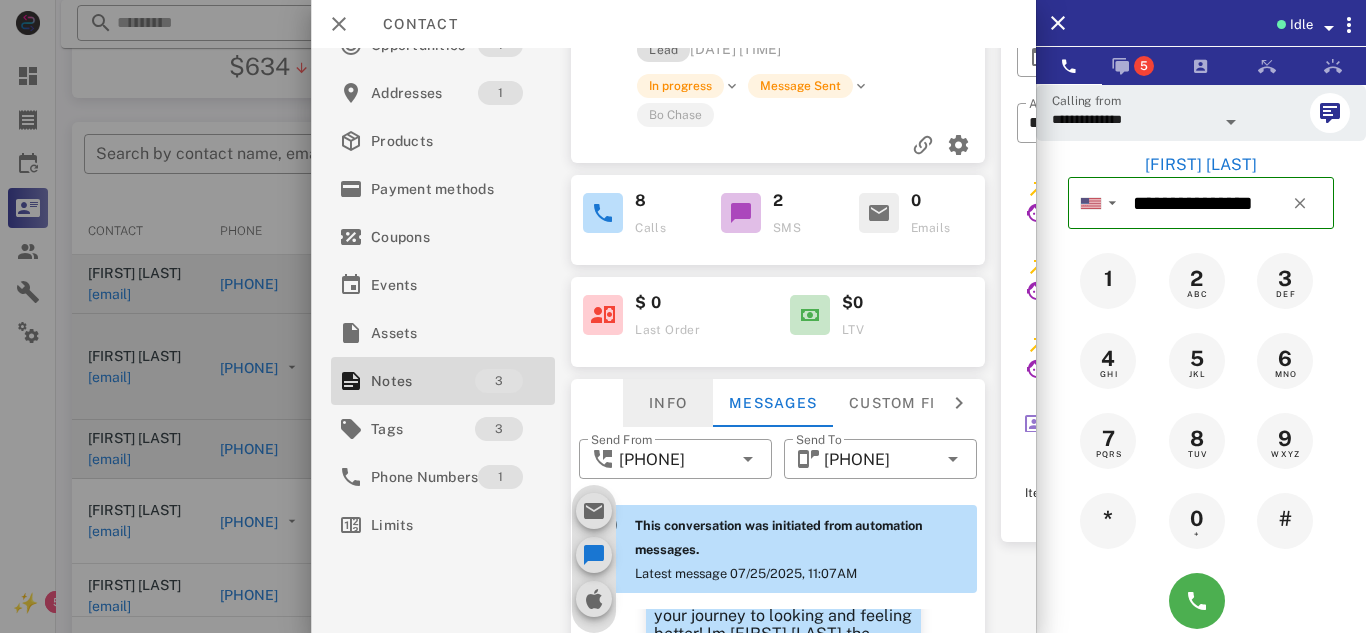 click on "Info" at bounding box center [668, 403] 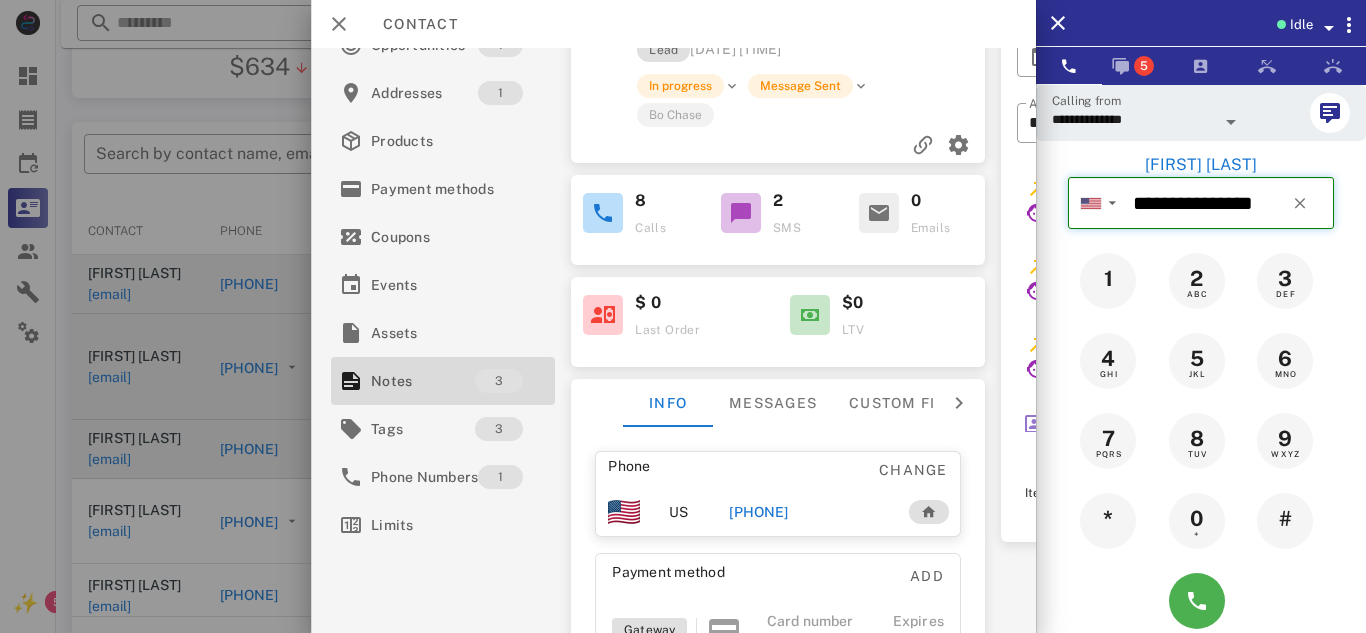type 